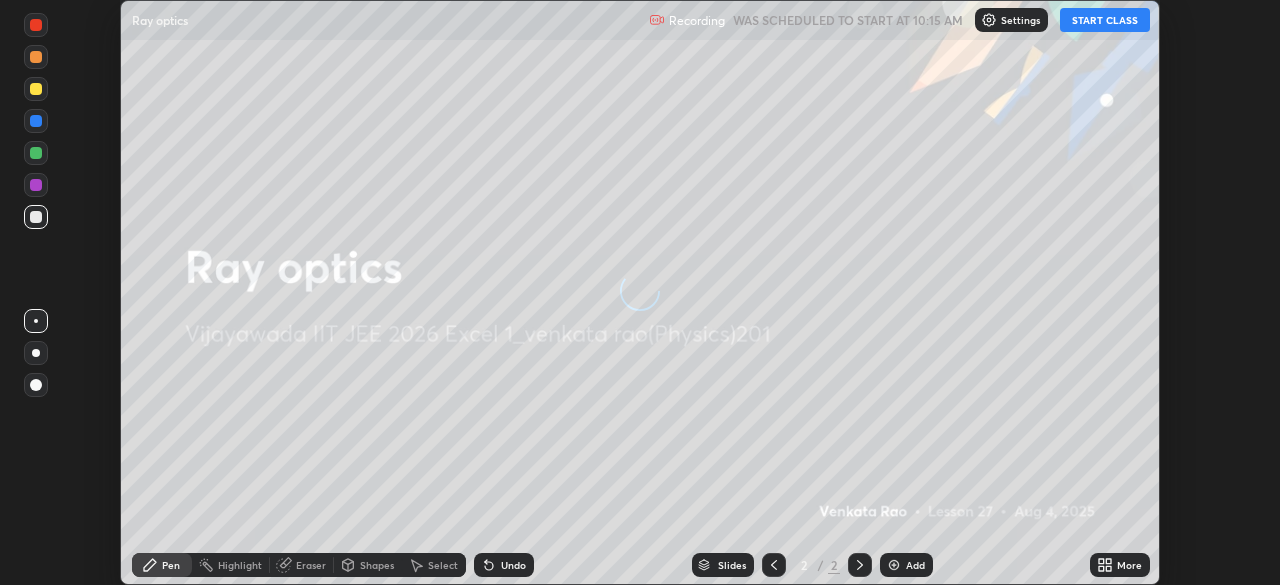 scroll, scrollTop: 0, scrollLeft: 0, axis: both 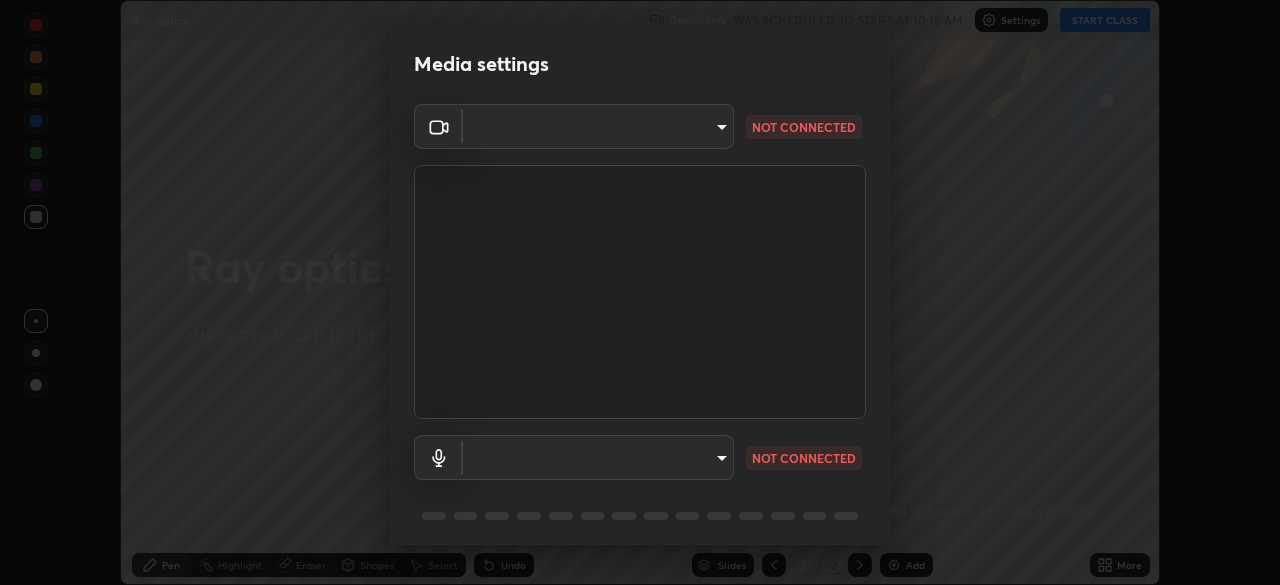 type on "3b33a3c761c0e45613f6c67bedc5ec5bb3616ed3905ce22176cb2855069b3ab3" 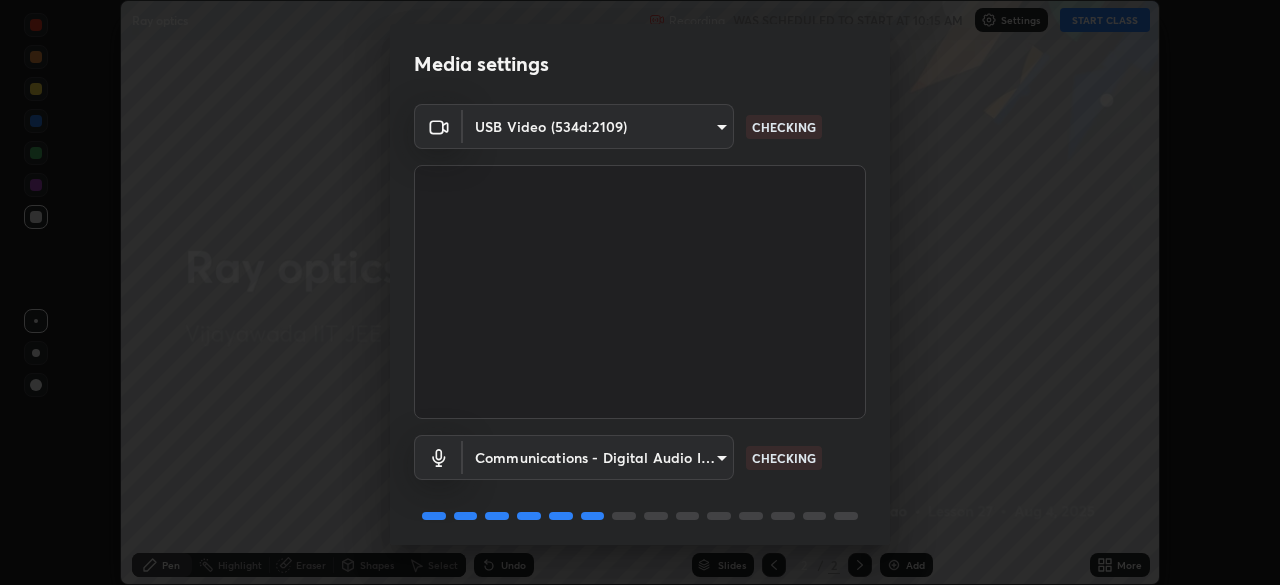 scroll, scrollTop: 71, scrollLeft: 0, axis: vertical 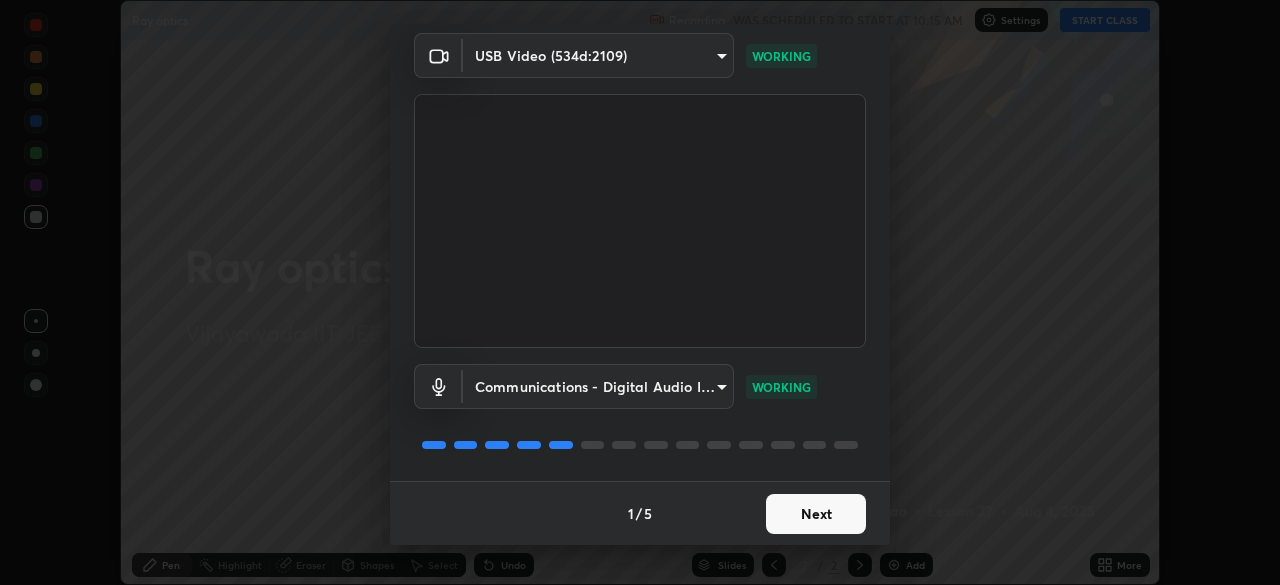 click on "Next" at bounding box center (816, 514) 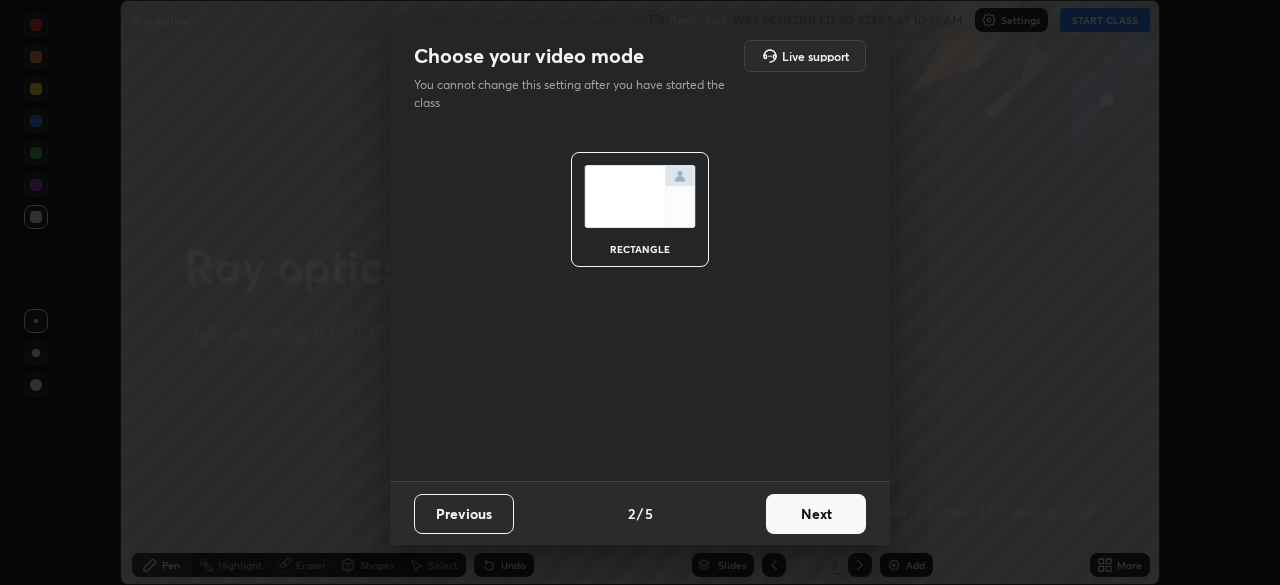 scroll, scrollTop: 0, scrollLeft: 0, axis: both 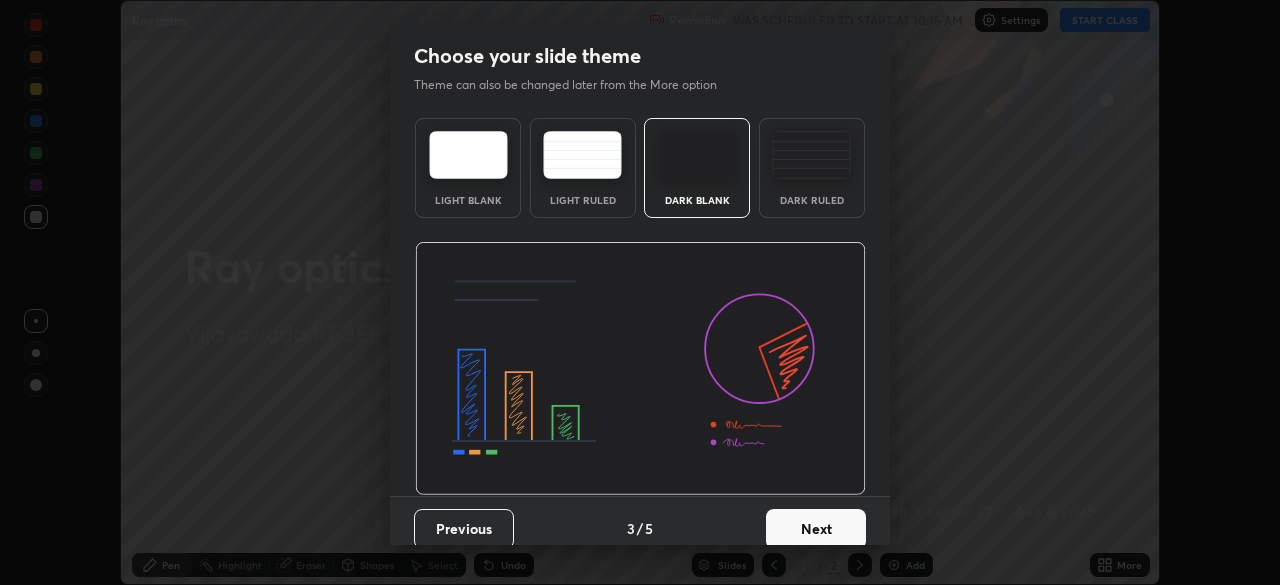 click on "Next" at bounding box center (816, 529) 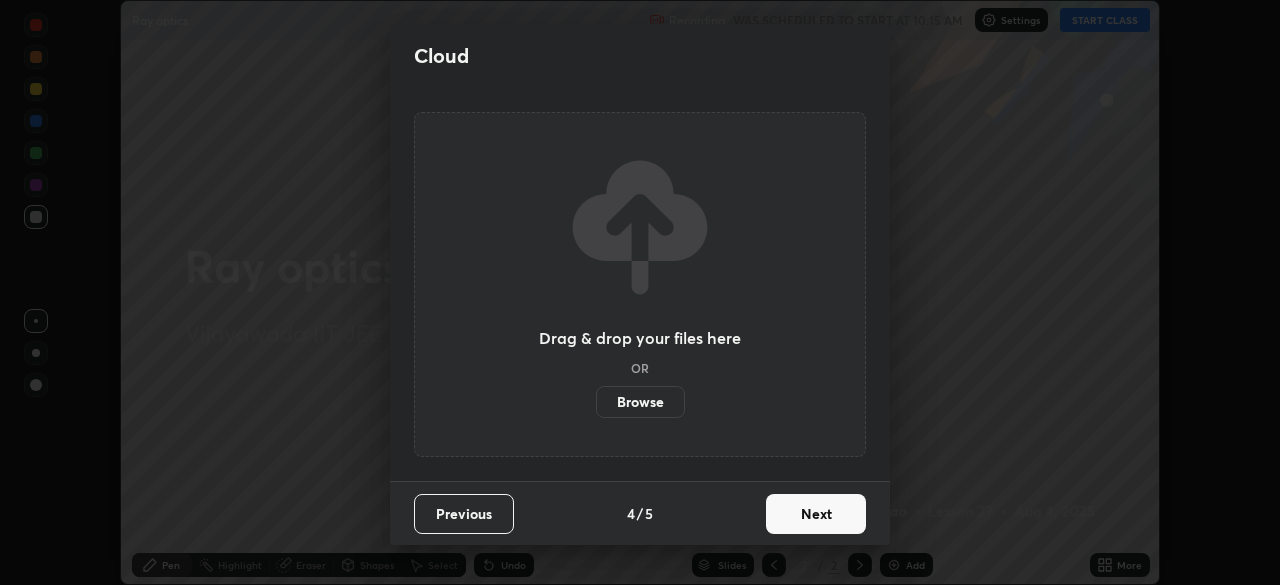 click on "Next" at bounding box center [816, 514] 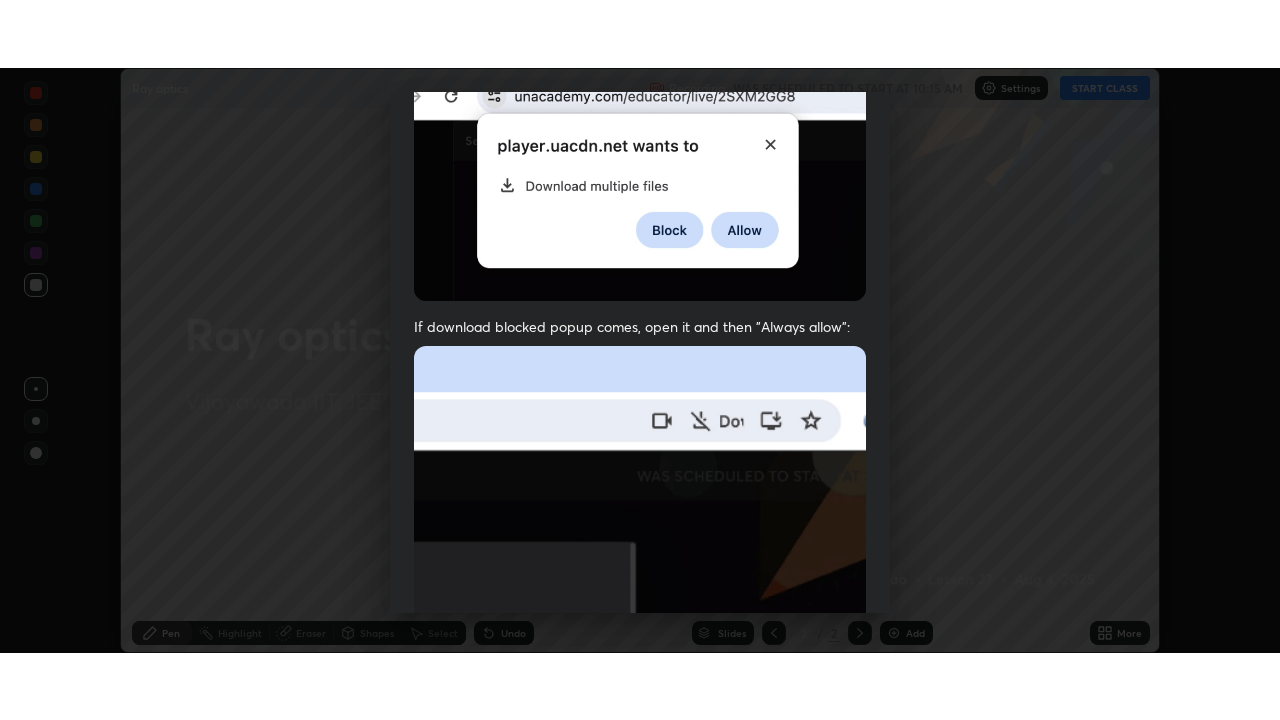 scroll, scrollTop: 479, scrollLeft: 0, axis: vertical 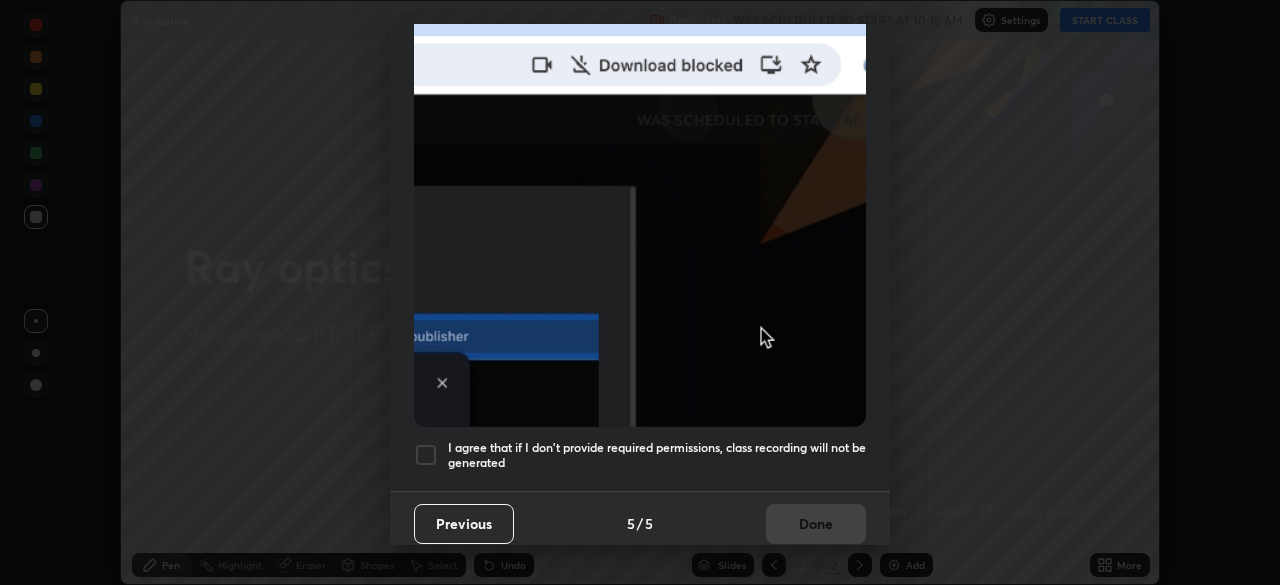 click at bounding box center (426, 455) 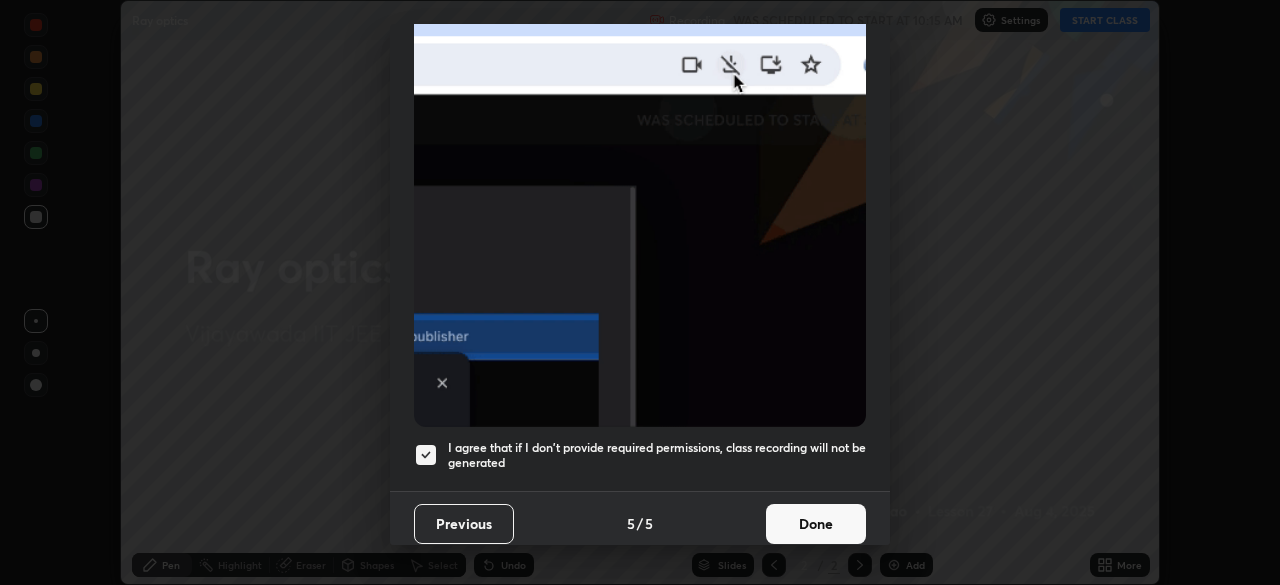 click on "Done" at bounding box center [816, 524] 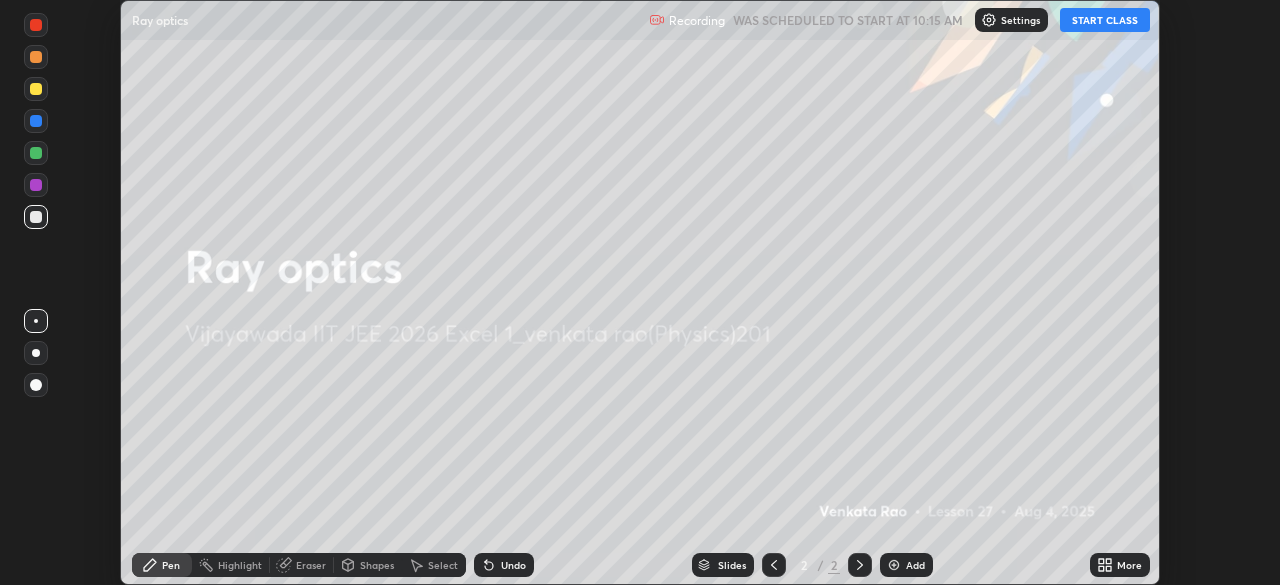 click on "START CLASS" at bounding box center (1105, 20) 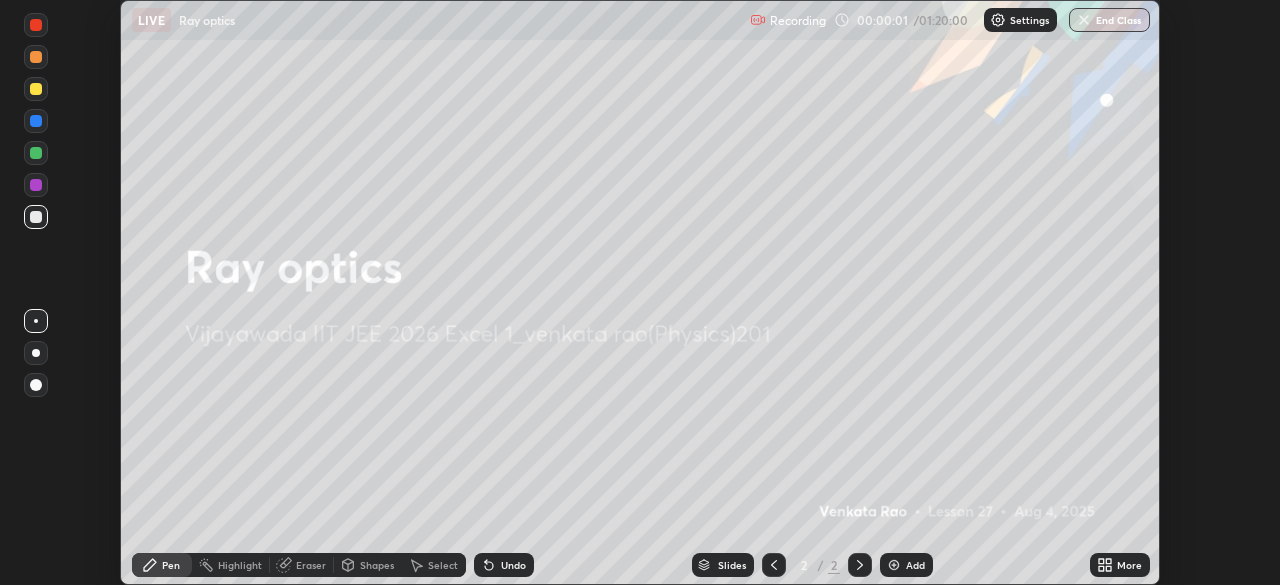 click on "More" at bounding box center (1120, 565) 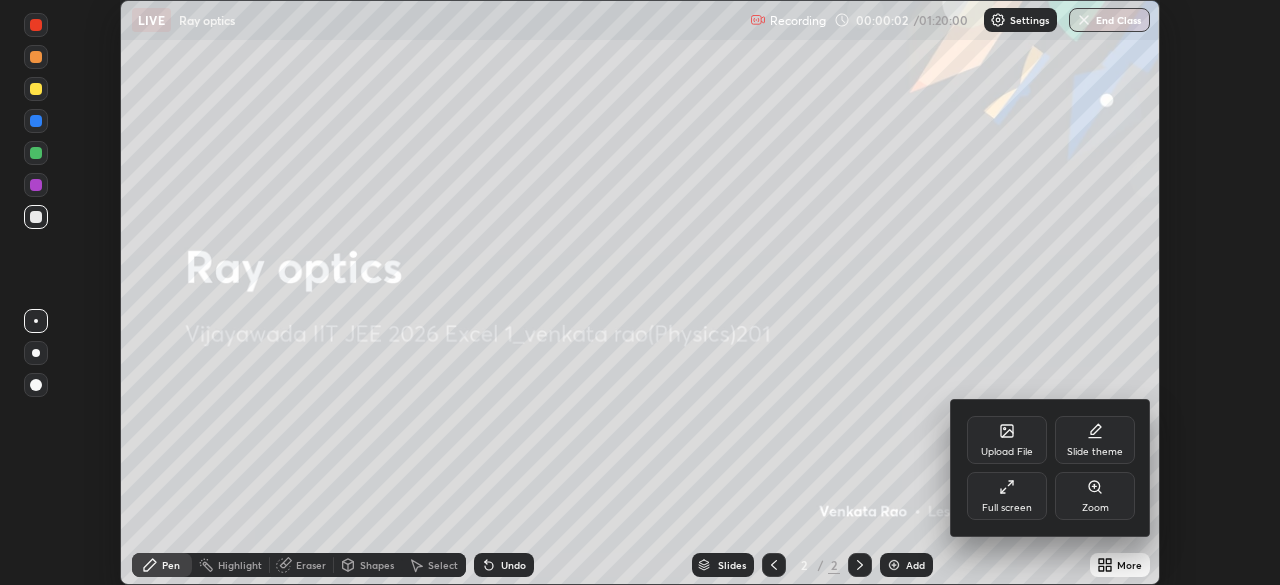click on "Full screen" at bounding box center [1007, 496] 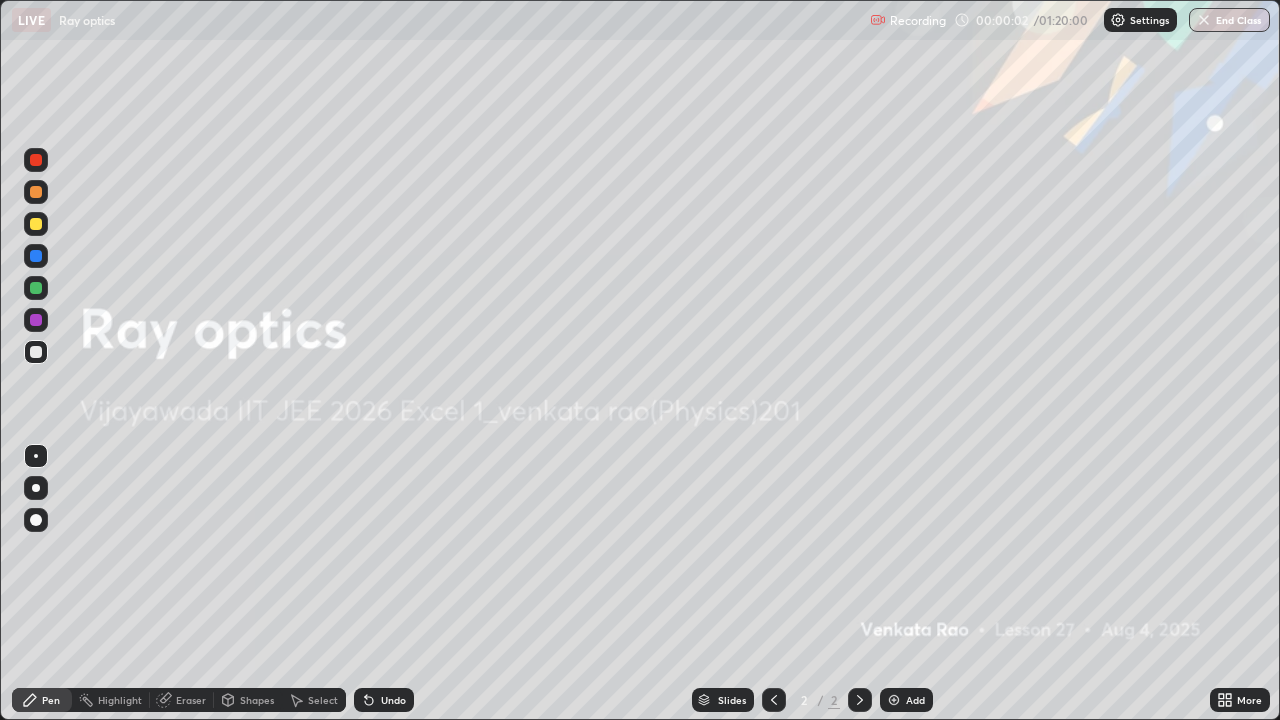 scroll, scrollTop: 99280, scrollLeft: 98720, axis: both 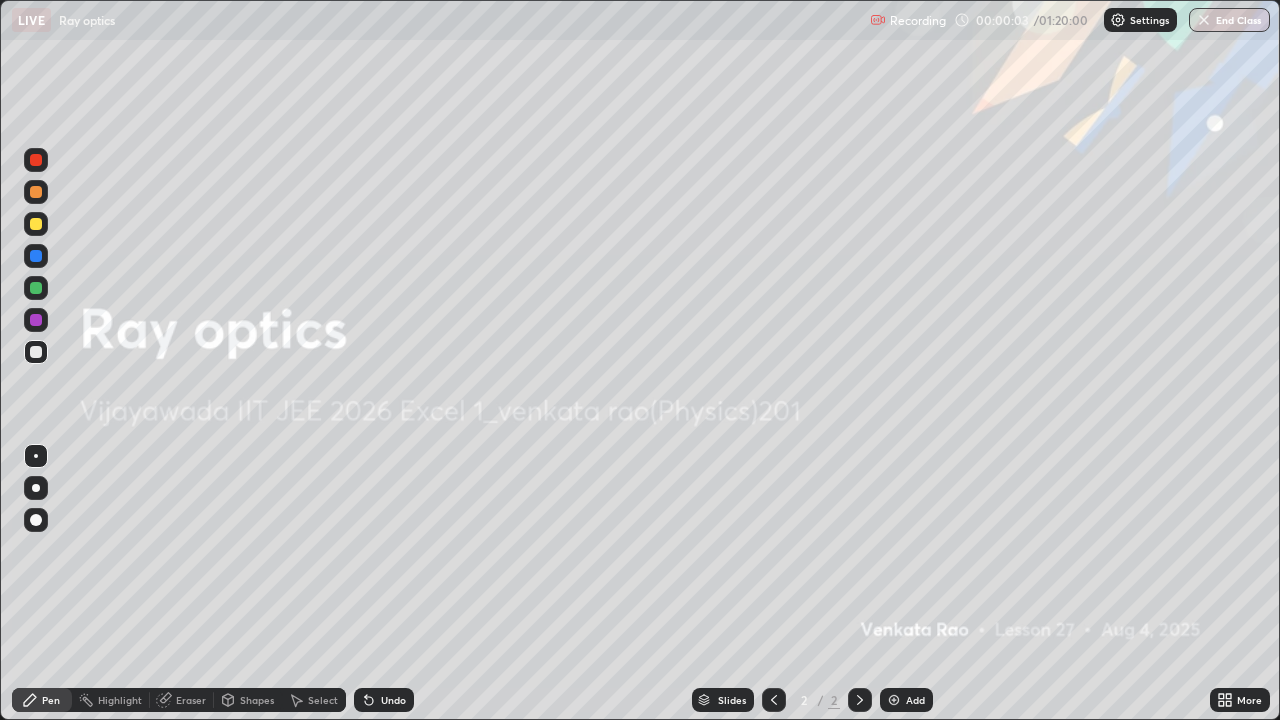 click on "Add" at bounding box center (915, 700) 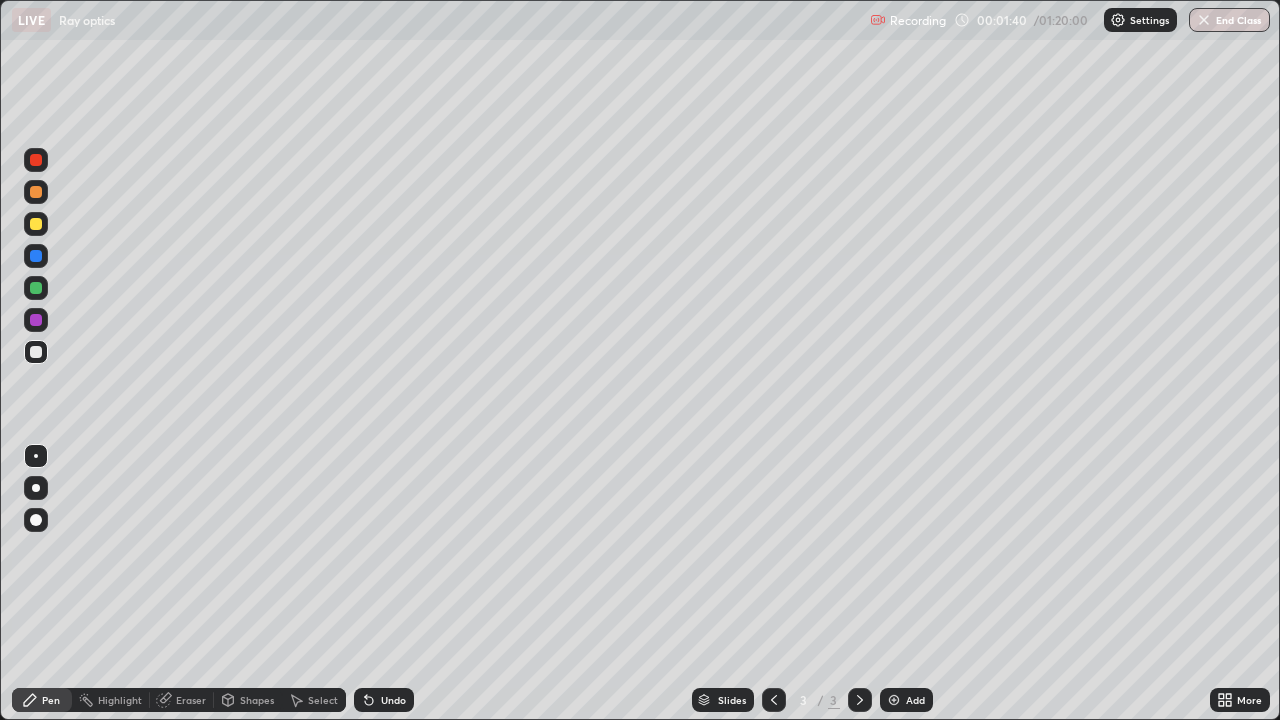 click at bounding box center [36, 224] 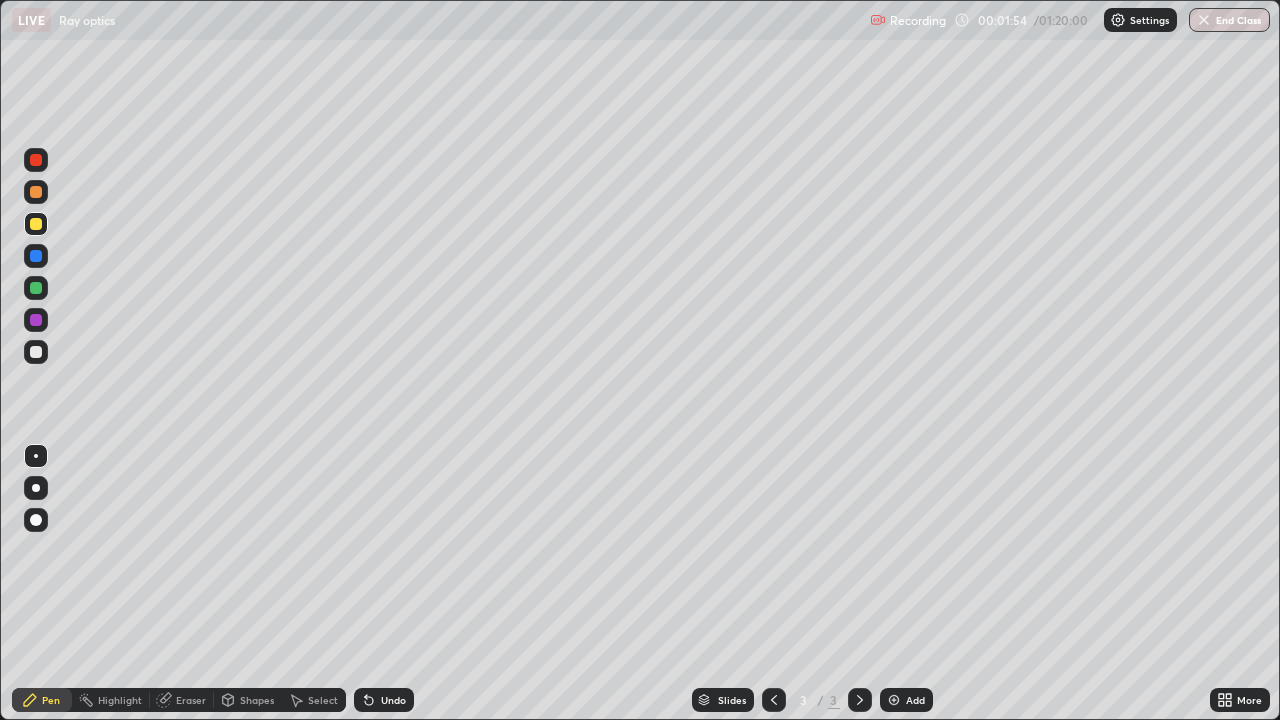click on "Shapes" at bounding box center [257, 700] 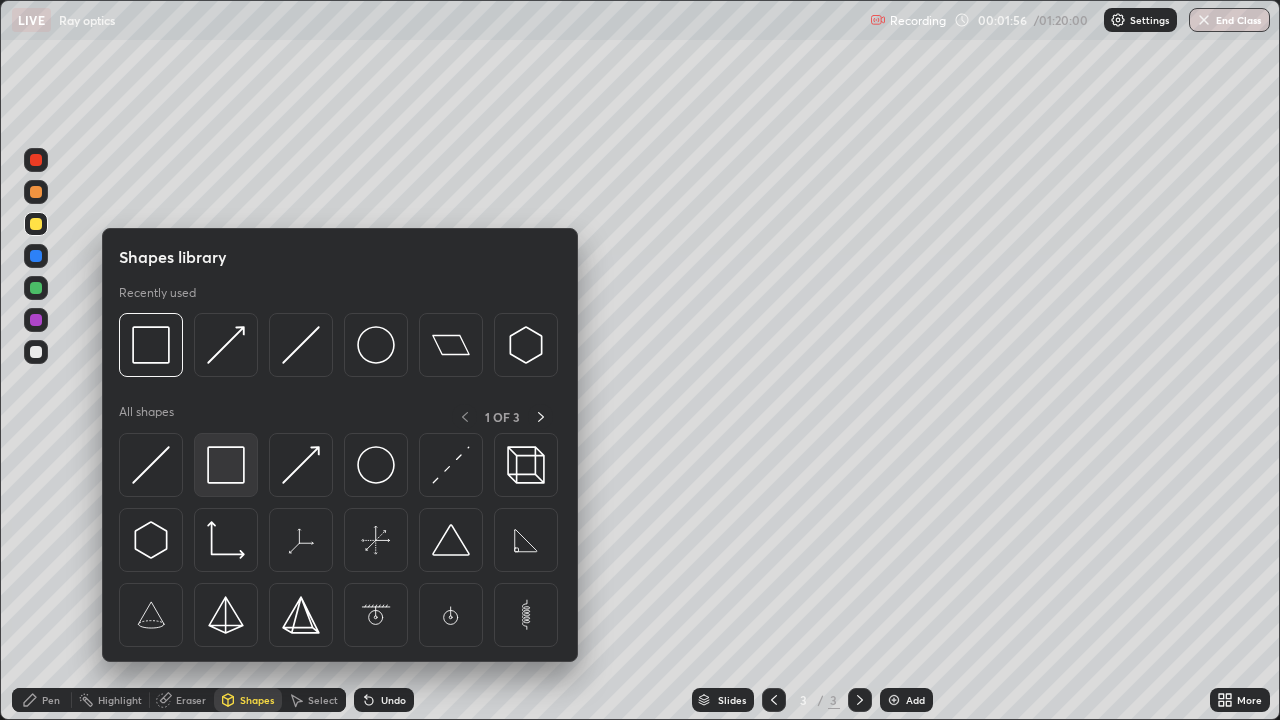 click at bounding box center (226, 465) 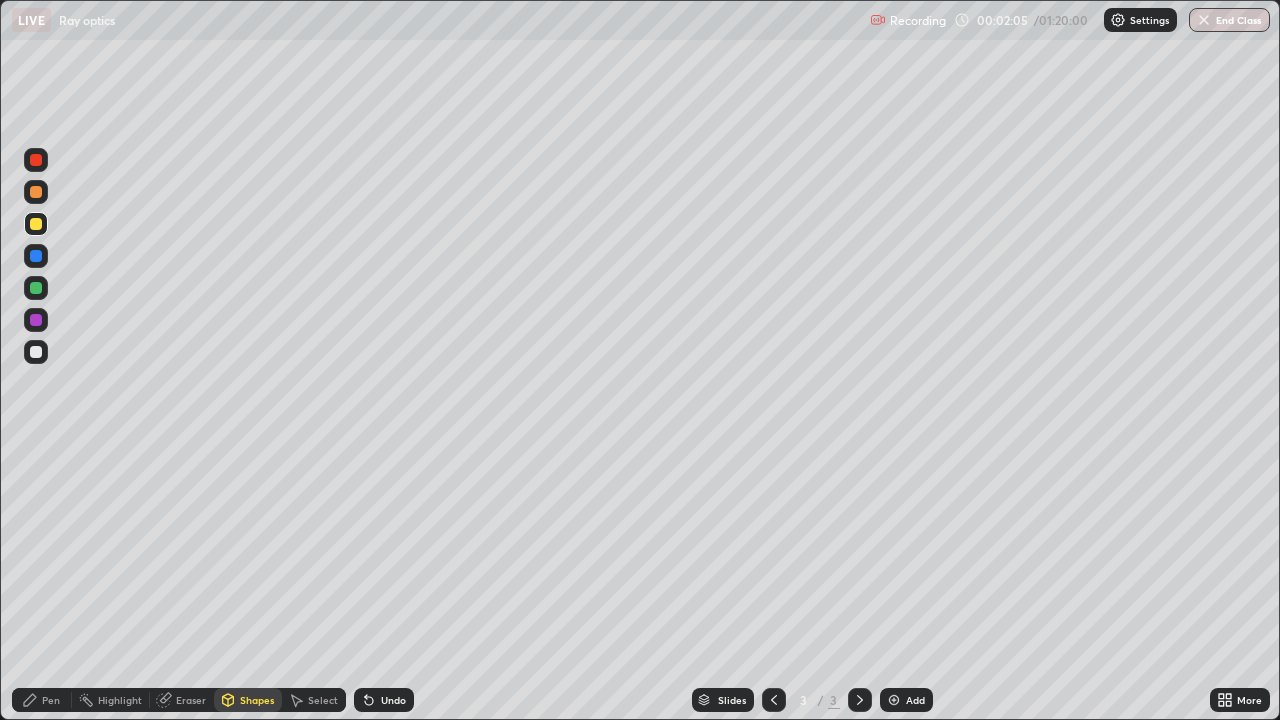 click at bounding box center [36, 352] 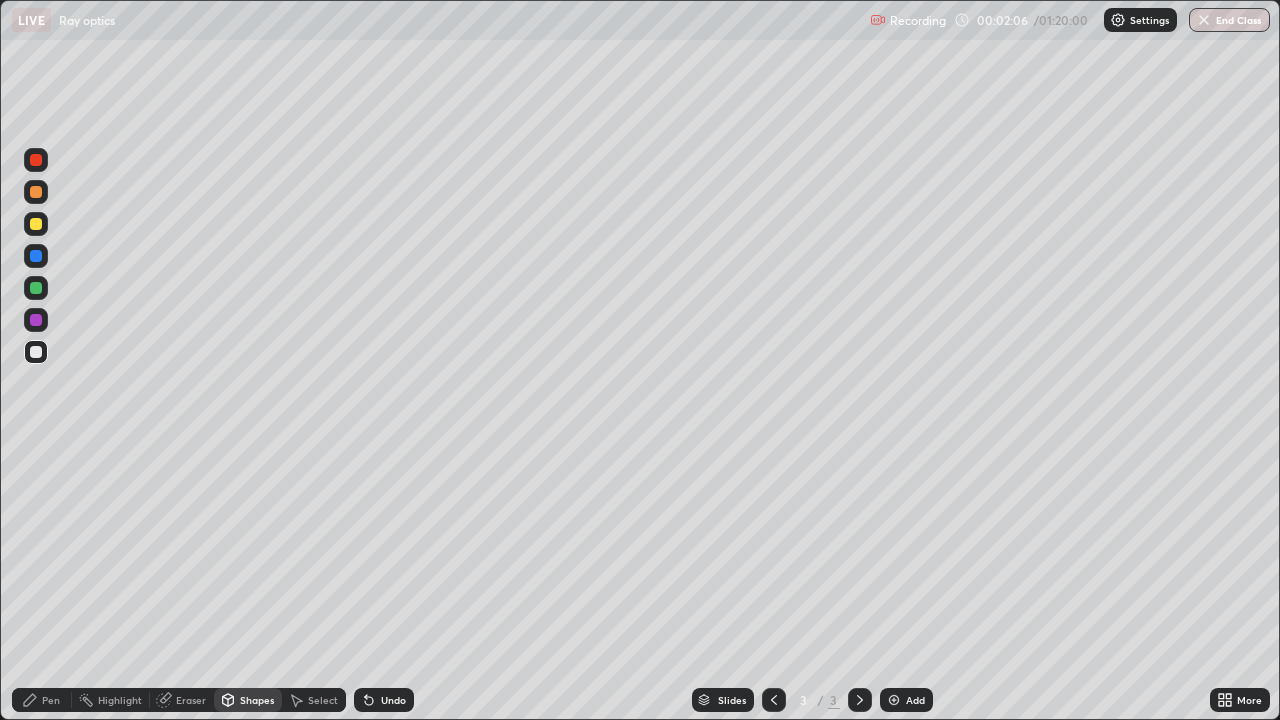 click on "Pen" at bounding box center [51, 700] 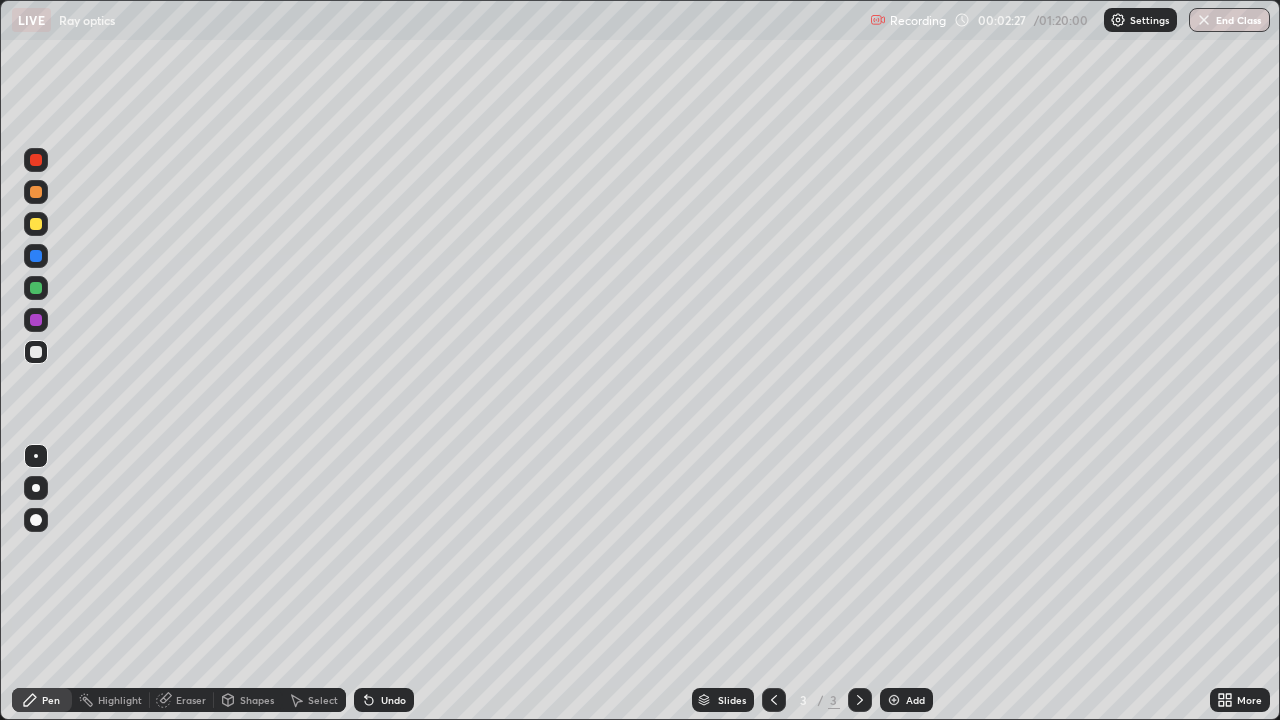 click on "Shapes" at bounding box center [257, 700] 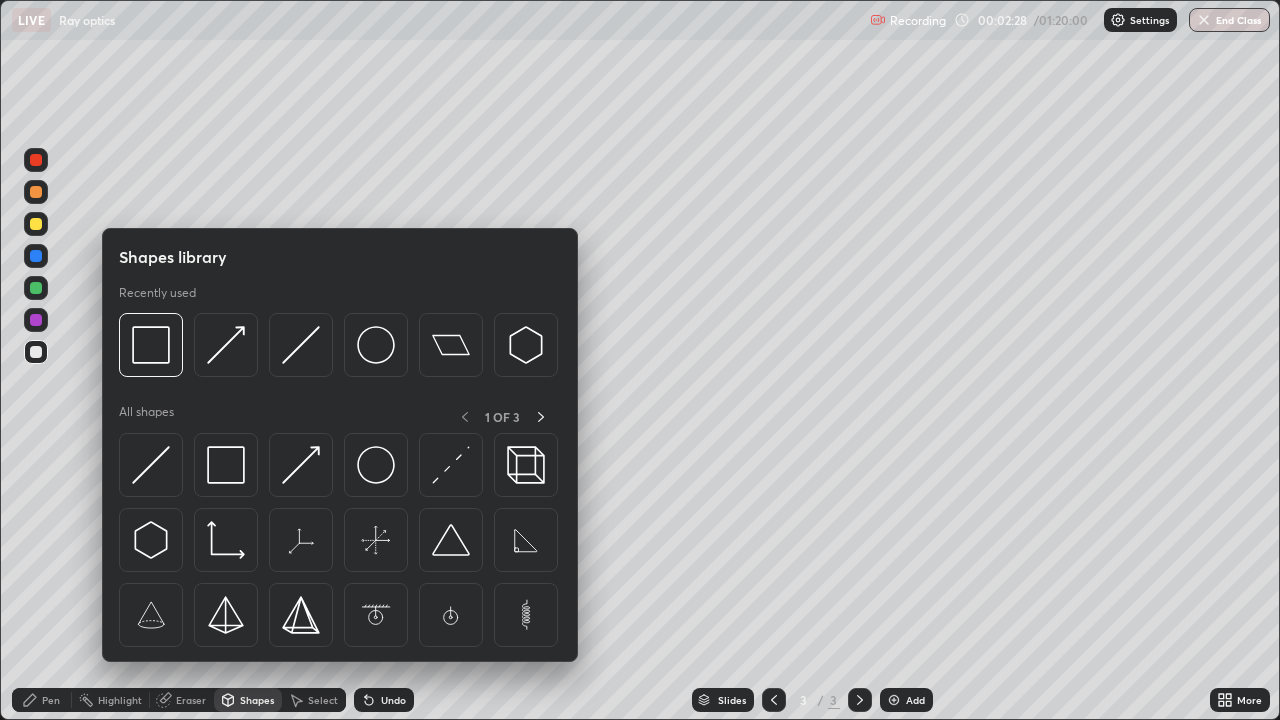 click at bounding box center (36, 412) 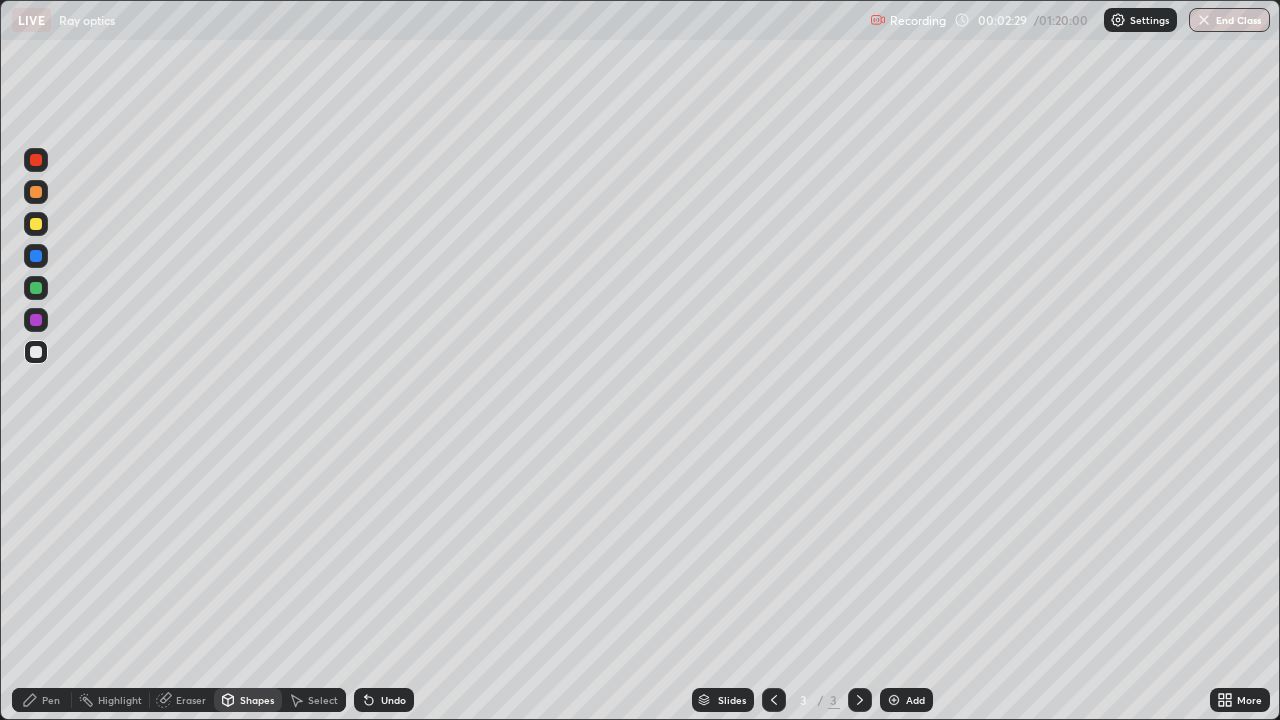 click 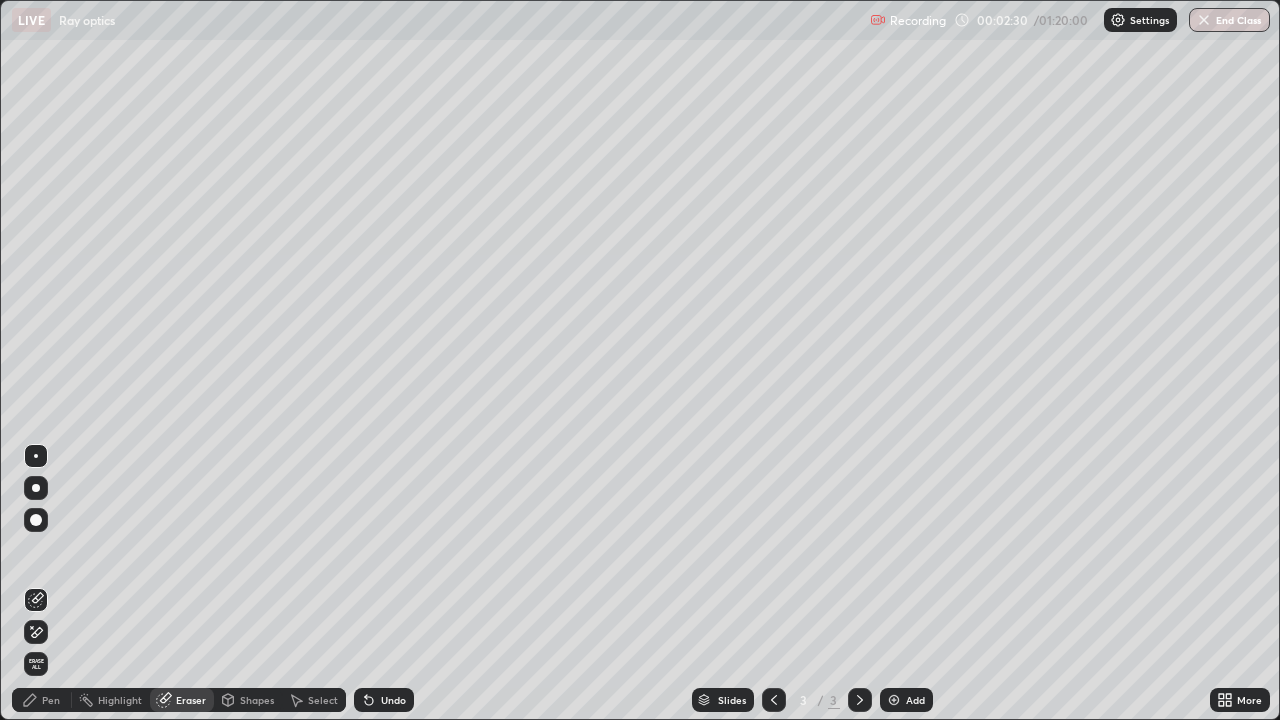 click on "Pen" at bounding box center [51, 700] 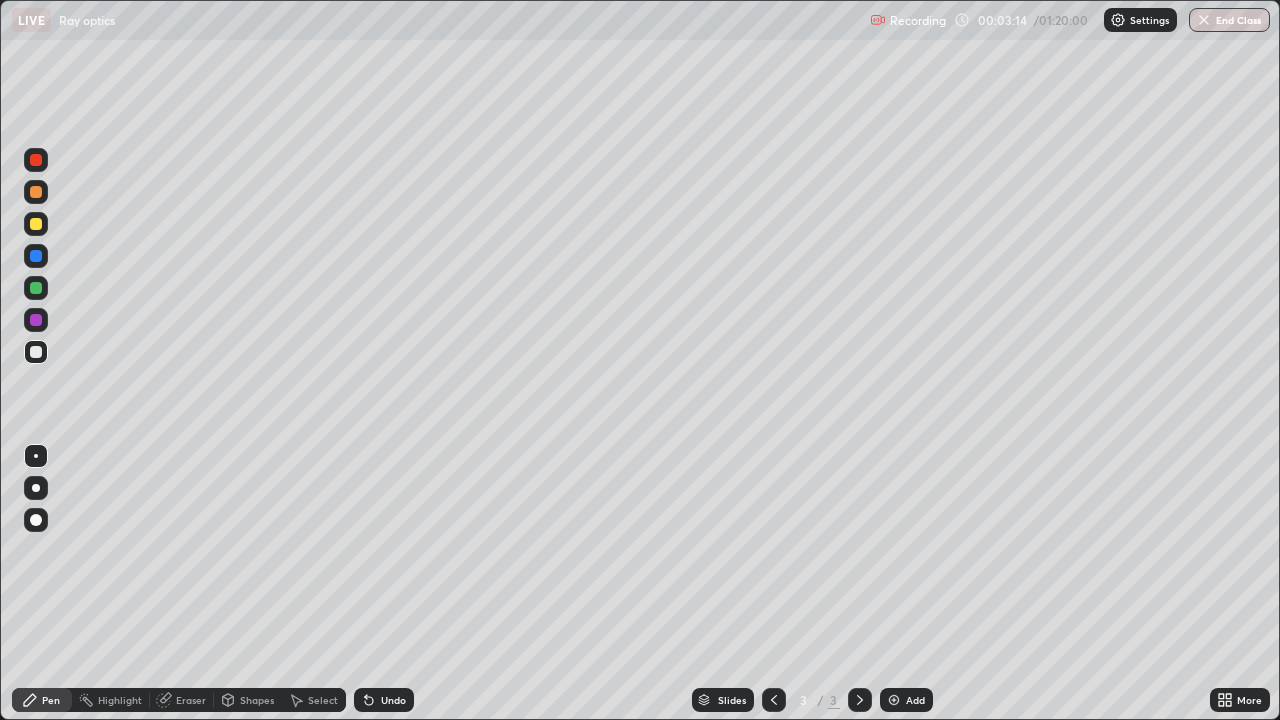 click on "Shapes" at bounding box center (257, 700) 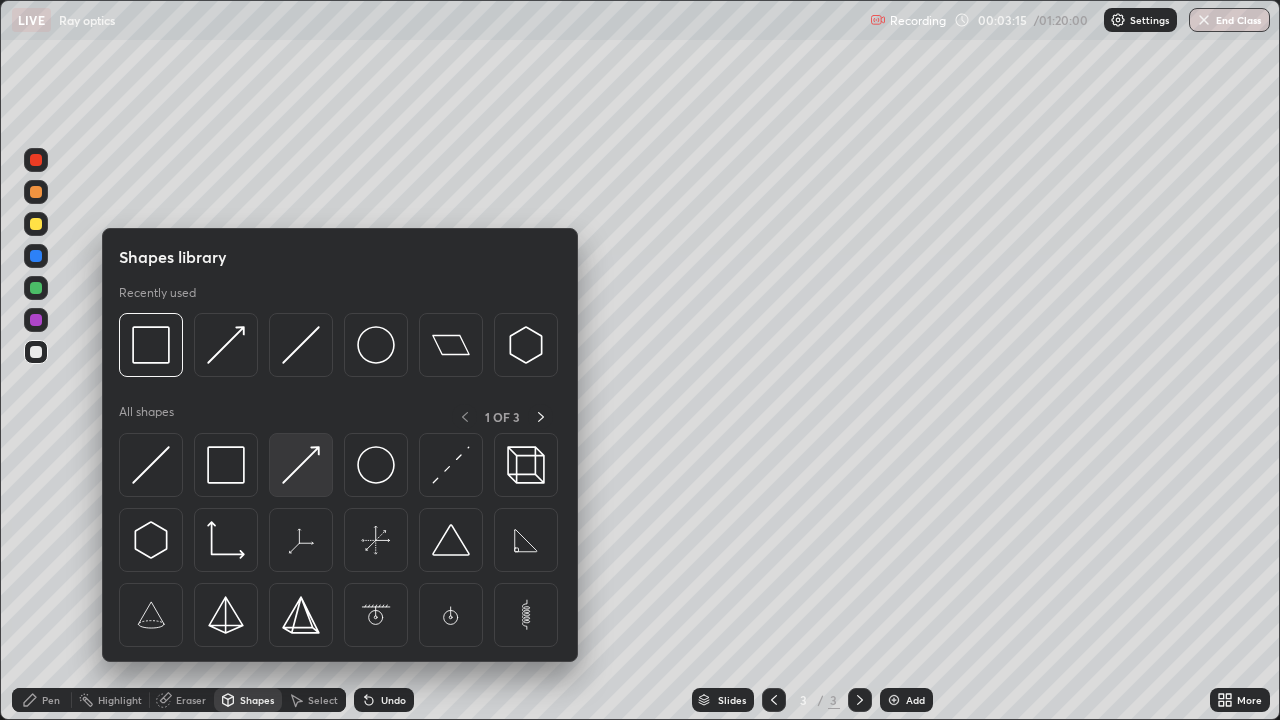 click at bounding box center (301, 465) 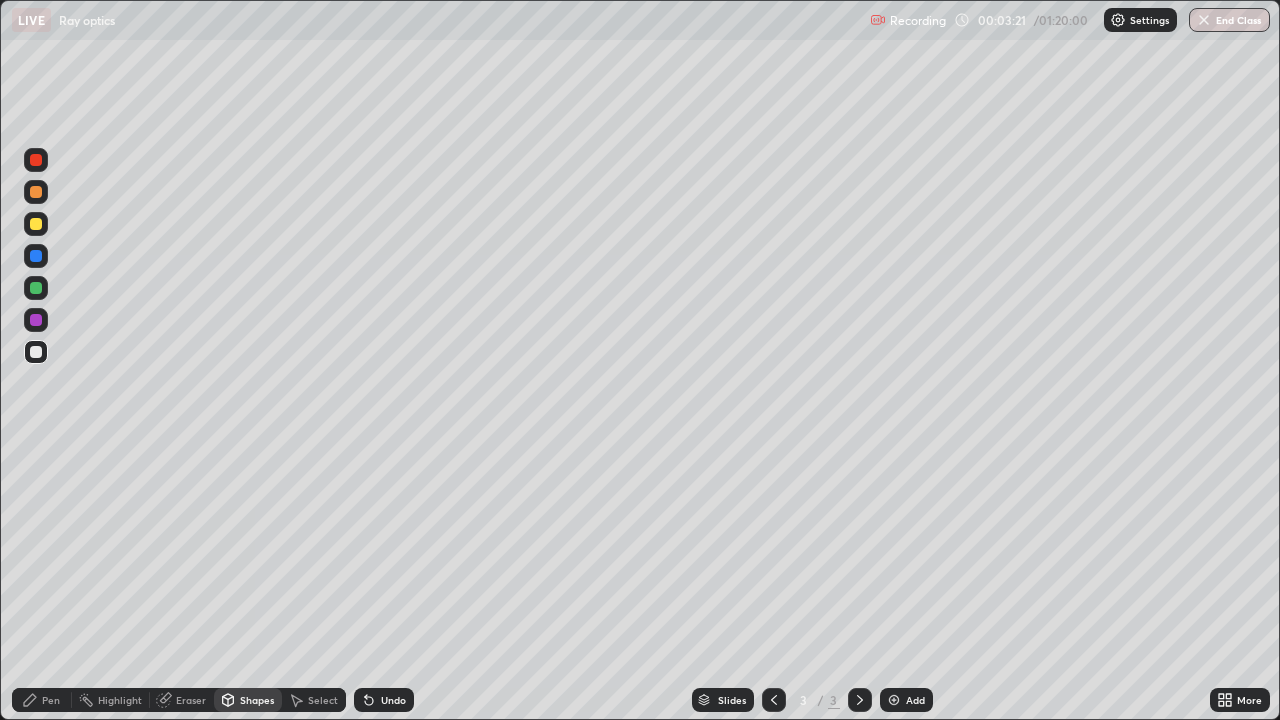 click at bounding box center [36, 288] 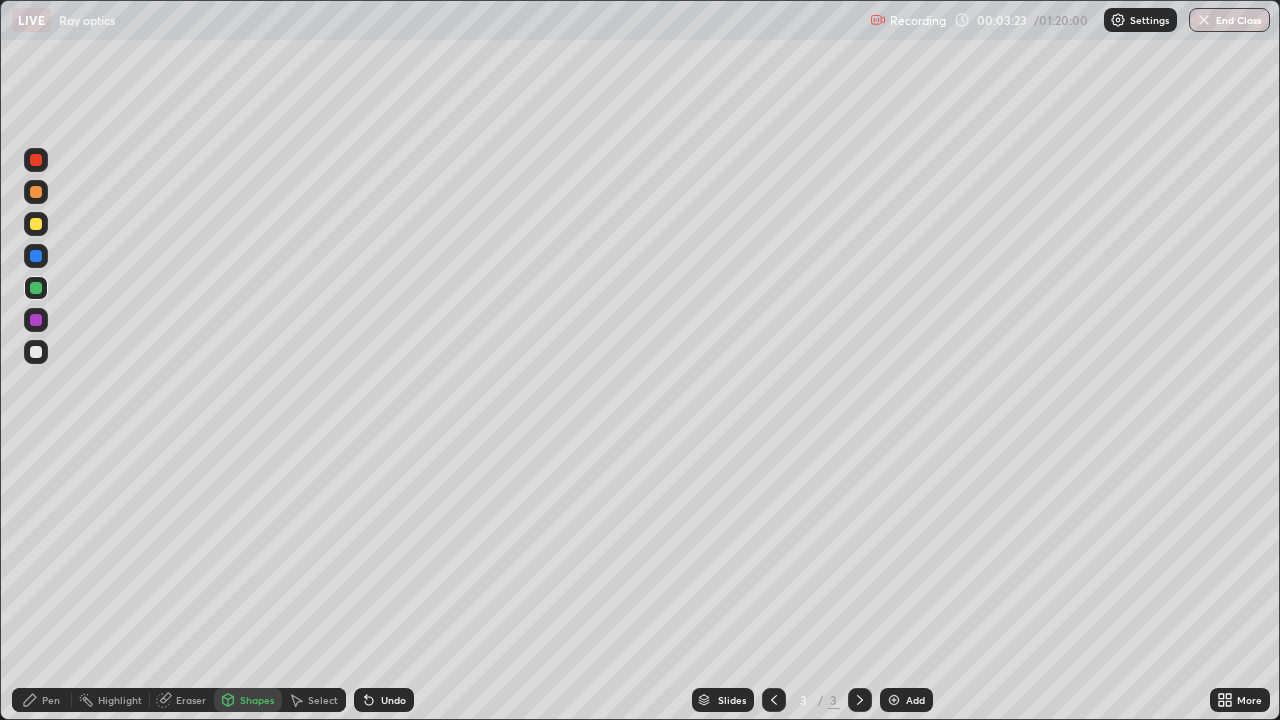 click on "Shapes" at bounding box center [257, 700] 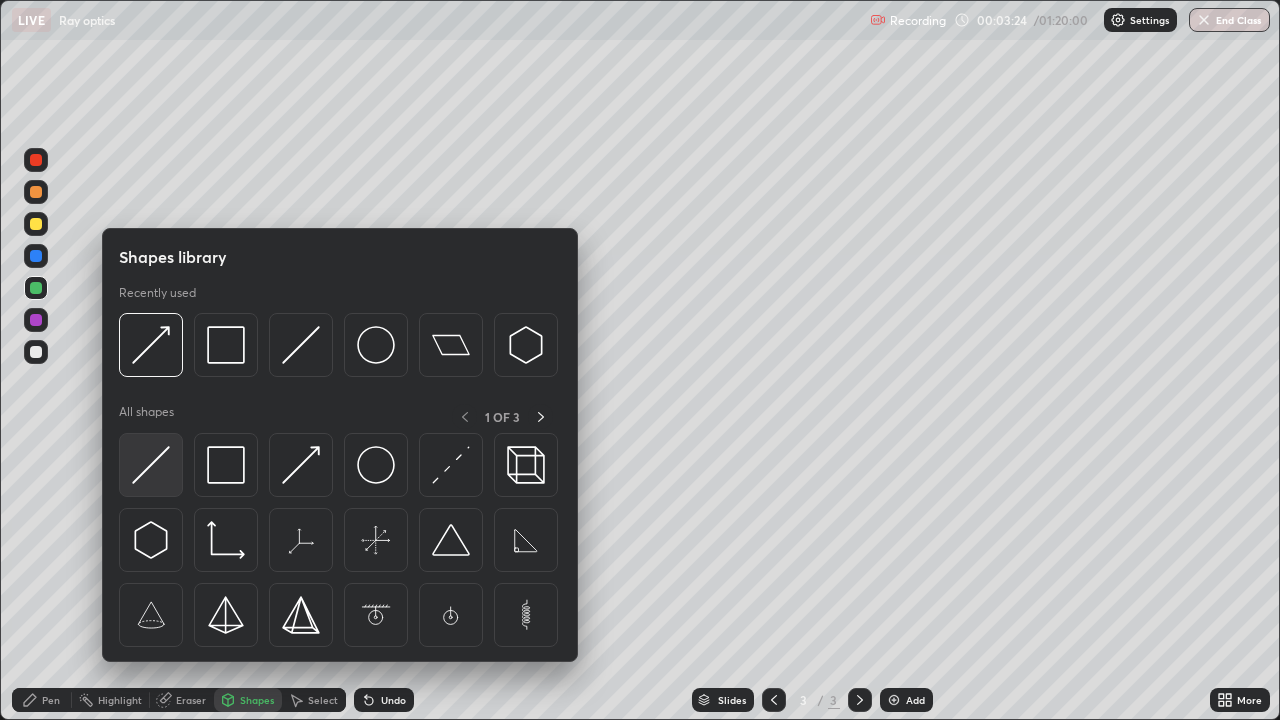 click at bounding box center [151, 465] 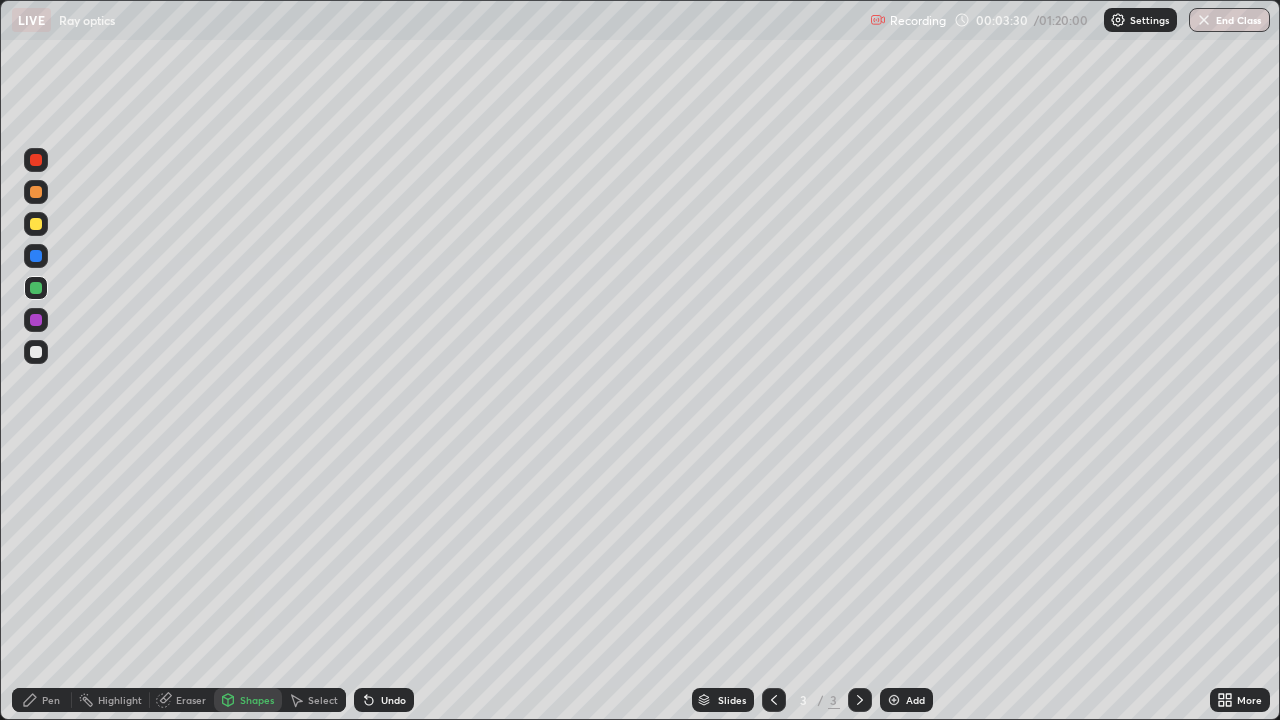 click at bounding box center [36, 224] 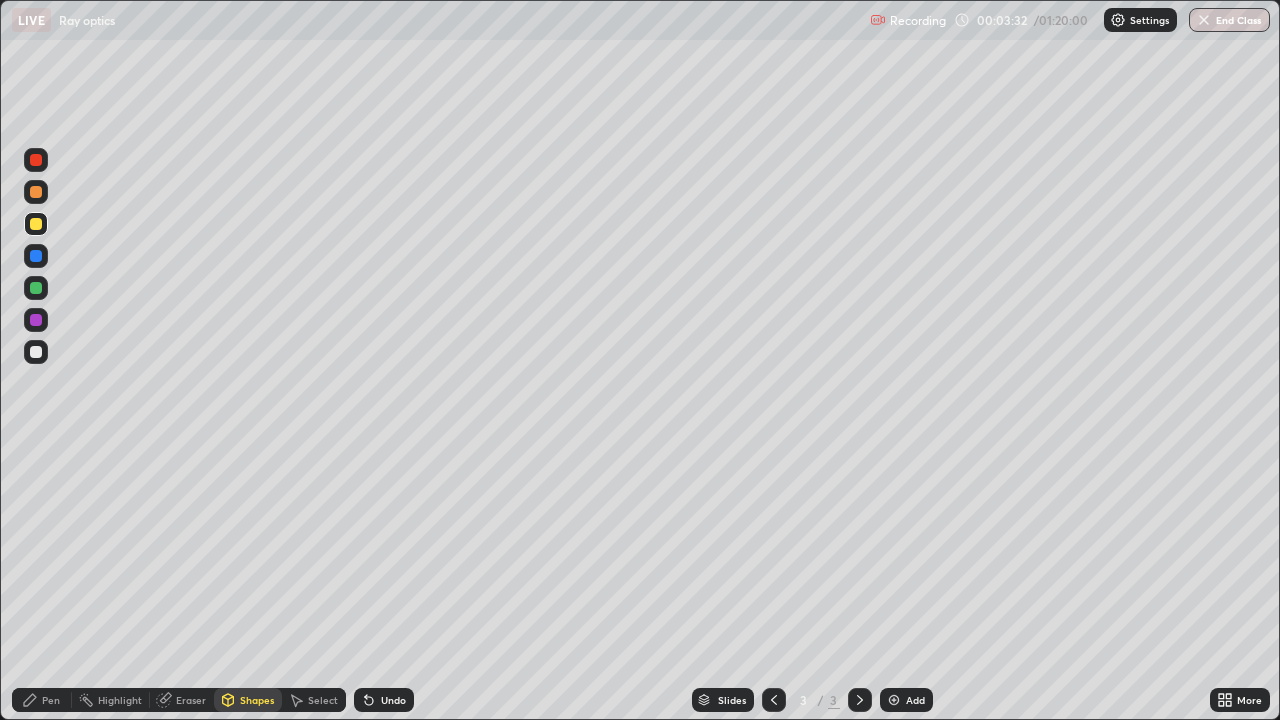 click at bounding box center (36, 288) 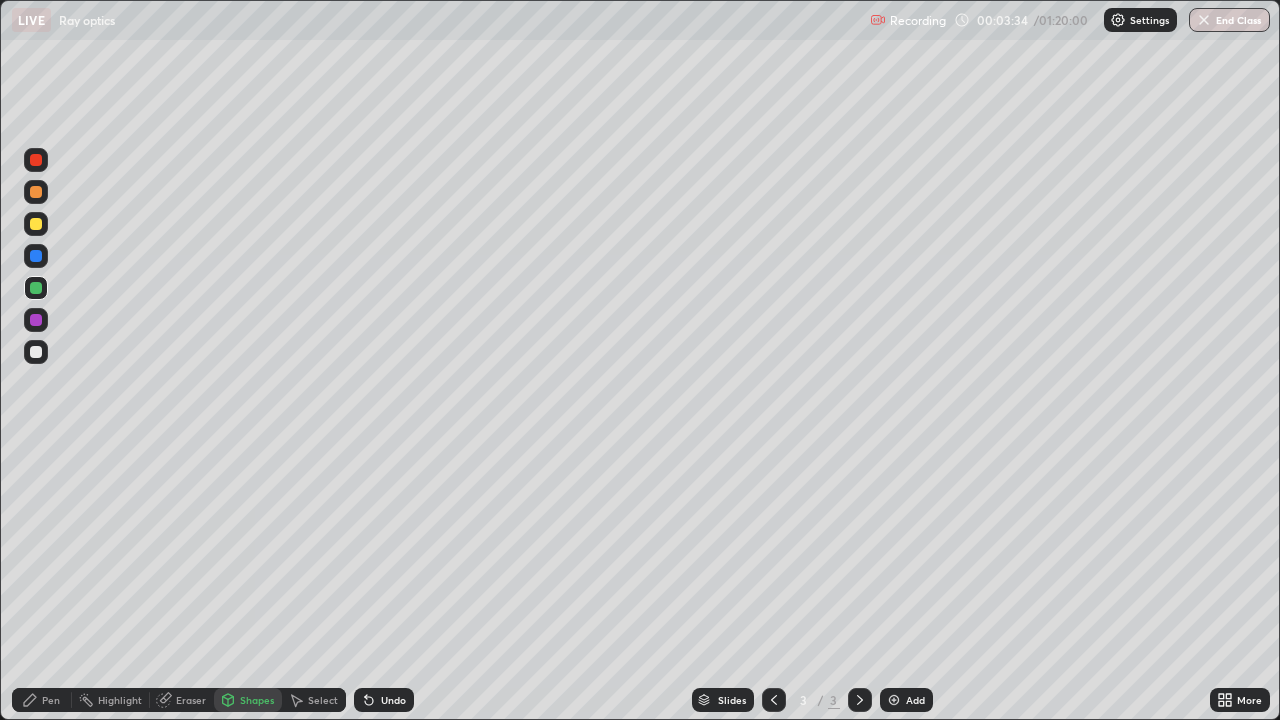 click on "Undo" at bounding box center [384, 700] 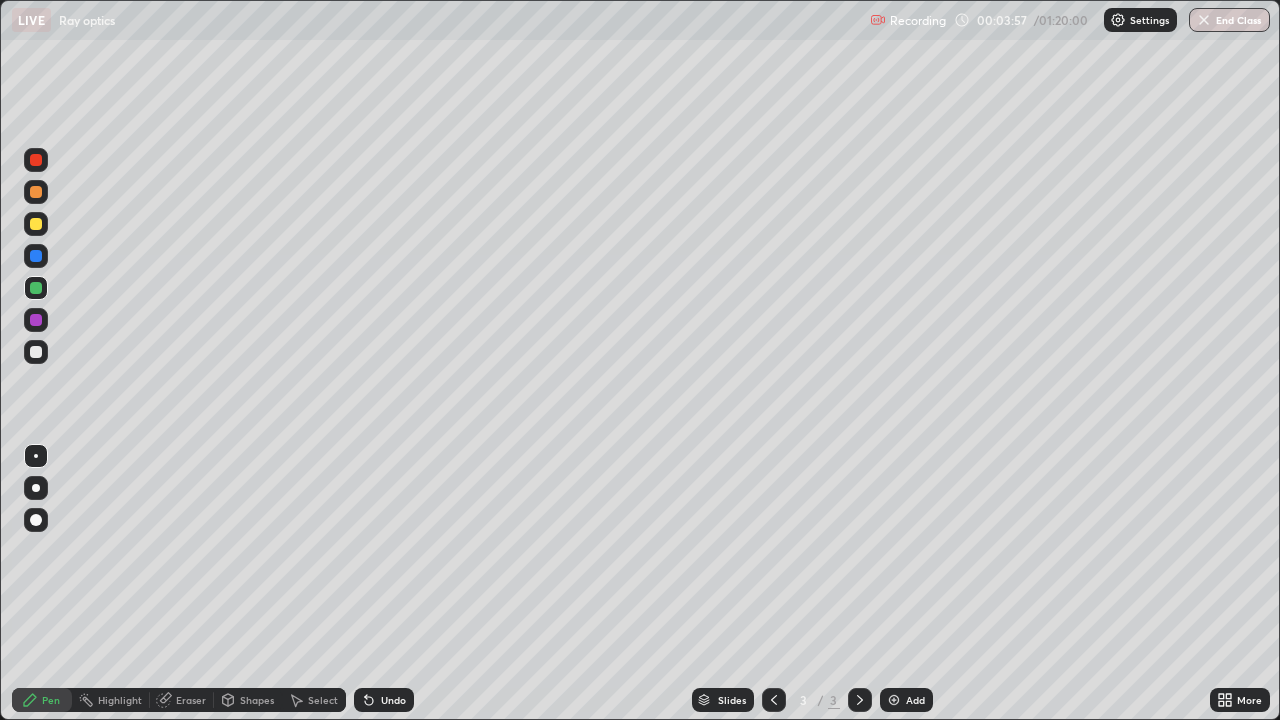 click at bounding box center (36, 192) 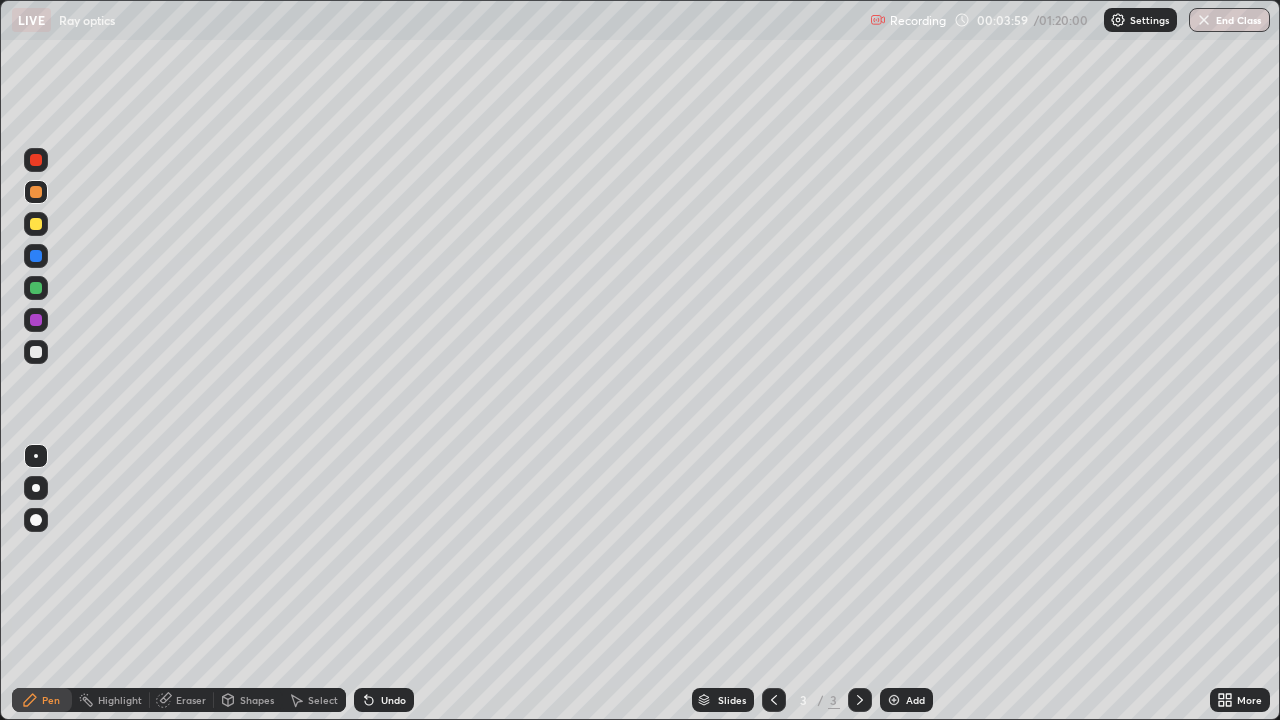 click on "Shapes" at bounding box center [257, 700] 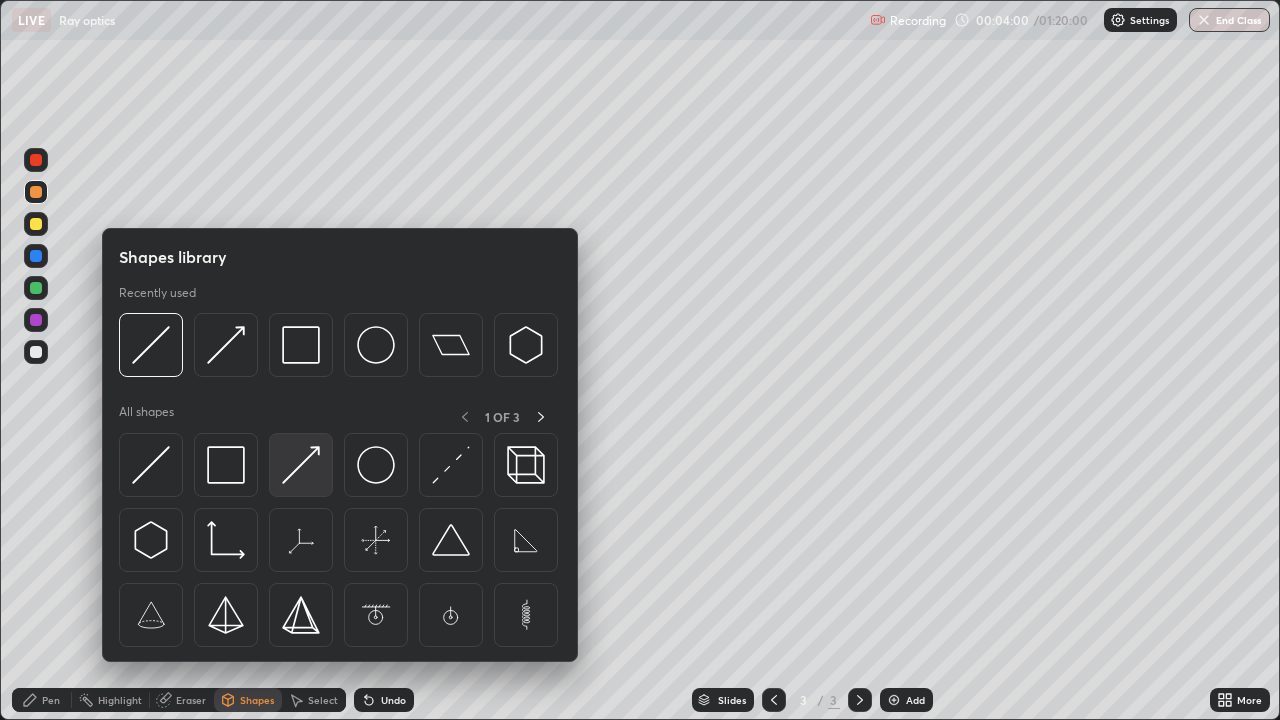click at bounding box center (301, 465) 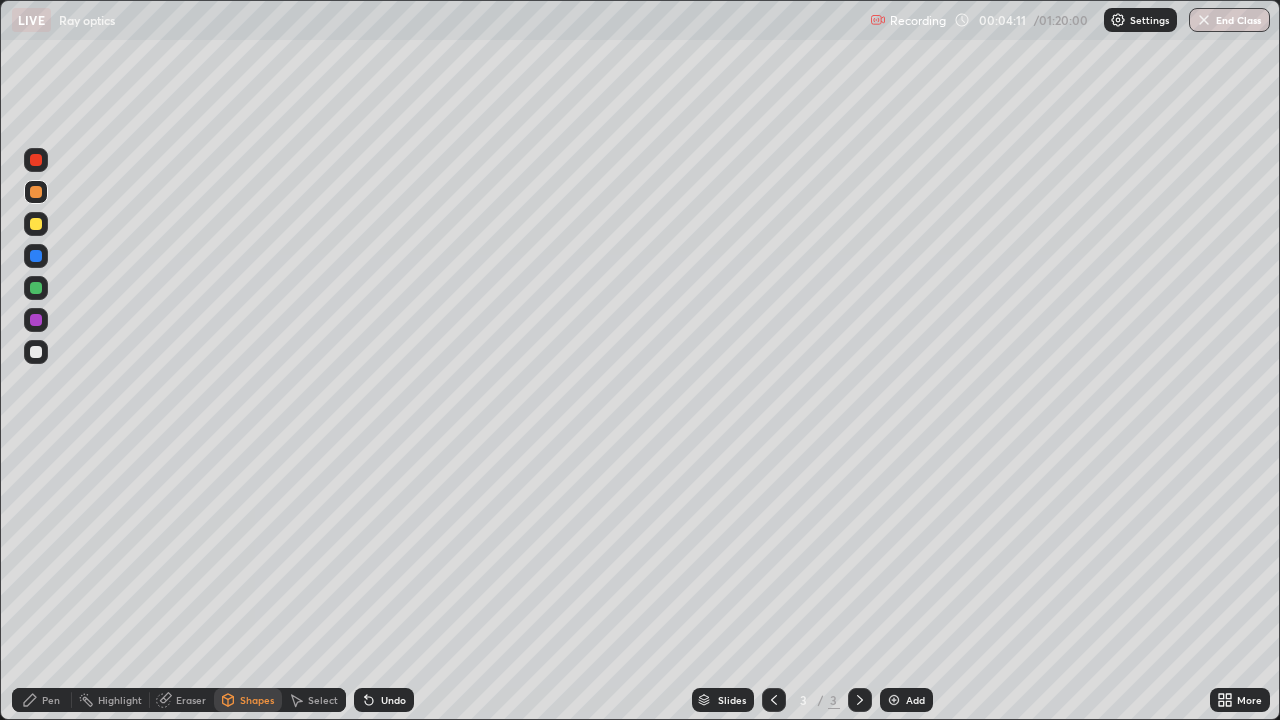 click at bounding box center (36, 352) 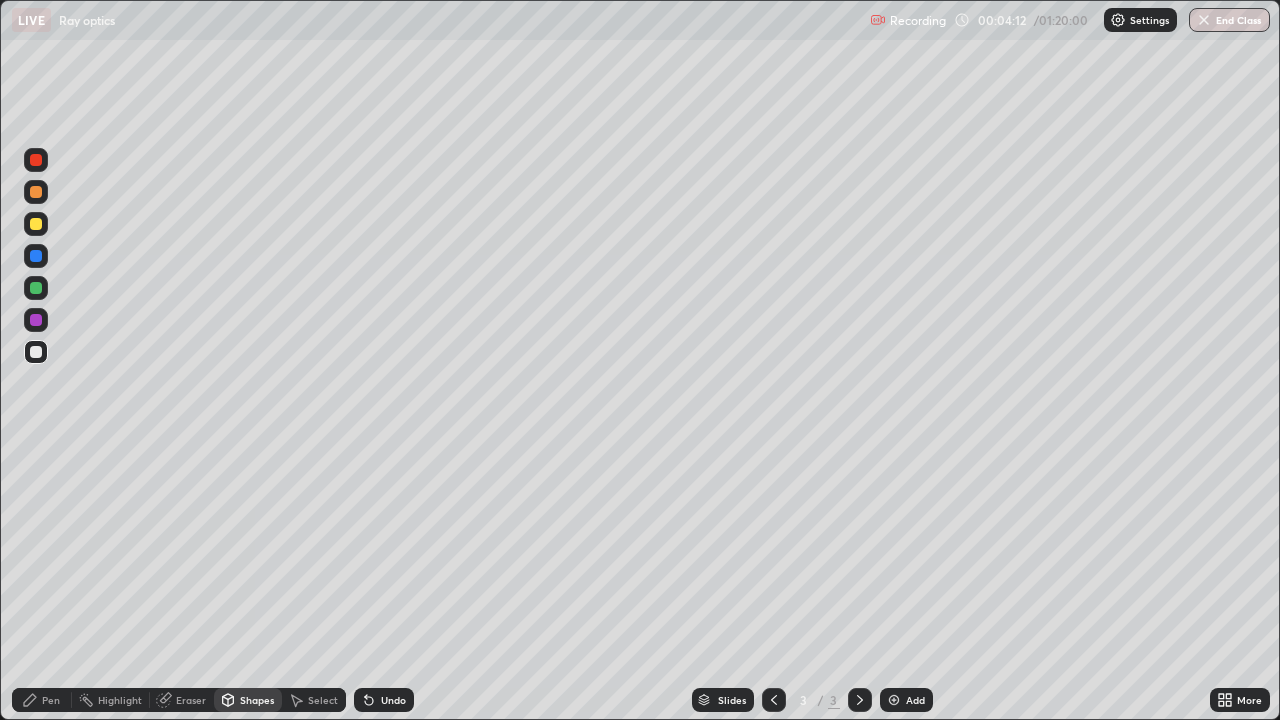 click on "Pen" at bounding box center (42, 700) 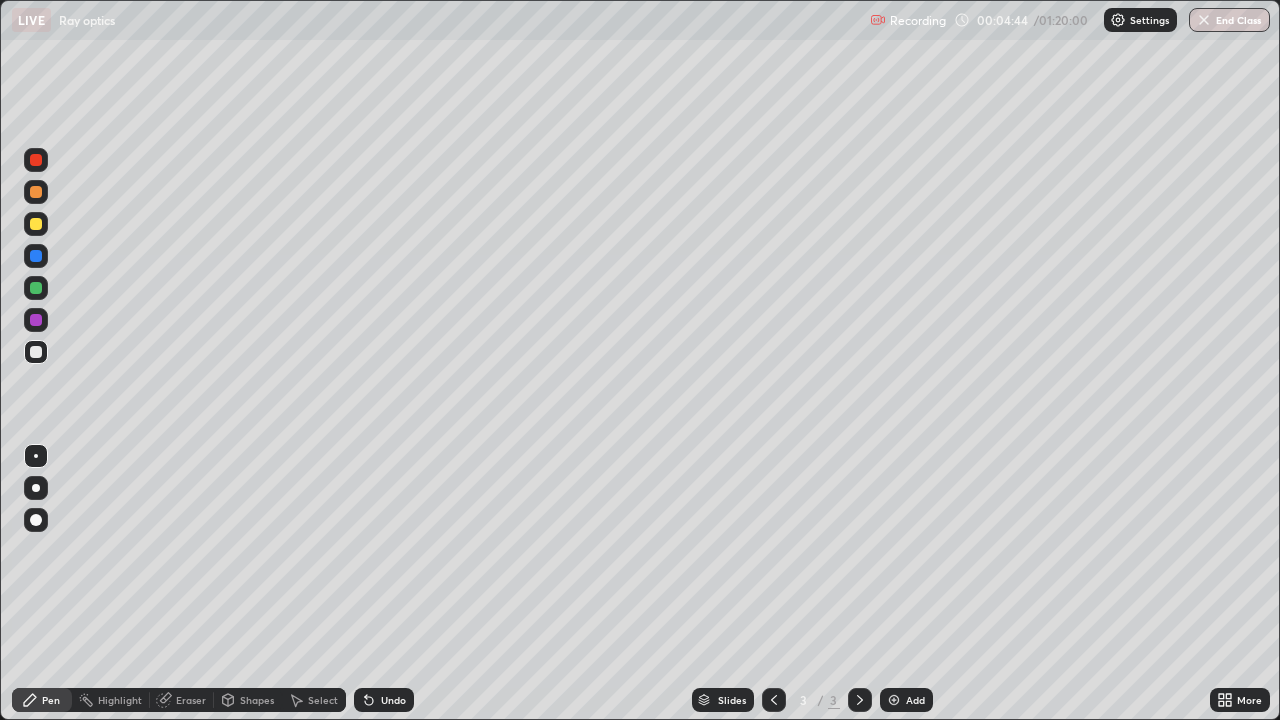 click at bounding box center (36, 160) 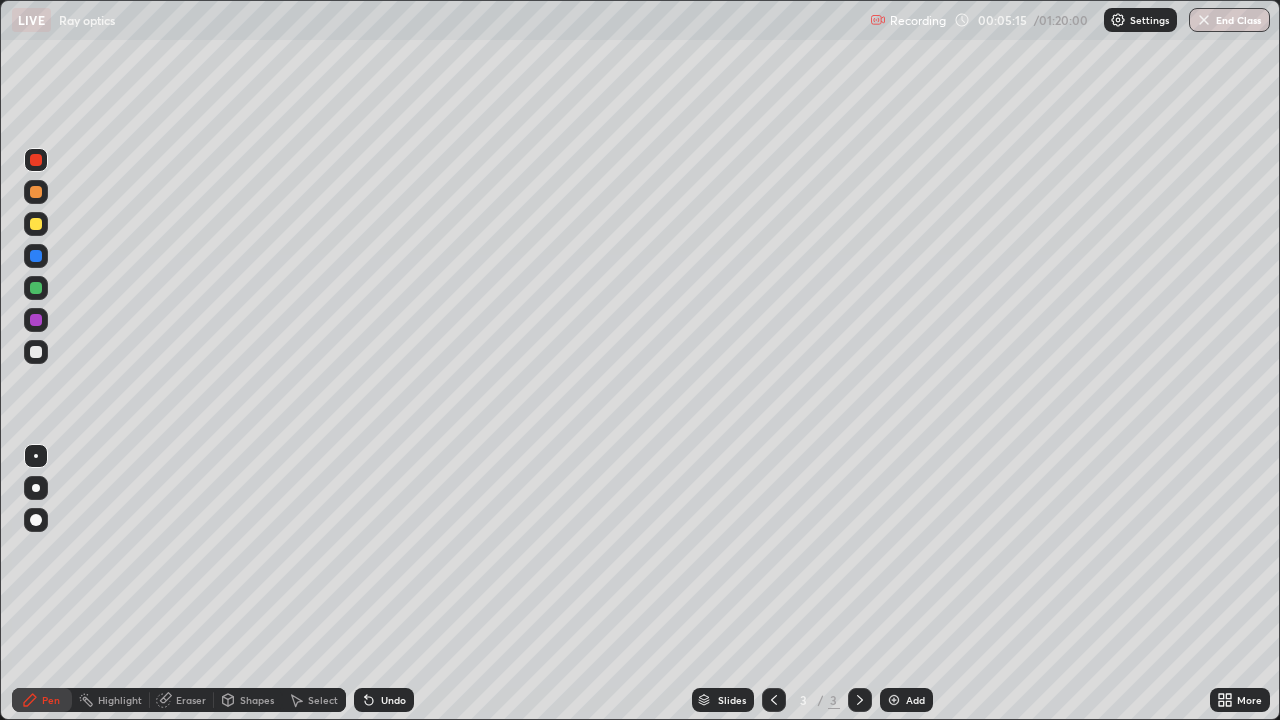 click at bounding box center (36, 192) 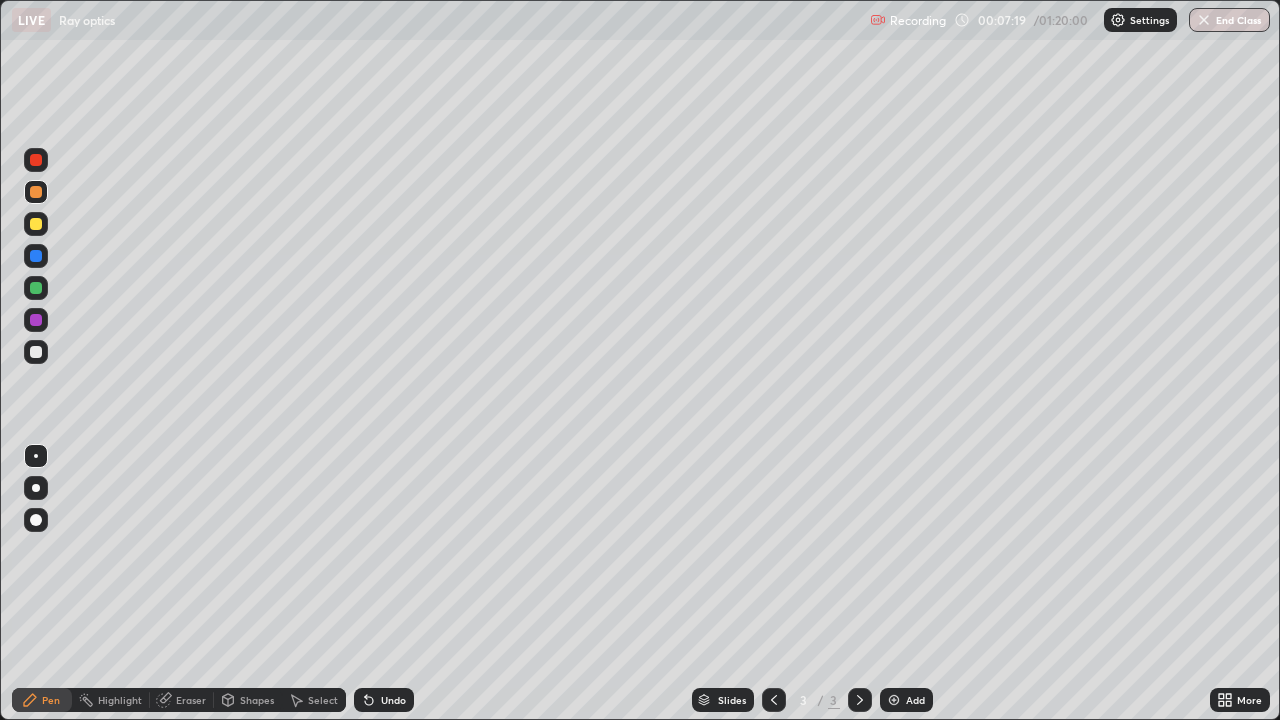 click at bounding box center [36, 352] 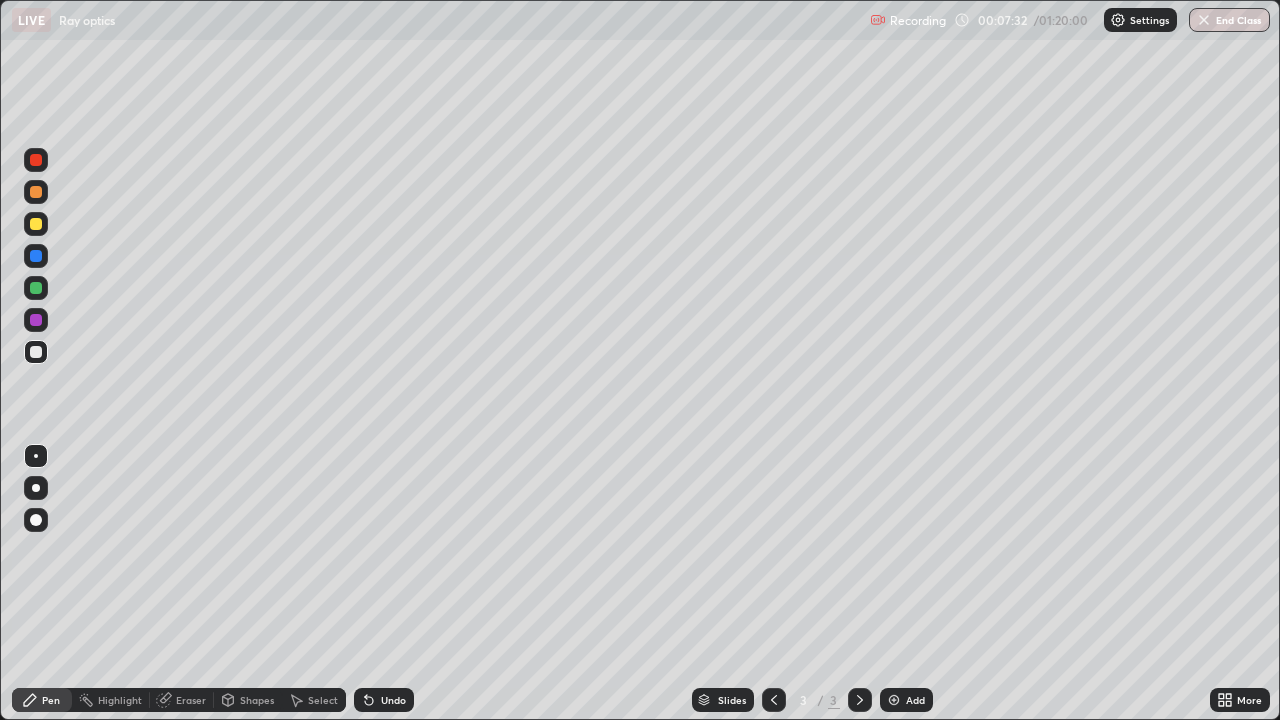 click on "Undo" at bounding box center [393, 700] 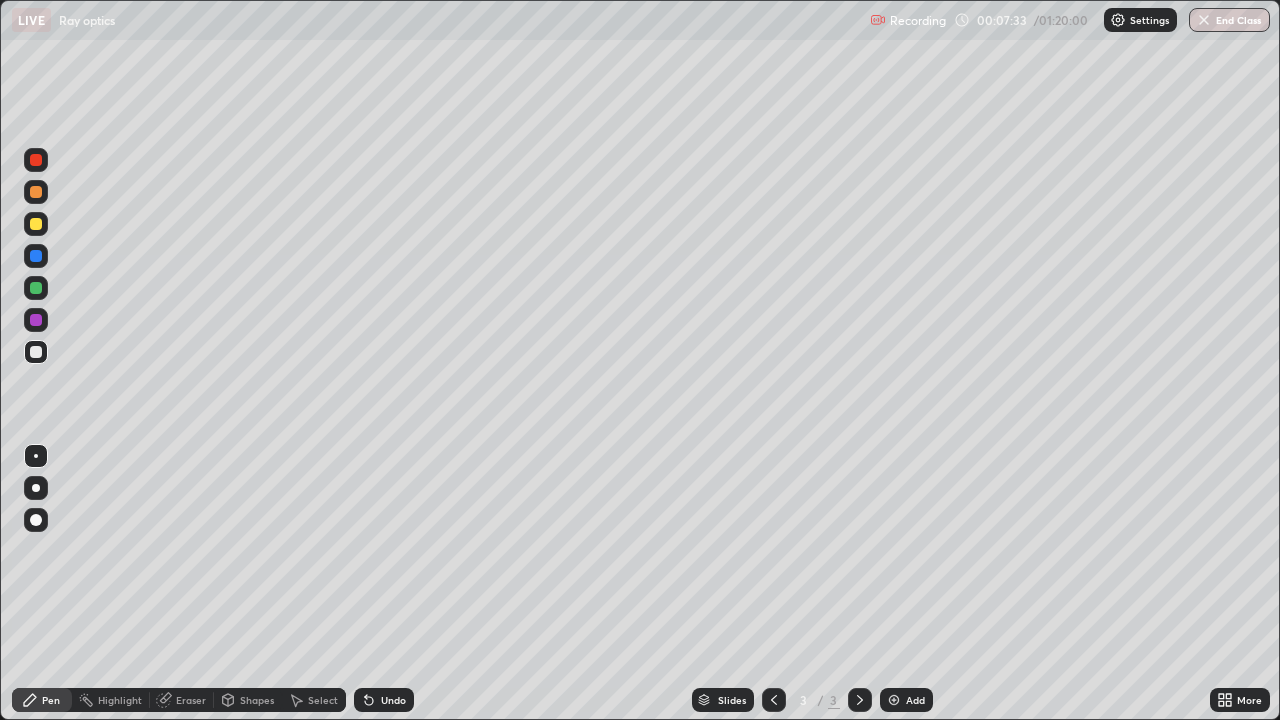 click on "Undo" at bounding box center [384, 700] 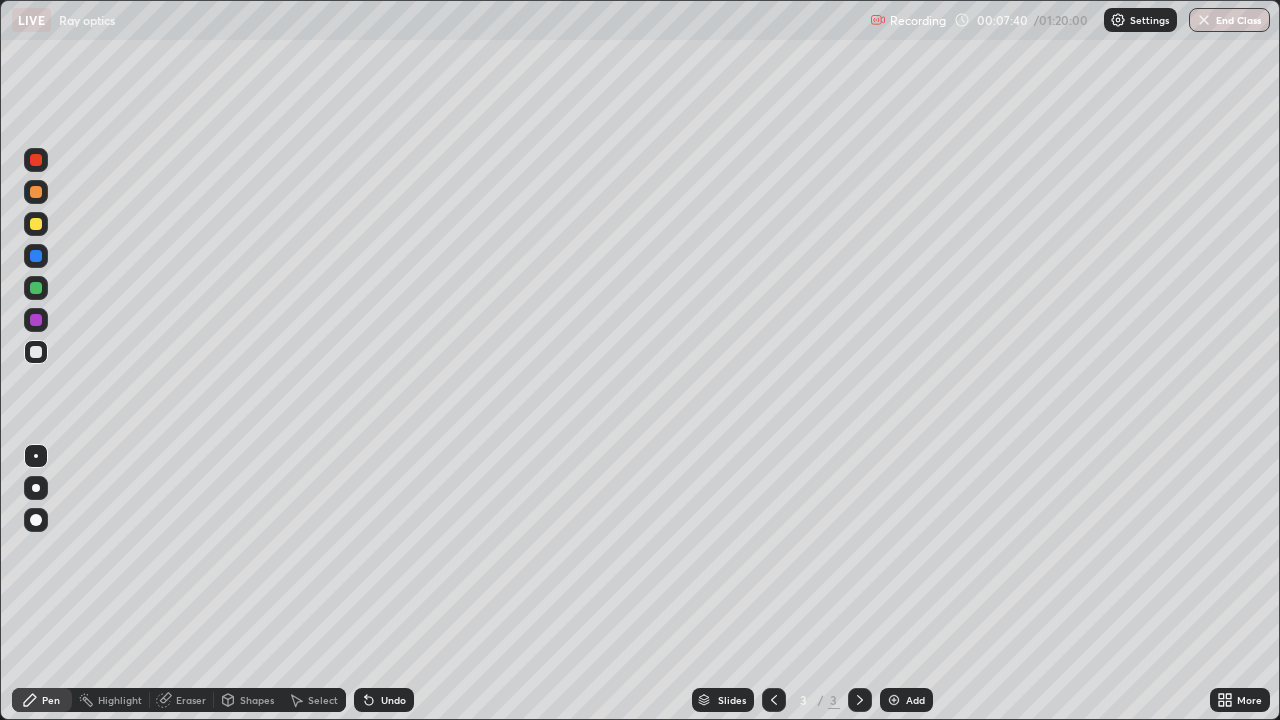 click on "Add" at bounding box center (915, 700) 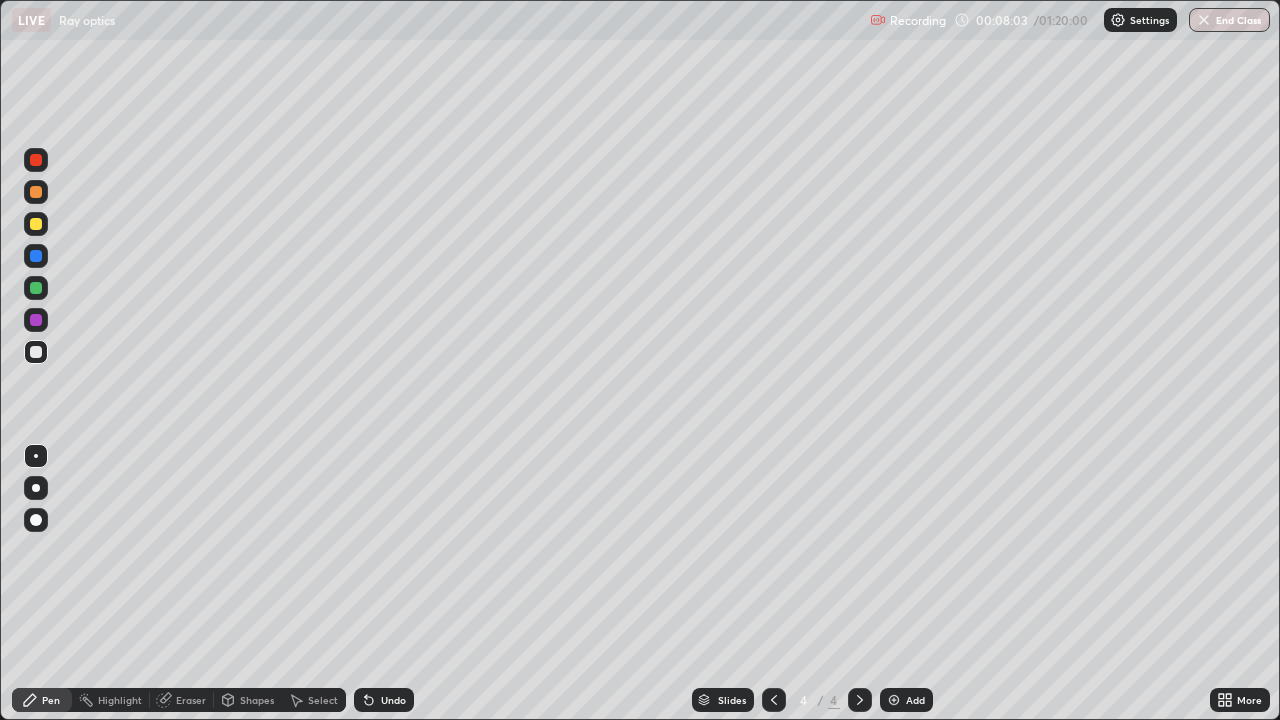 click at bounding box center (36, 288) 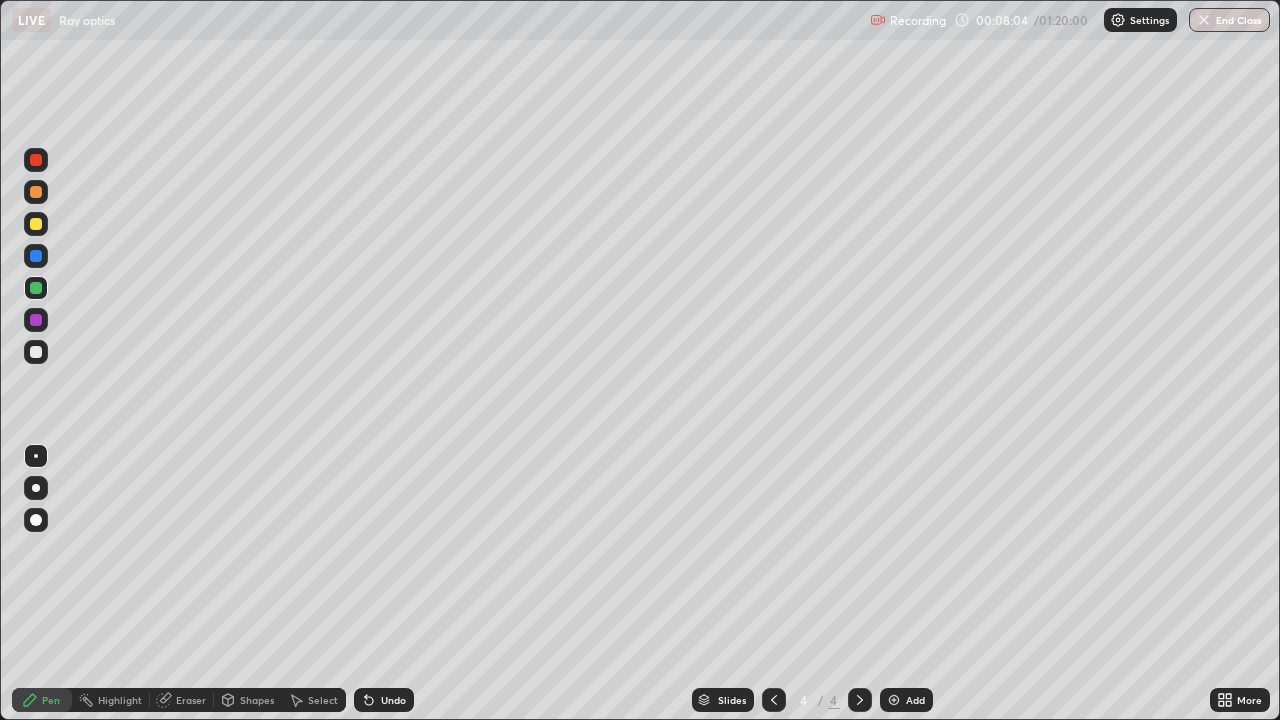 click on "Shapes" at bounding box center [257, 700] 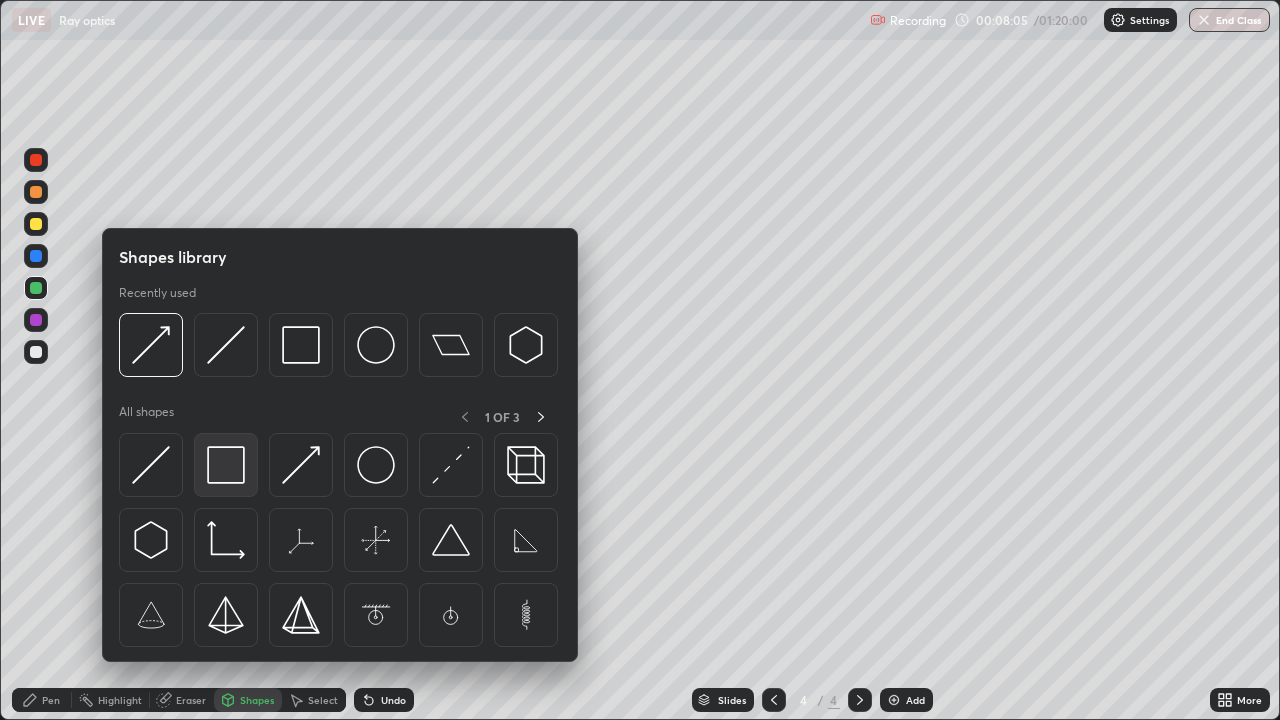 click at bounding box center (226, 465) 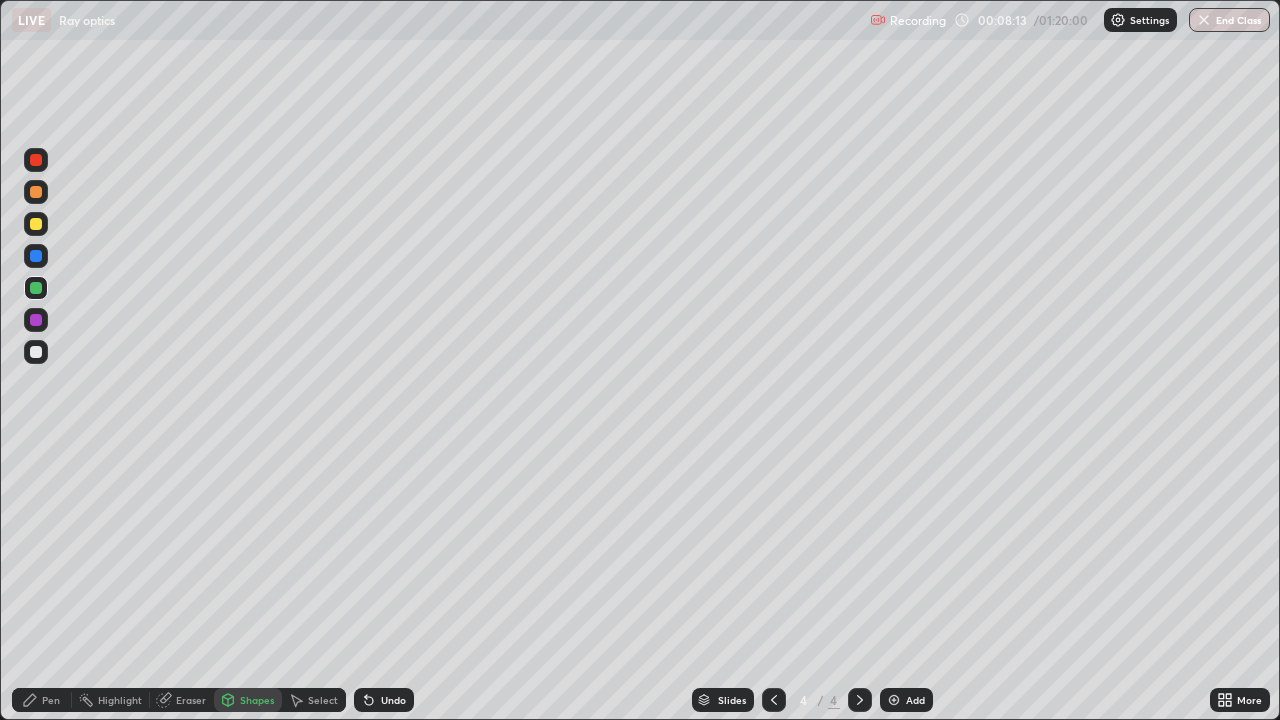 click at bounding box center [36, 352] 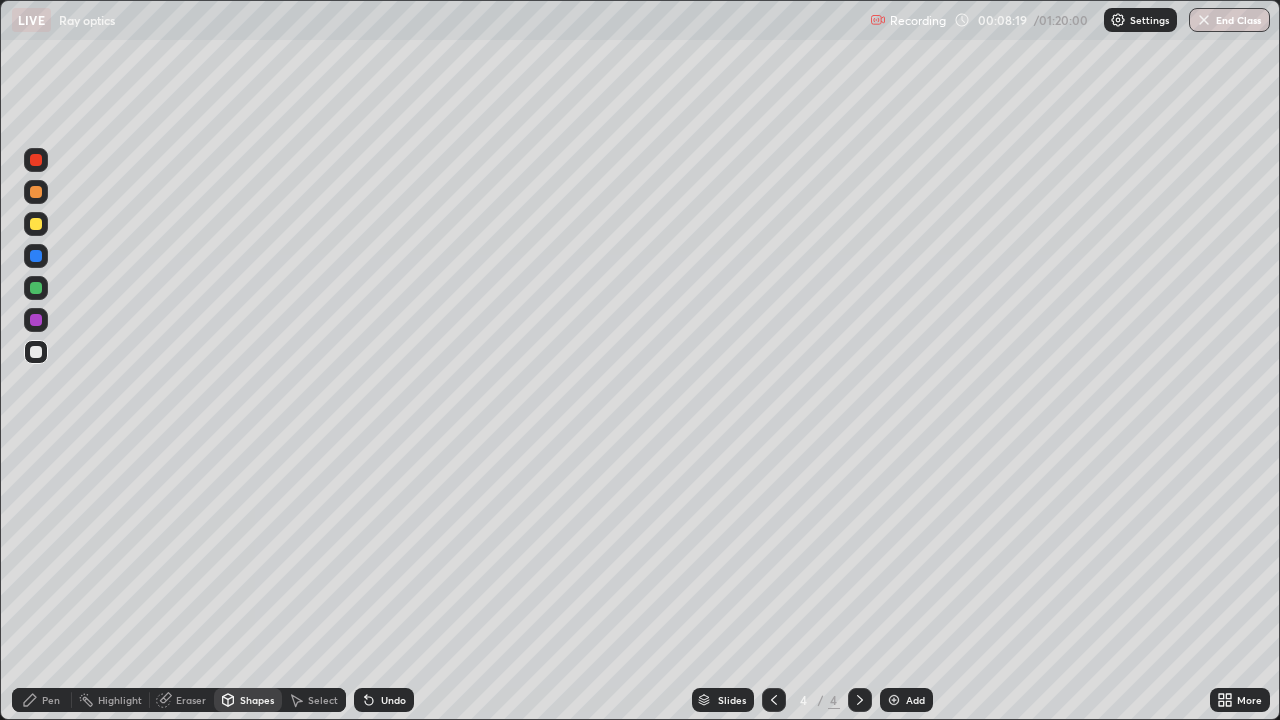 click on "Pen" at bounding box center [51, 700] 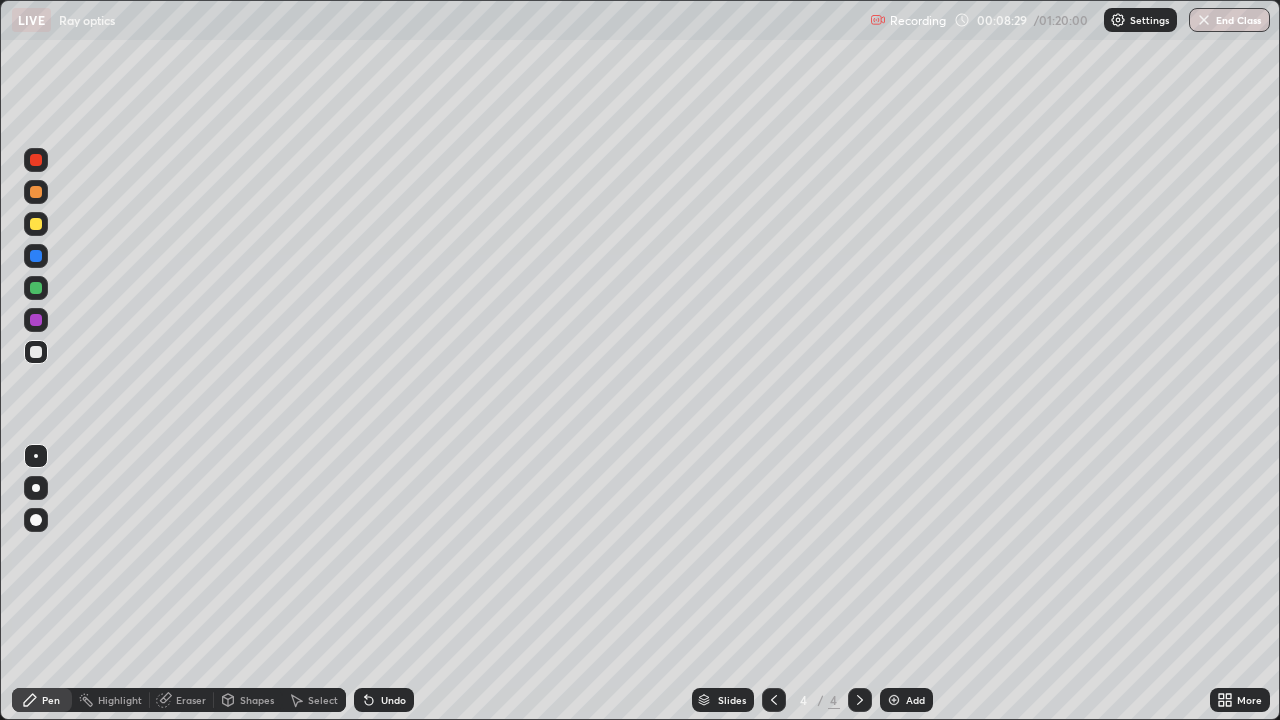 click at bounding box center [36, 224] 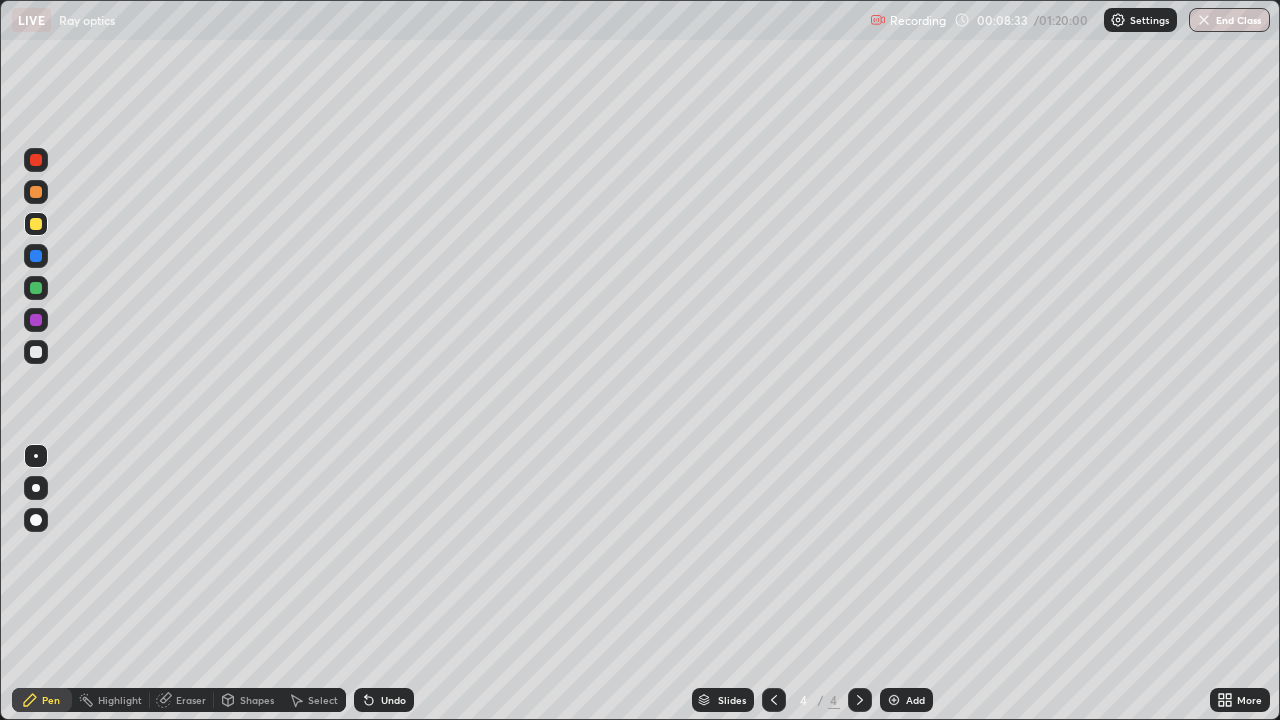 click on "Shapes" at bounding box center [257, 700] 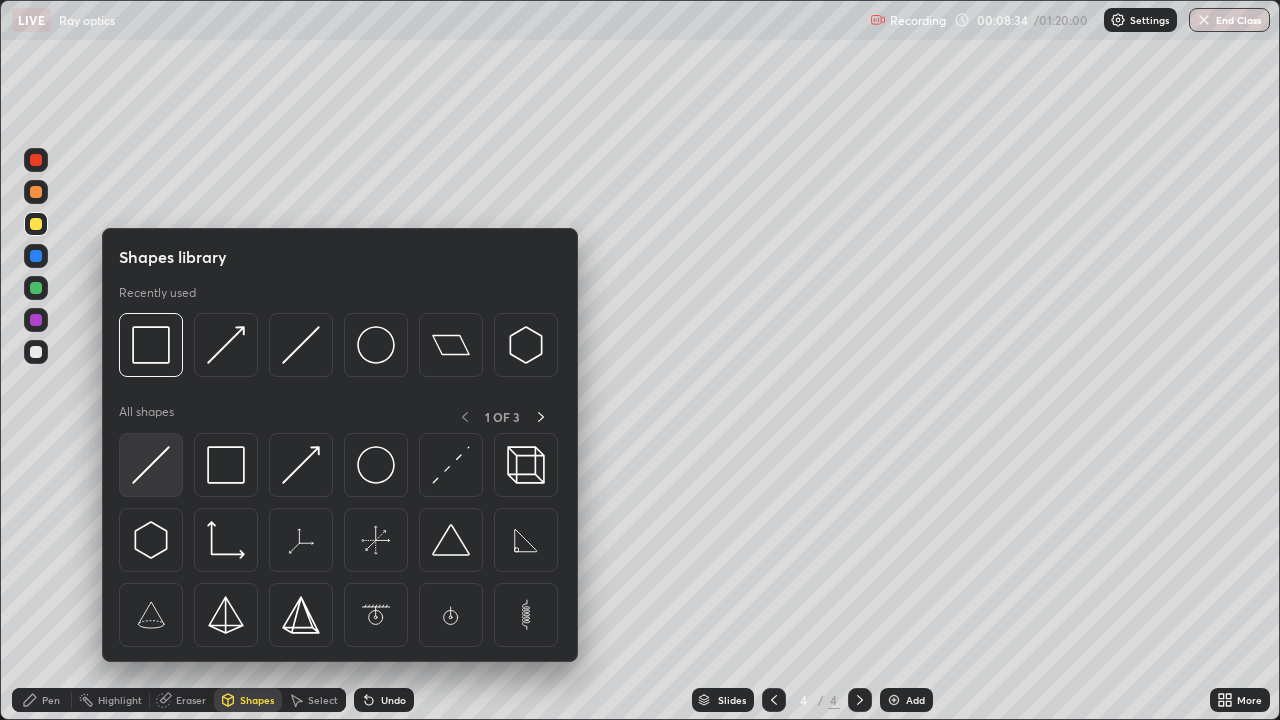 click at bounding box center (151, 465) 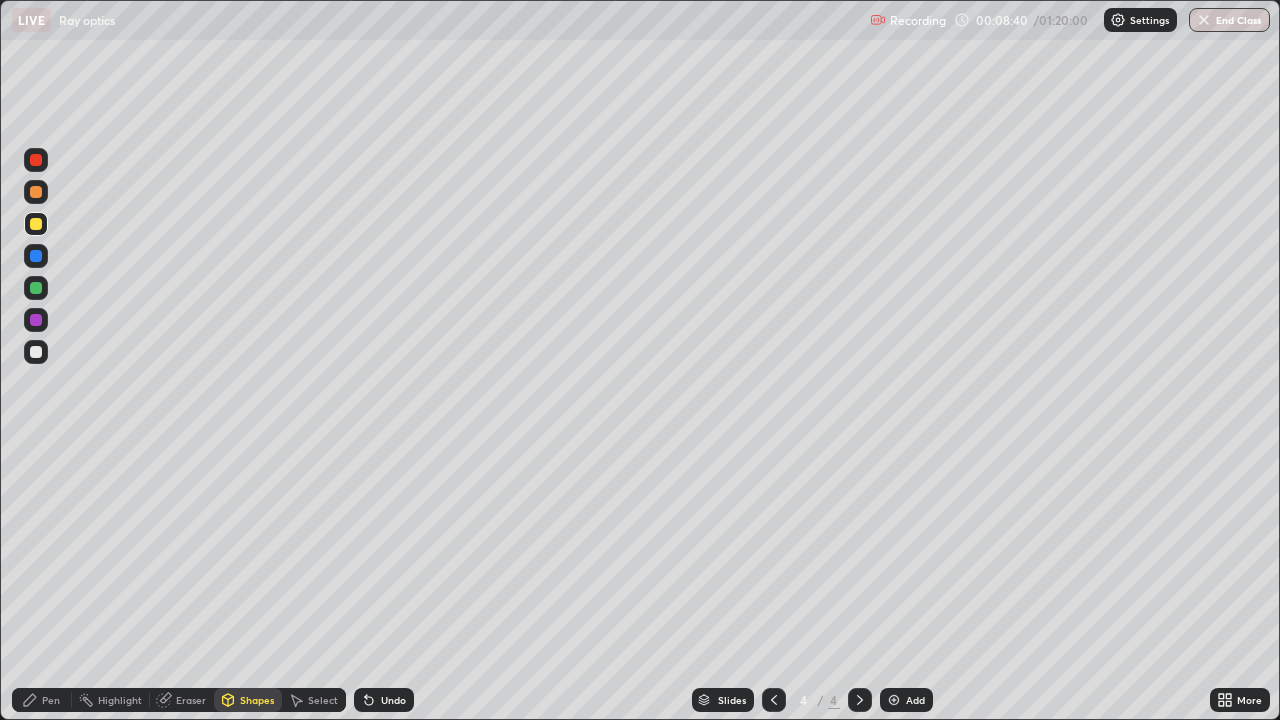 click on "Undo" at bounding box center (384, 700) 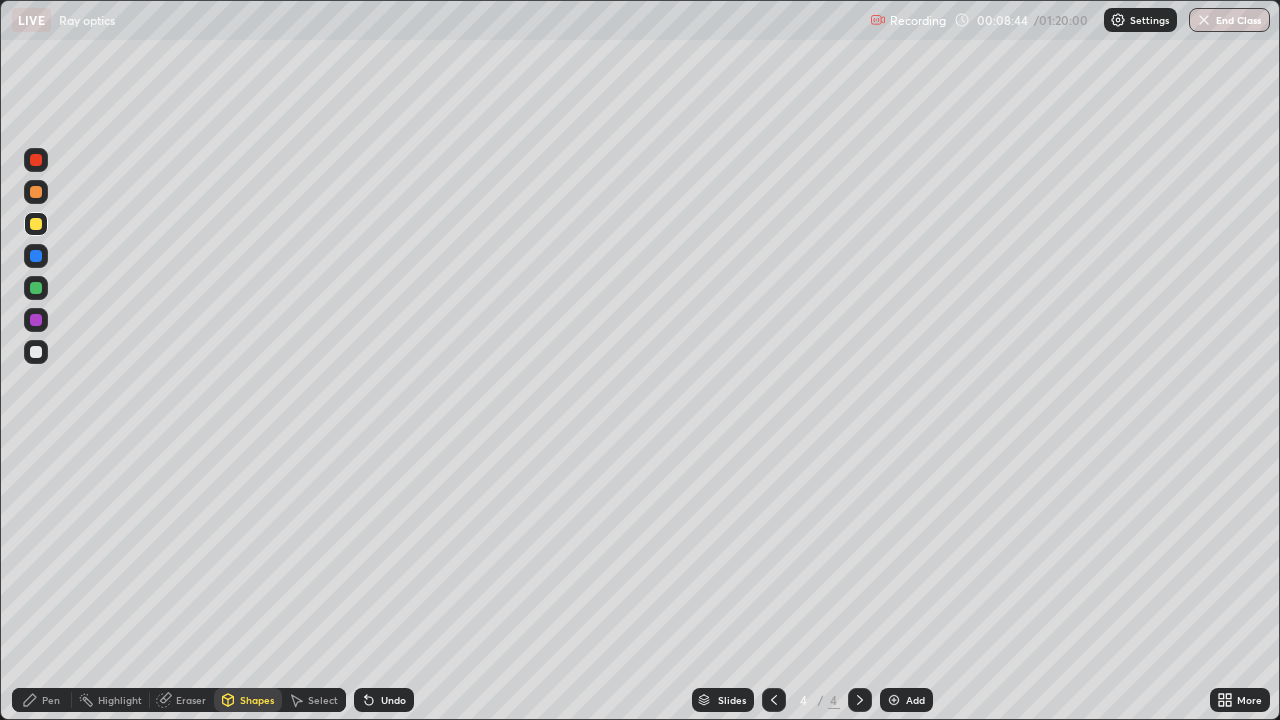 click on "Pen" at bounding box center [51, 700] 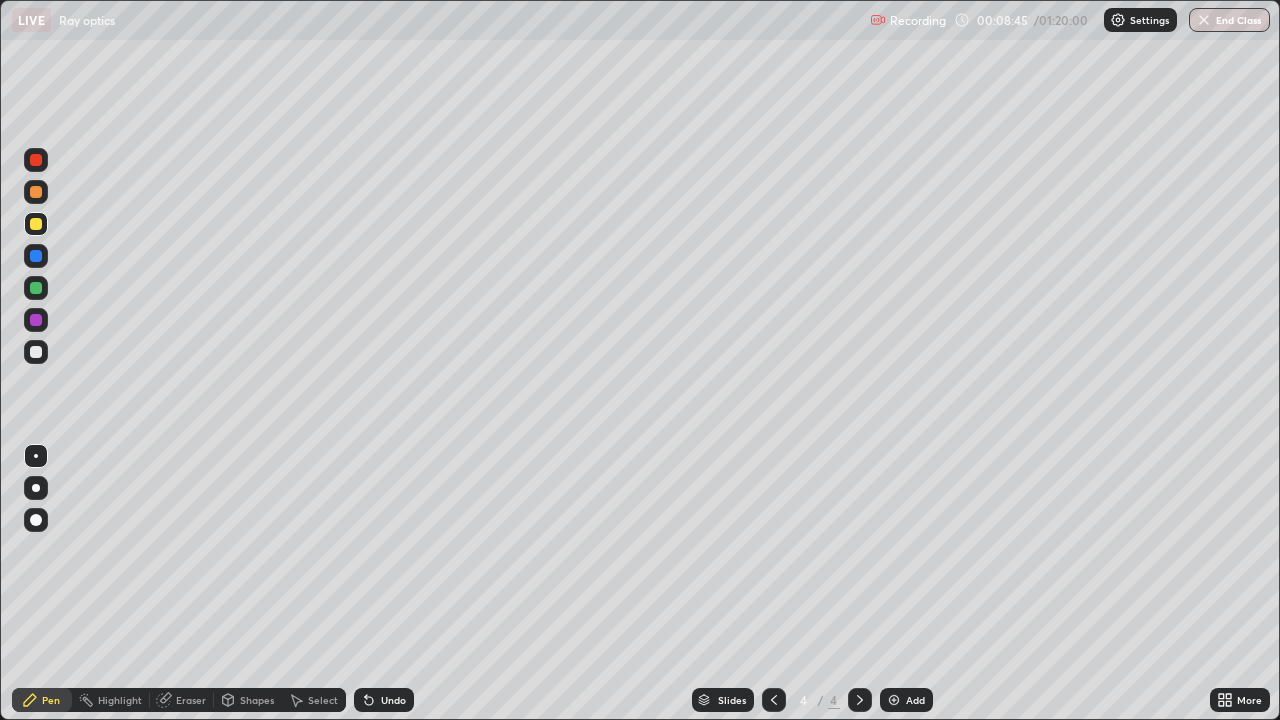 click at bounding box center (36, 256) 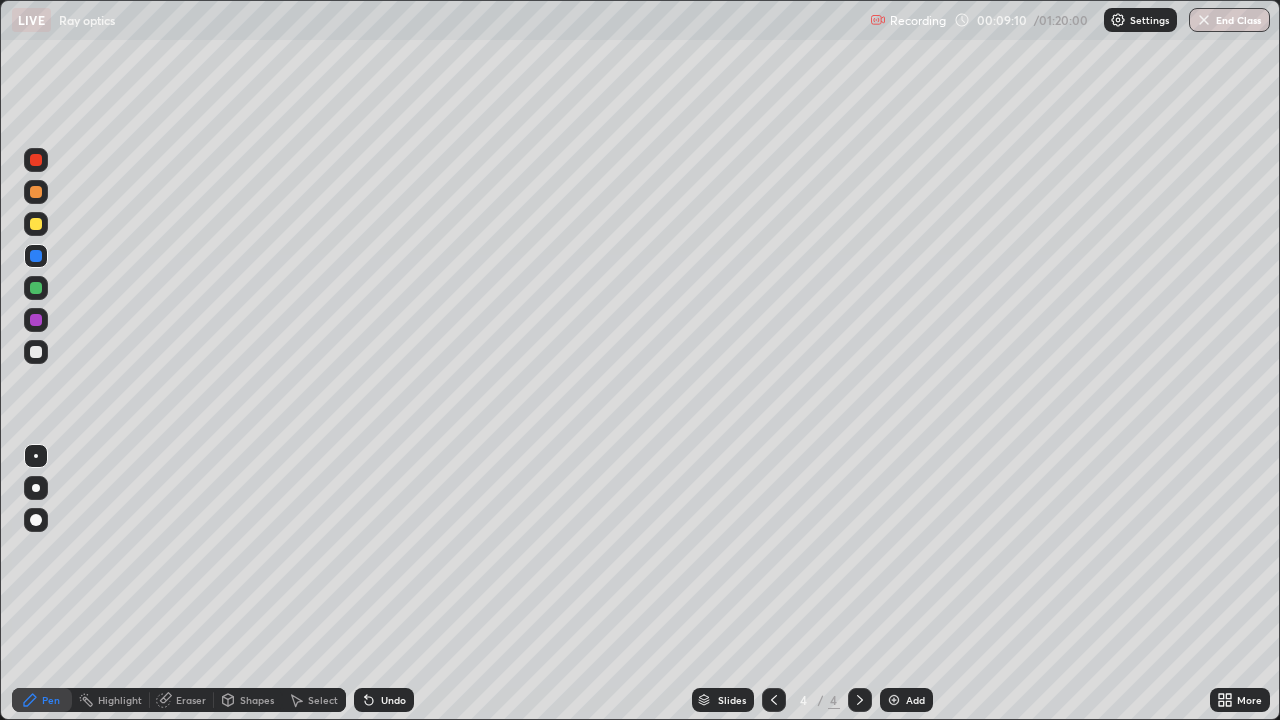 click at bounding box center (36, 192) 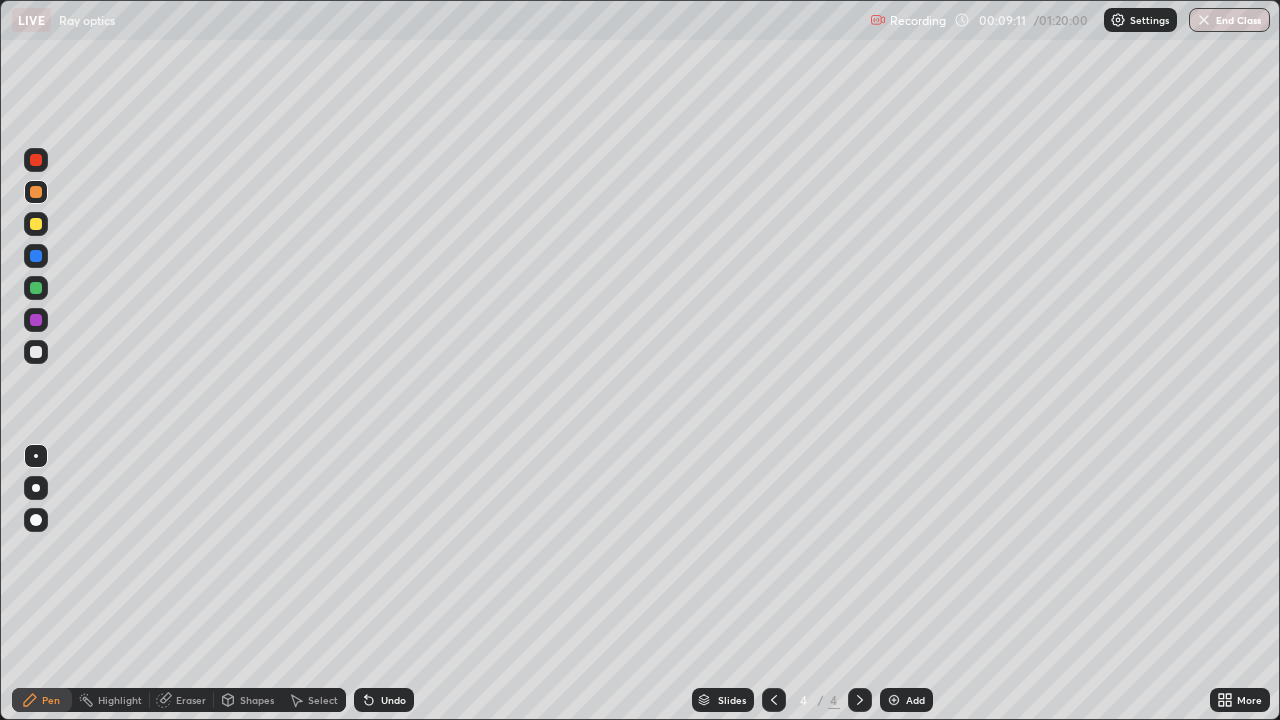 click on "Shapes" at bounding box center [257, 700] 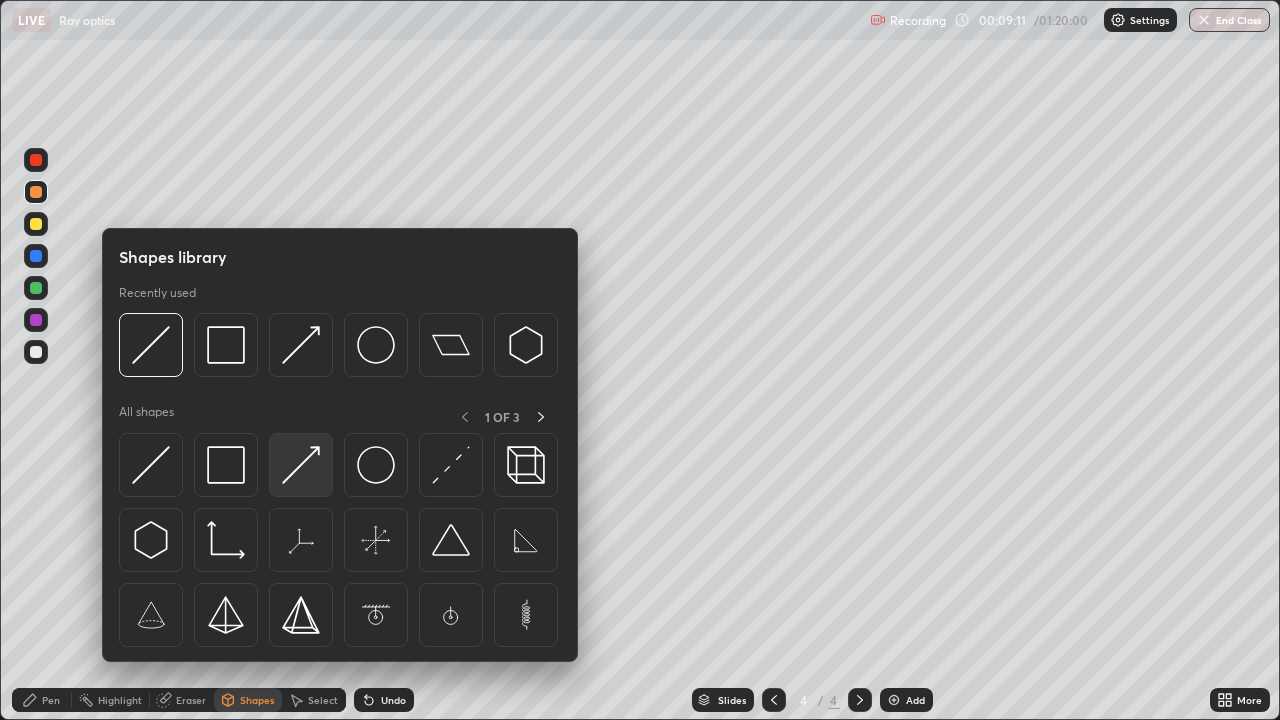 click at bounding box center [301, 465] 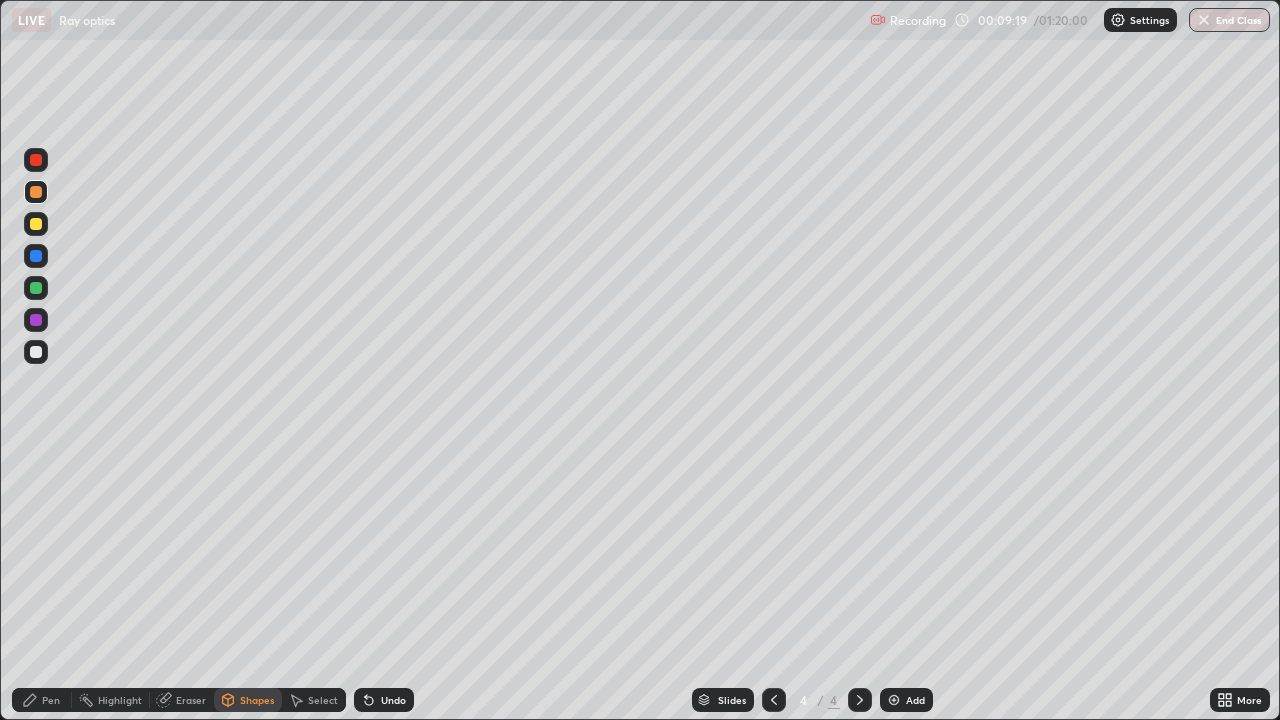 click at bounding box center [36, 352] 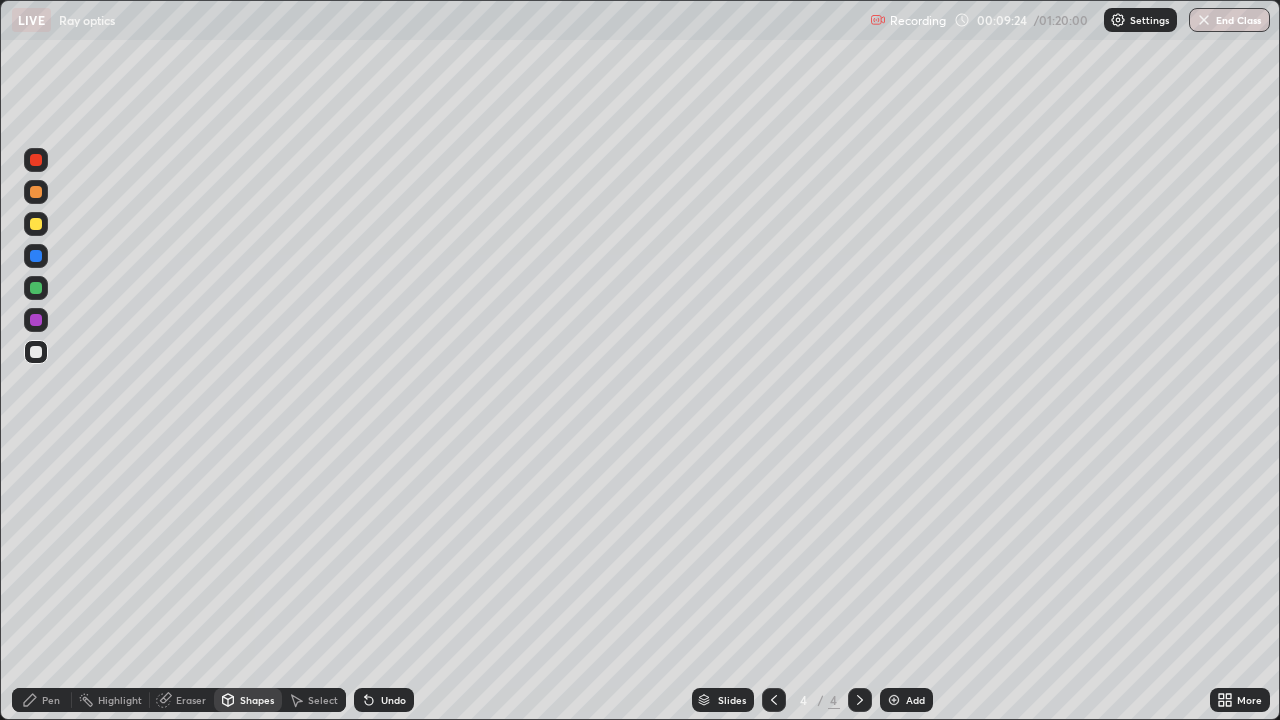 click on "Undo" at bounding box center (393, 700) 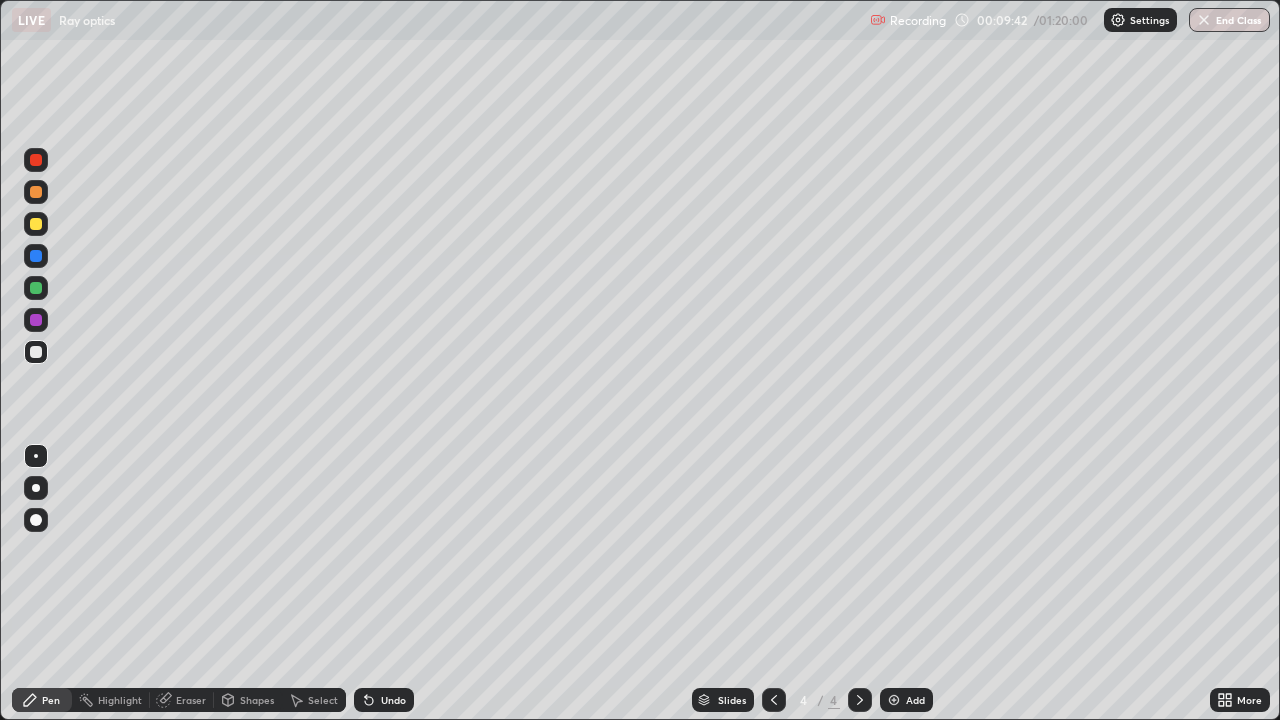 click at bounding box center [36, 160] 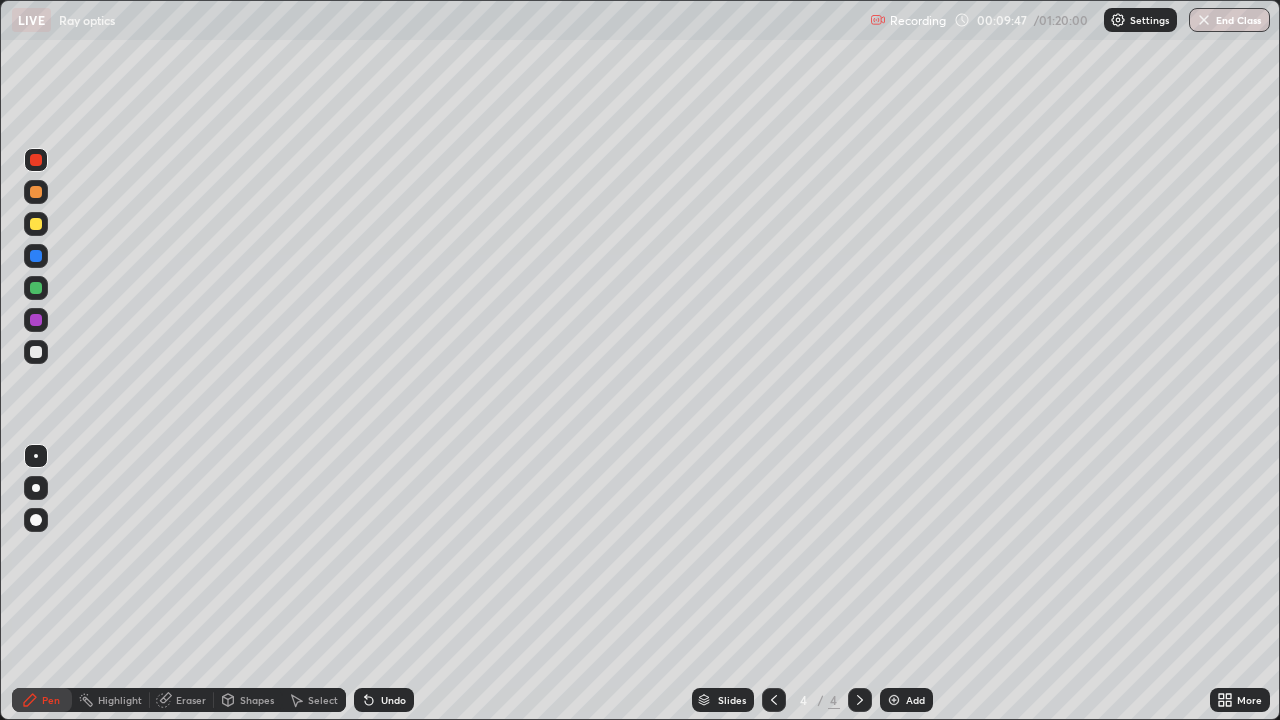 click on "Highlight" at bounding box center (111, 700) 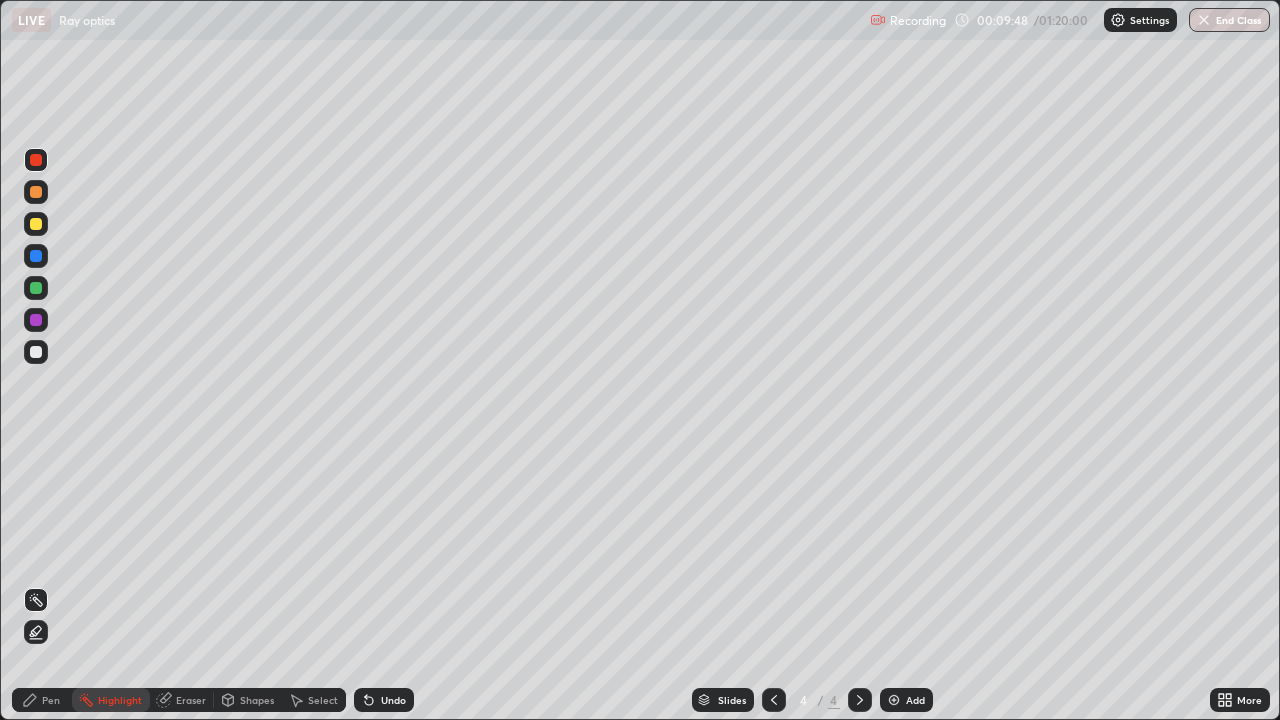 click on "Pen" at bounding box center [42, 700] 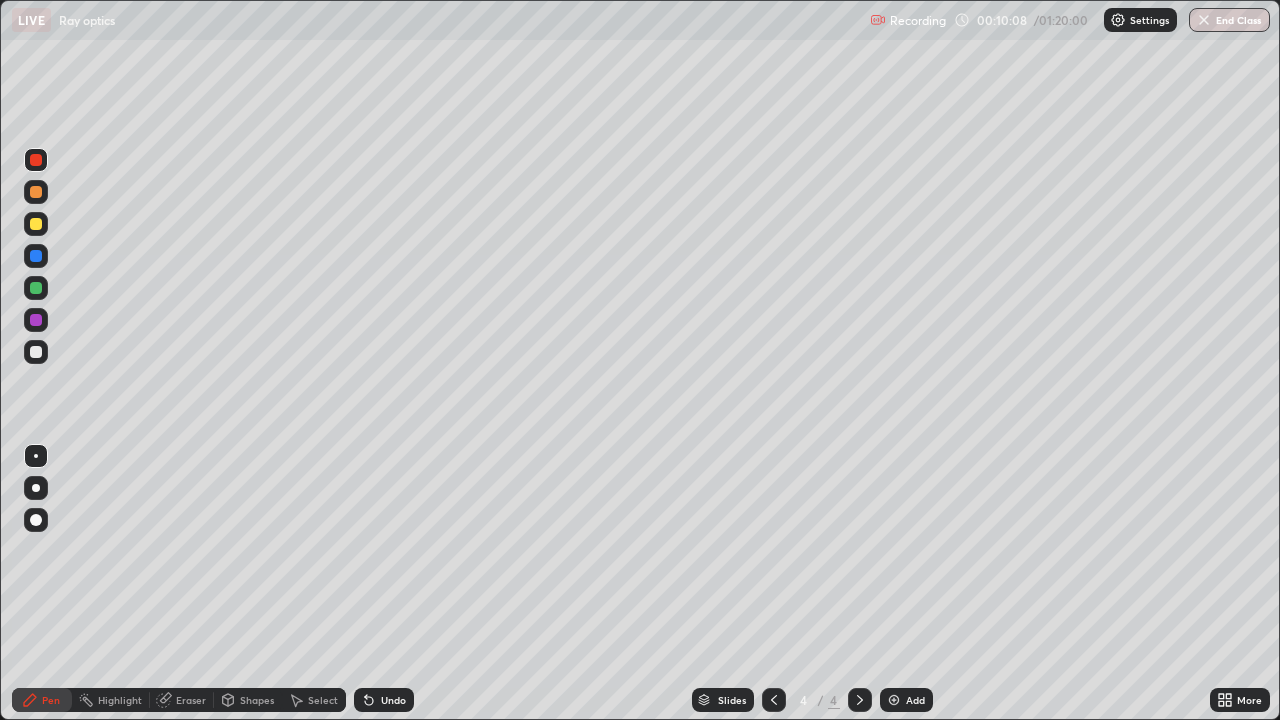 click at bounding box center [36, 288] 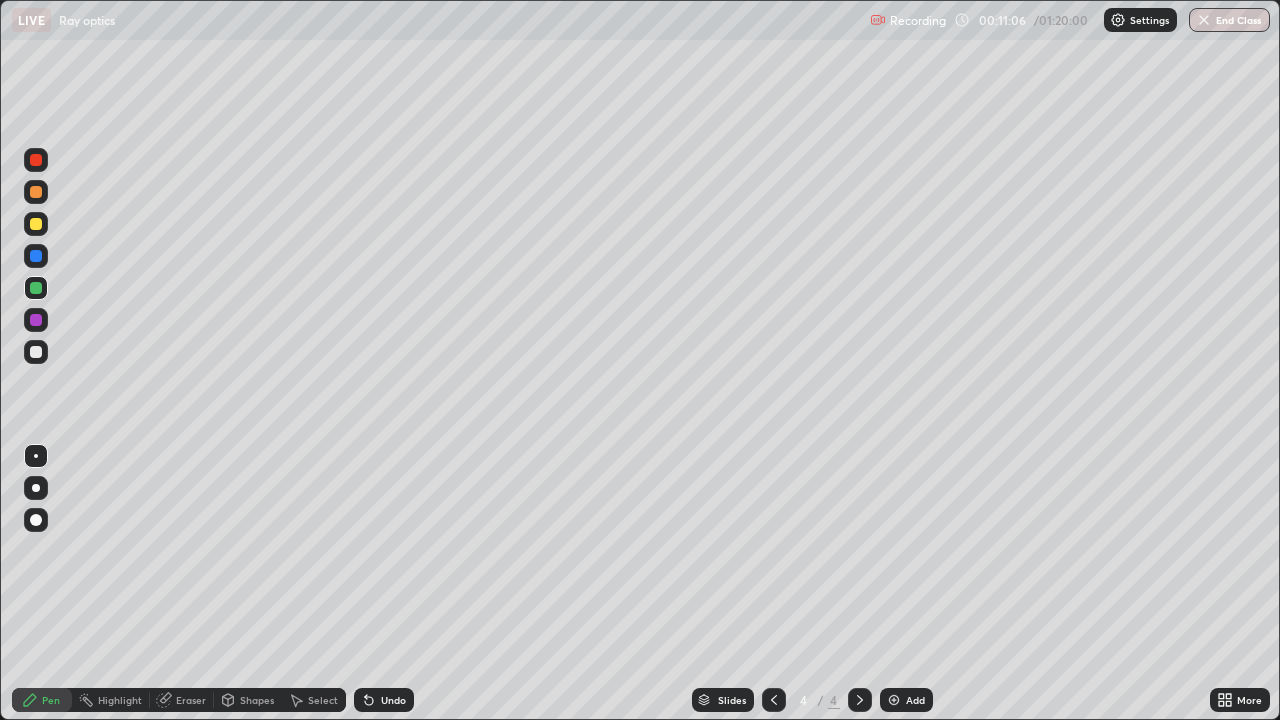 click 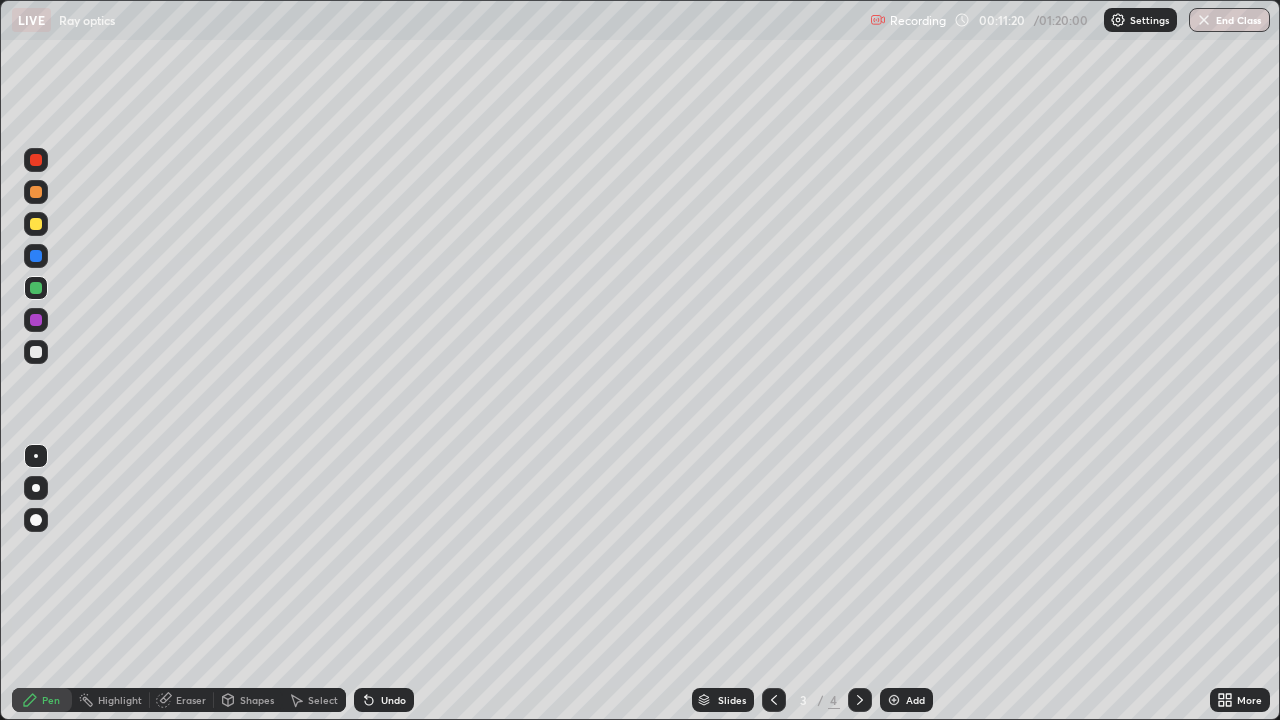 click at bounding box center (36, 560) 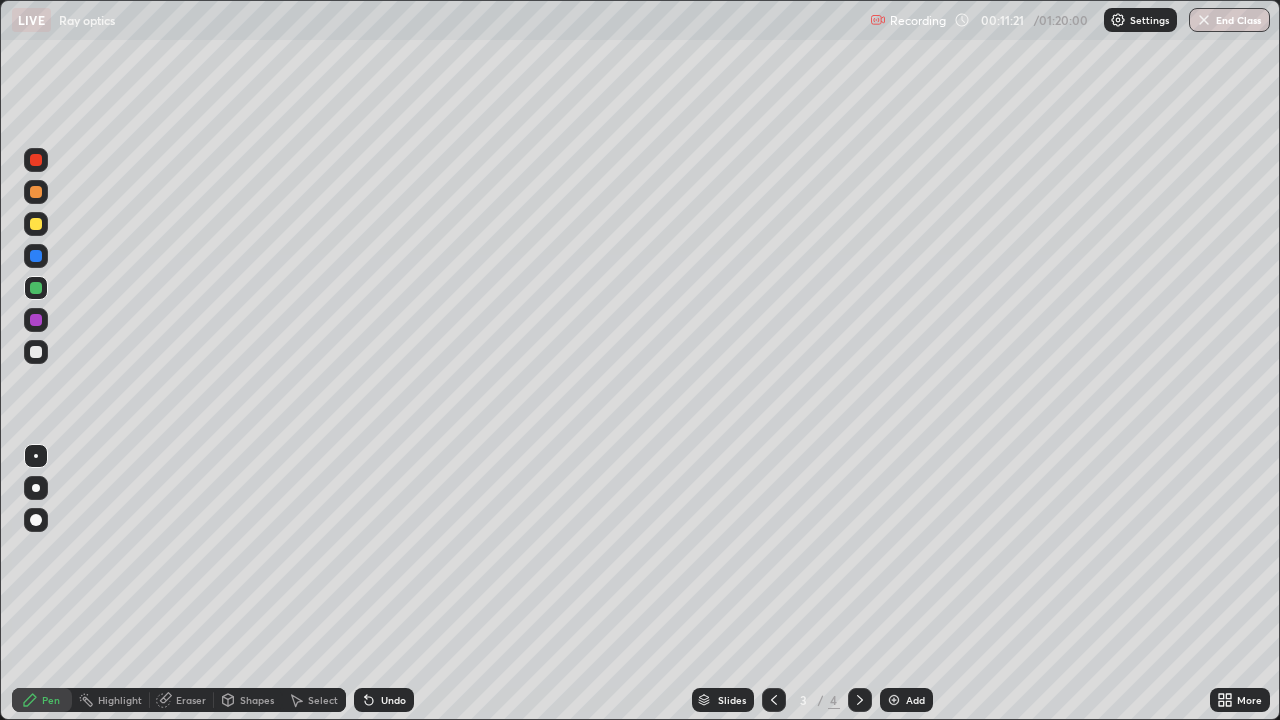 click at bounding box center (36, 560) 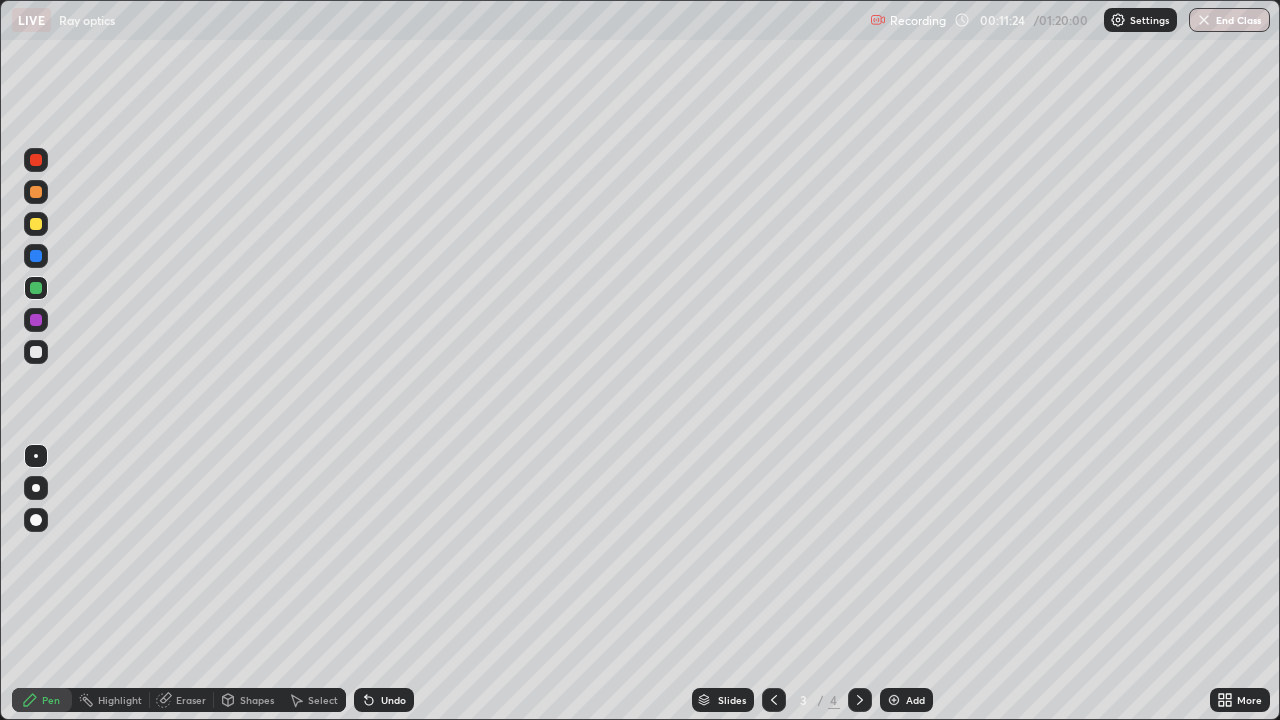 click at bounding box center [36, 560] 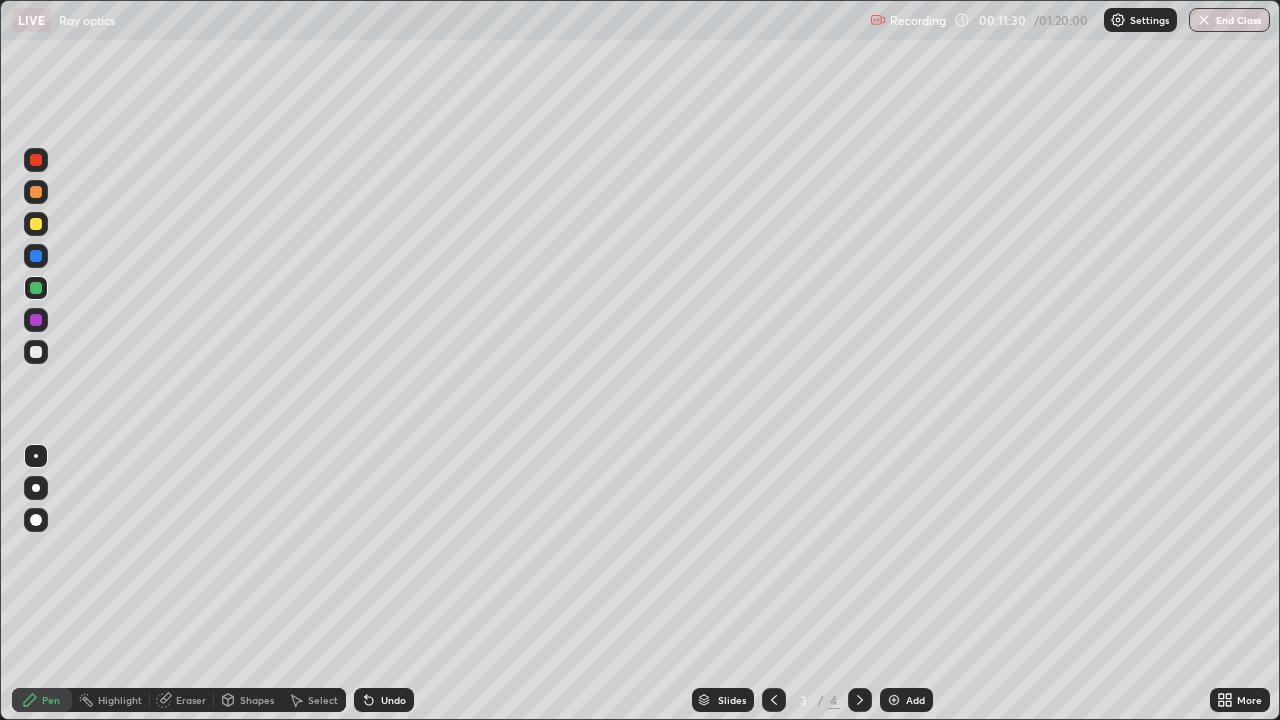 click at bounding box center (36, 560) 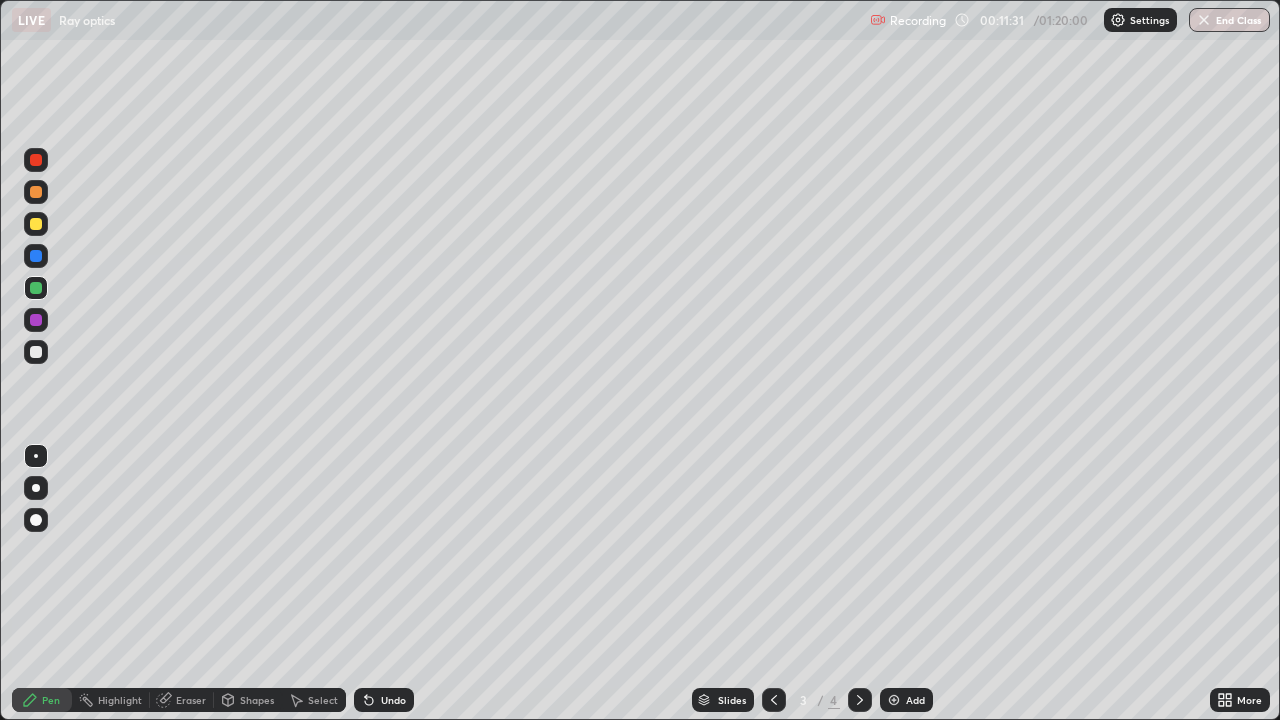 click on "Erase all" at bounding box center [36, 360] 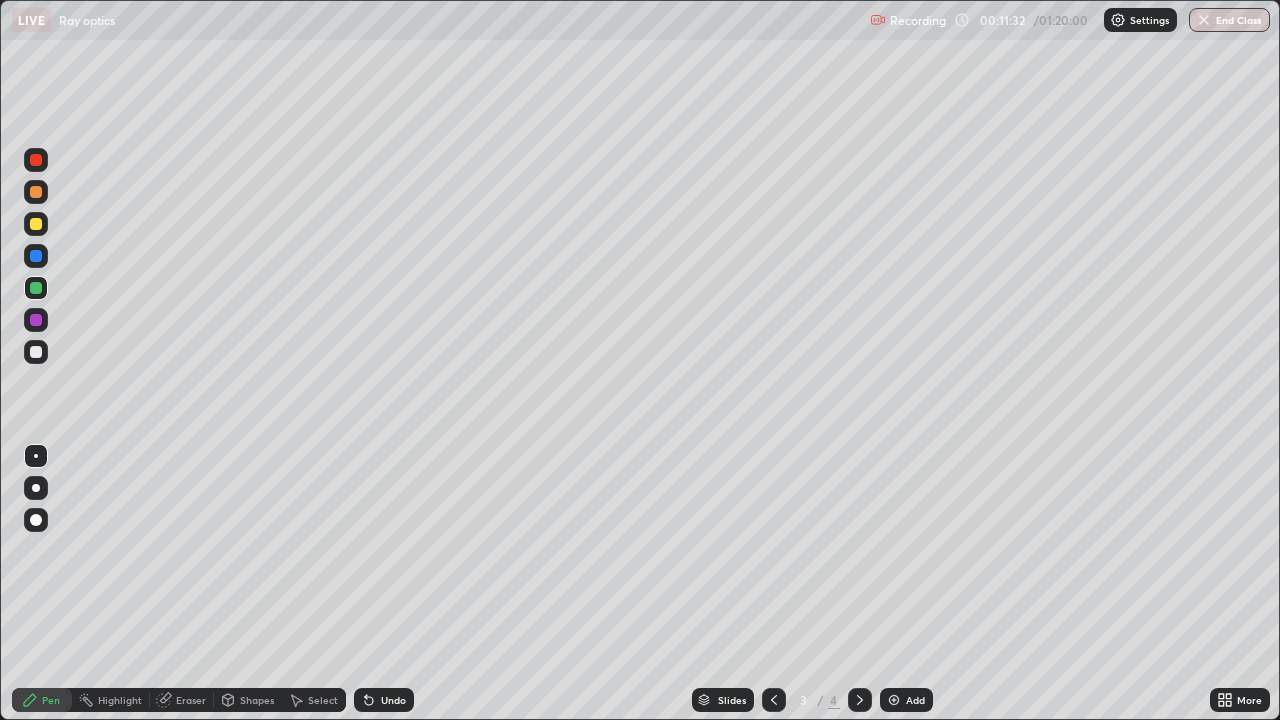 click at bounding box center (36, 560) 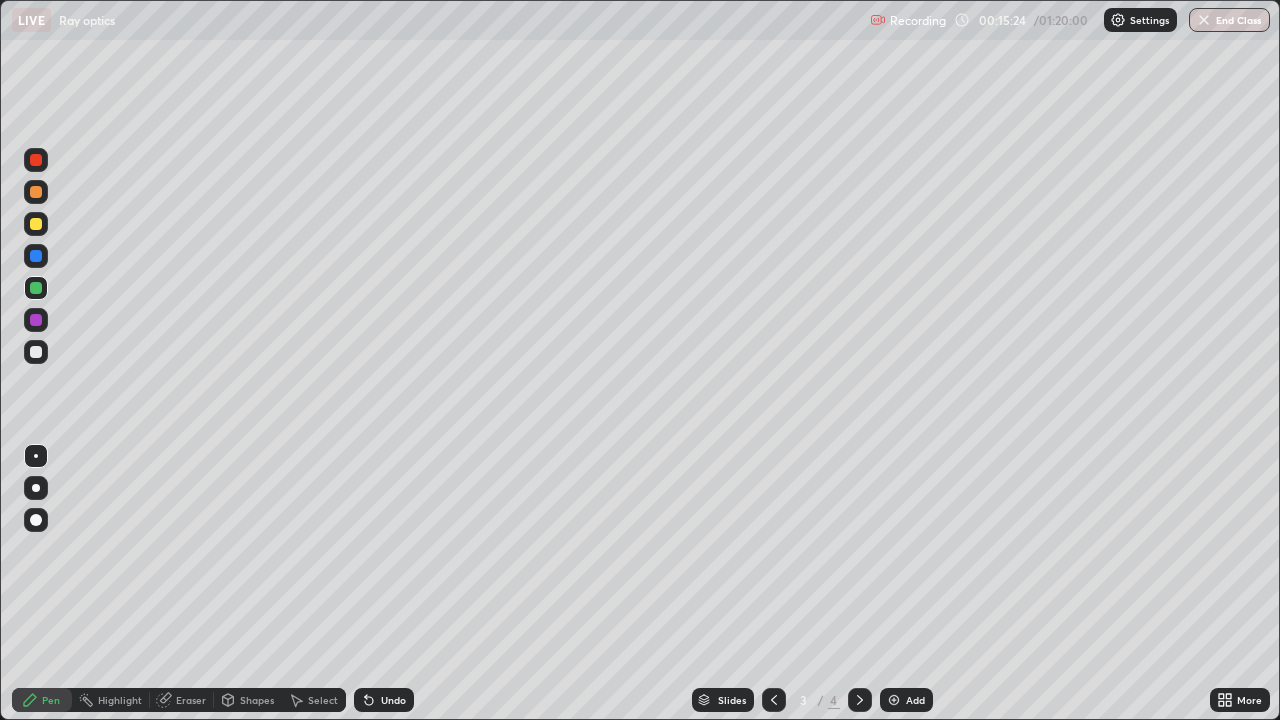 click 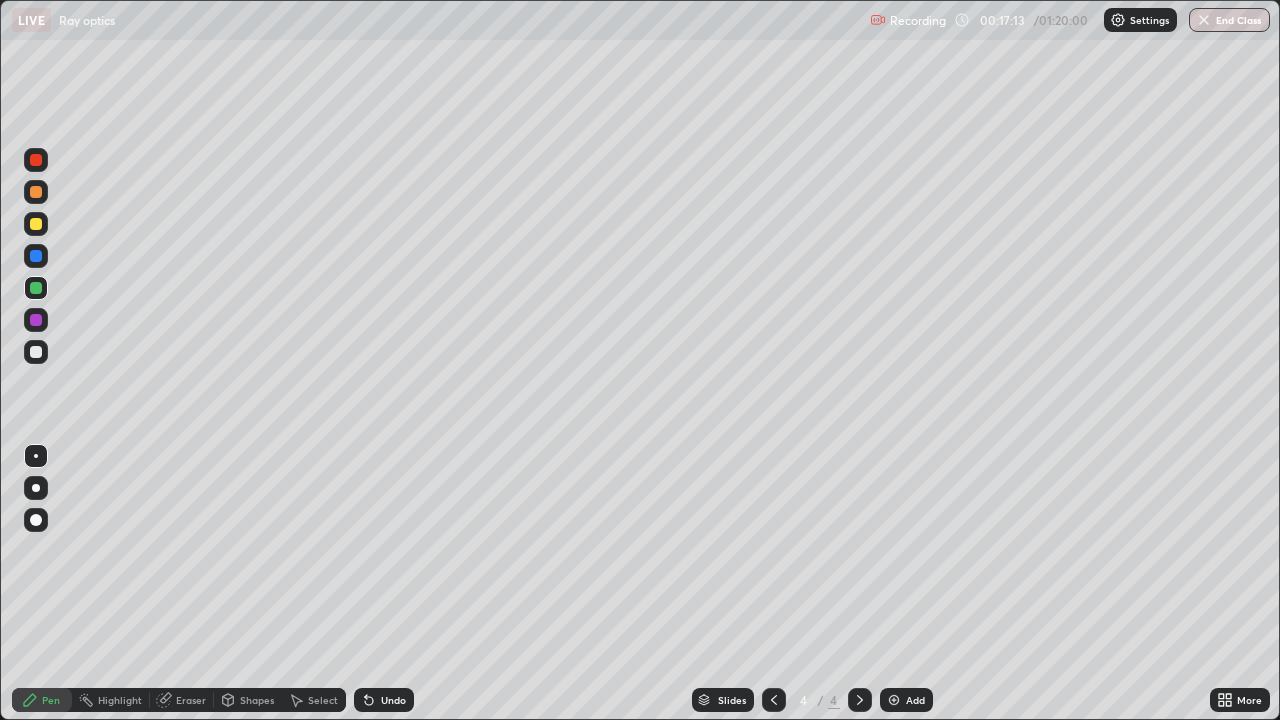 click at bounding box center [36, 224] 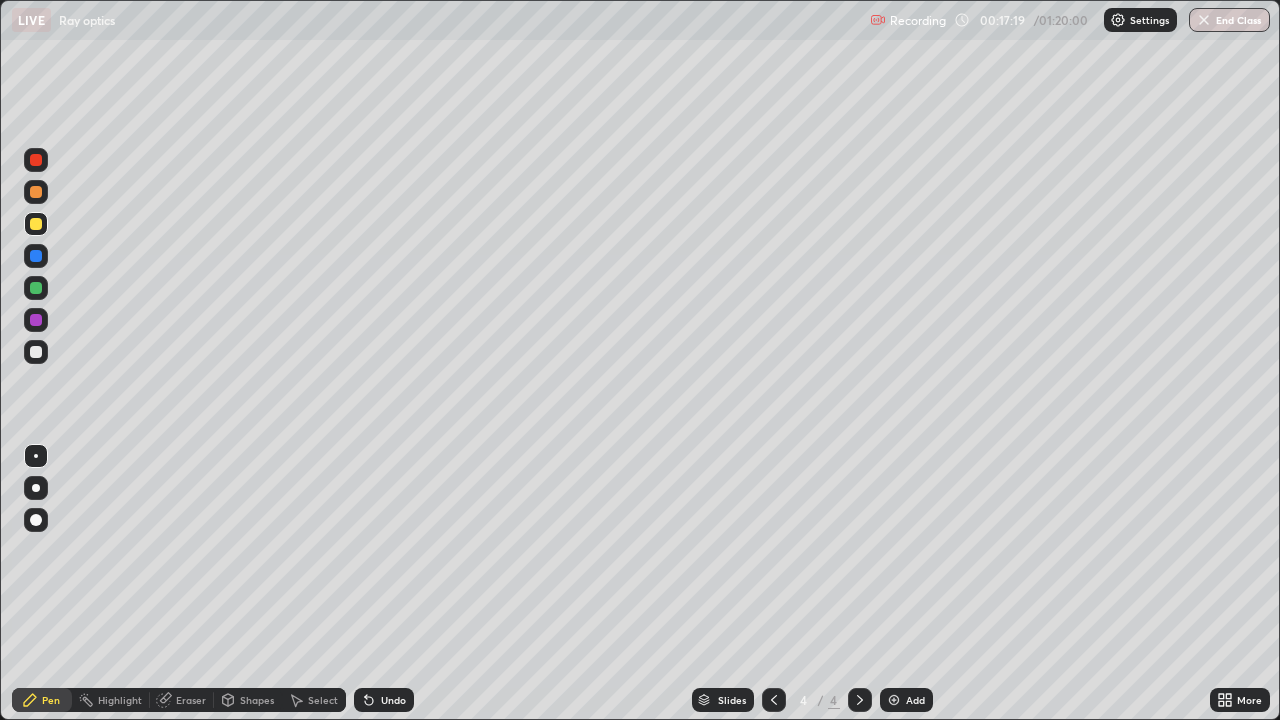 click at bounding box center (36, 192) 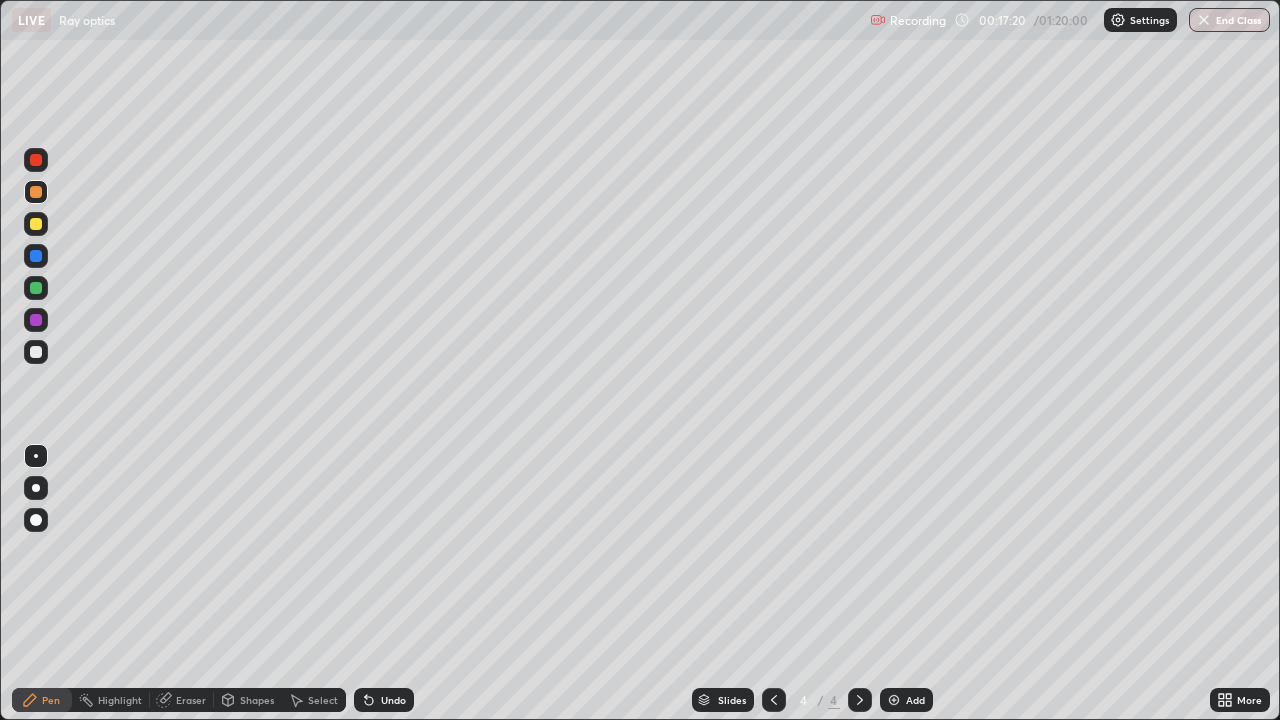 click at bounding box center (36, 288) 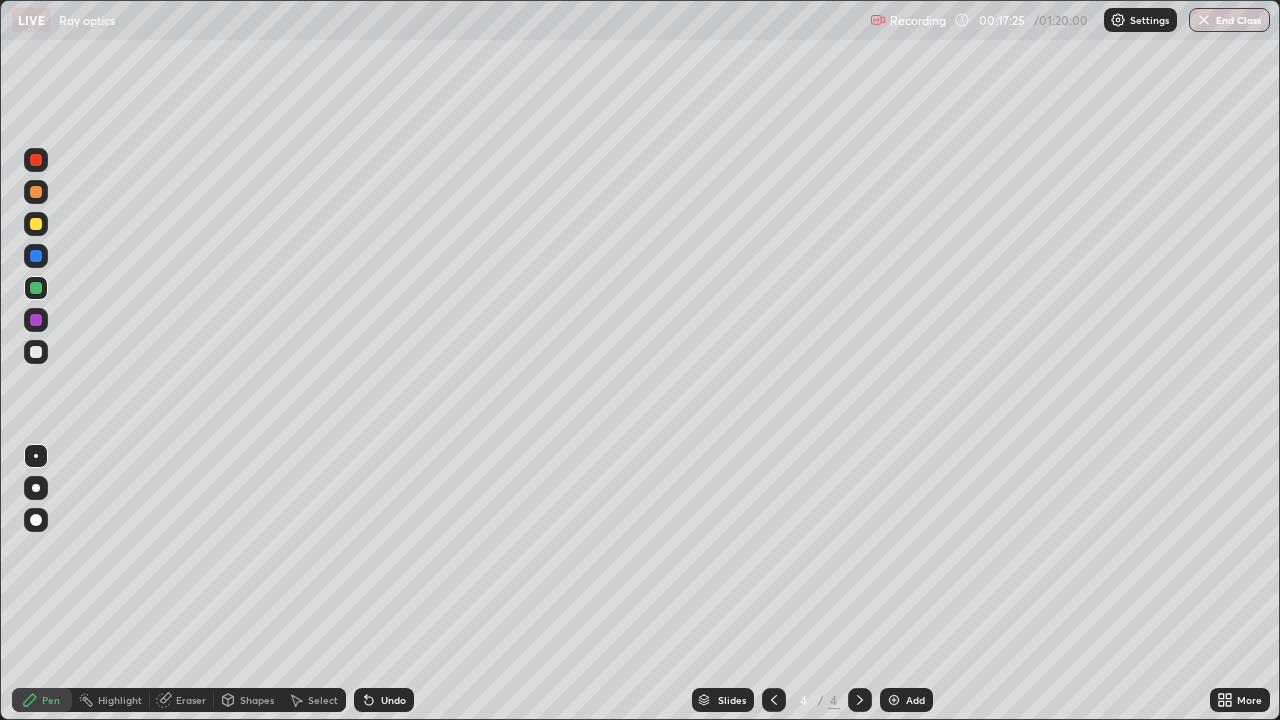 click at bounding box center [36, 352] 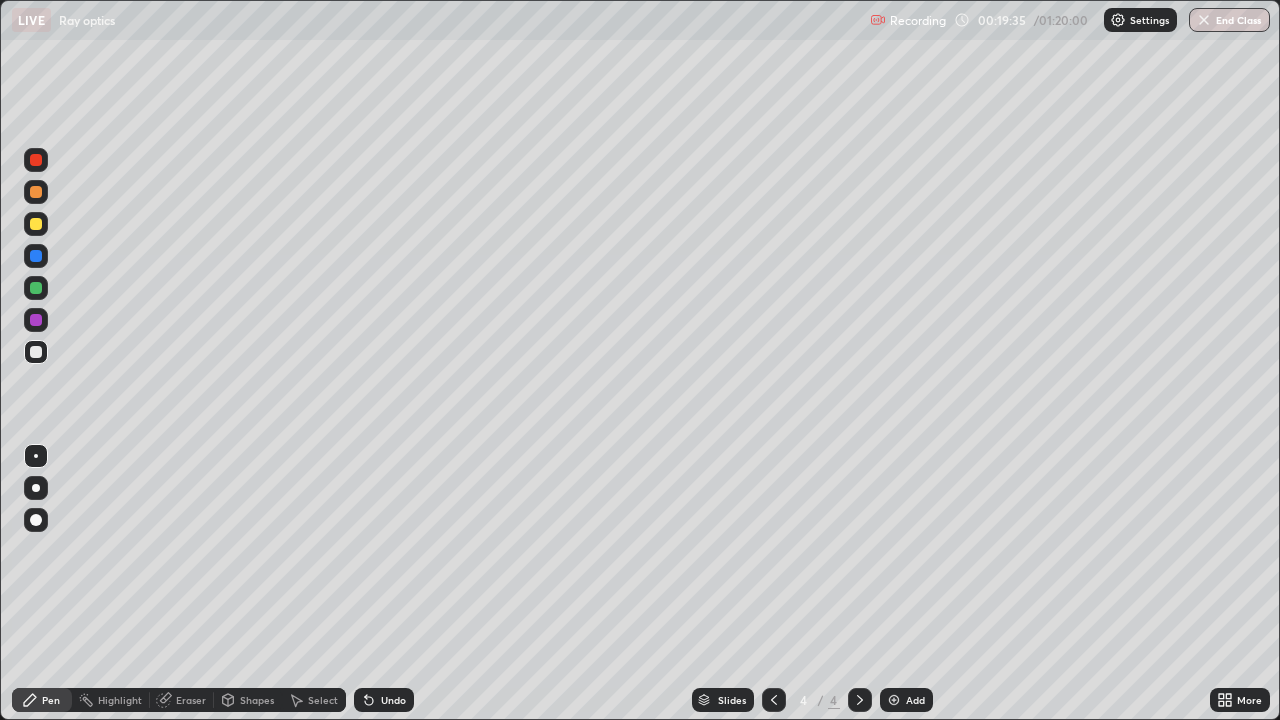 click on "Add" at bounding box center [906, 700] 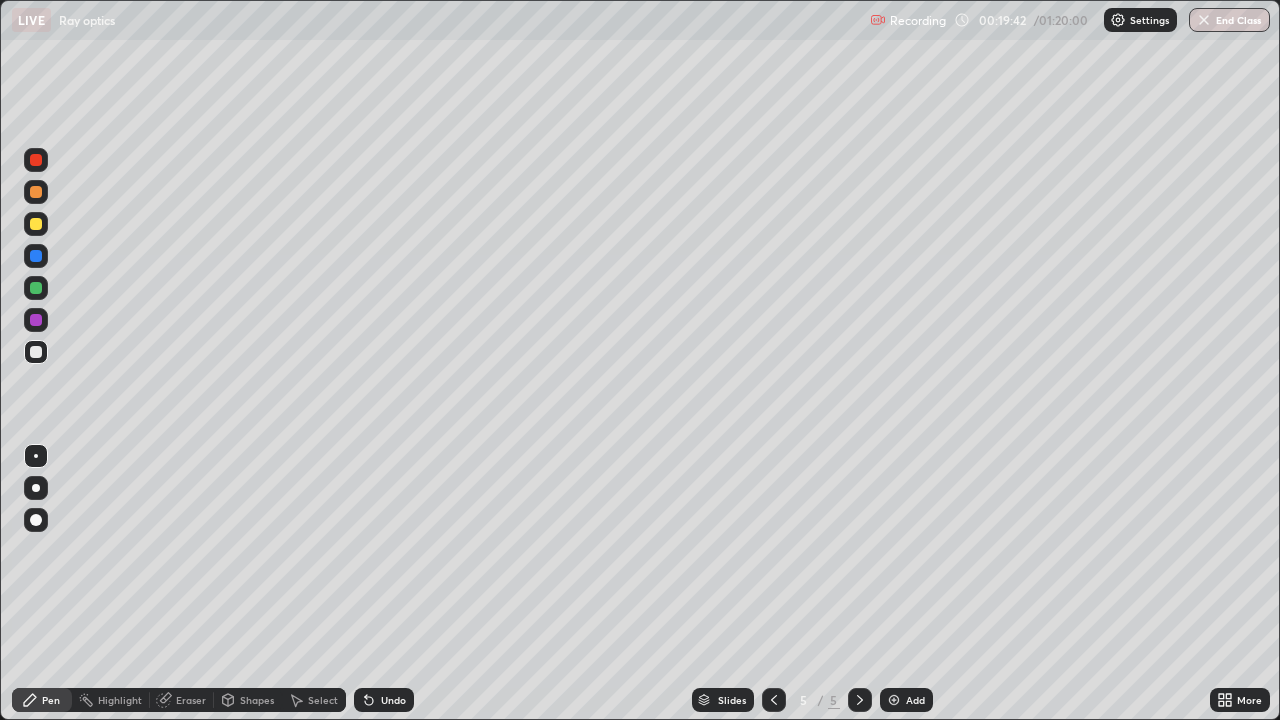 click at bounding box center [36, 192] 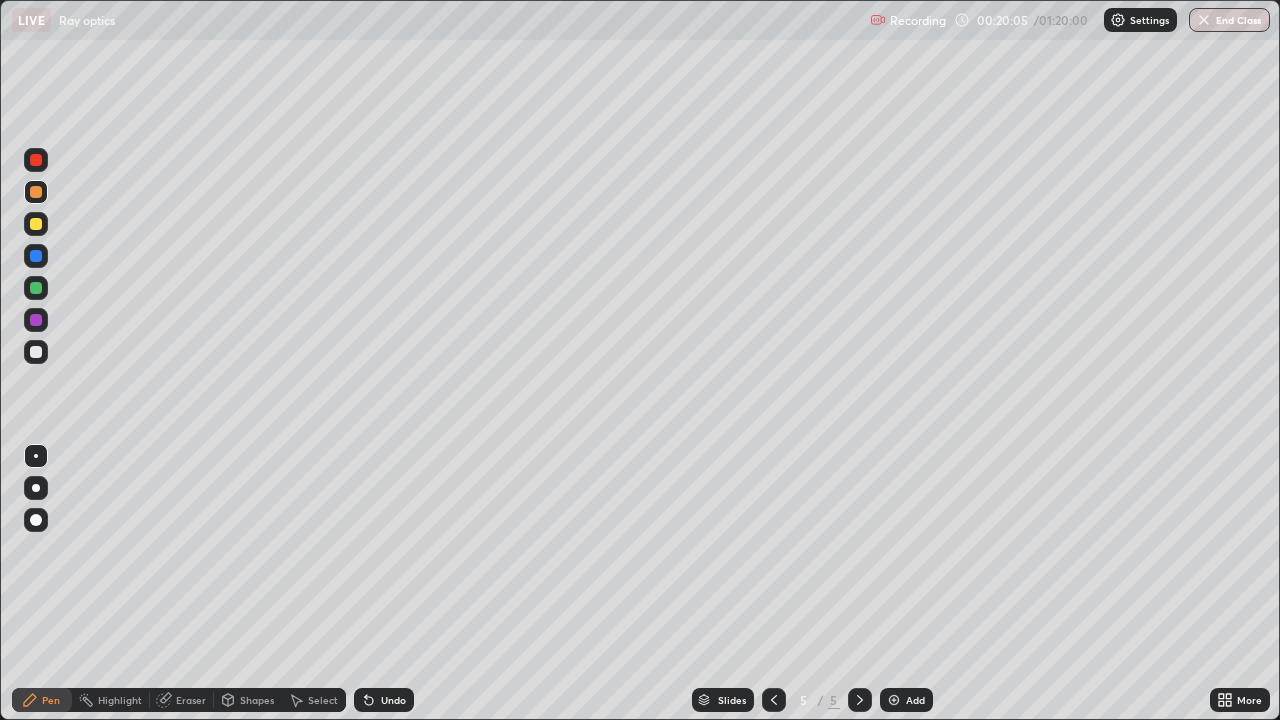 click on "Shapes" at bounding box center [257, 700] 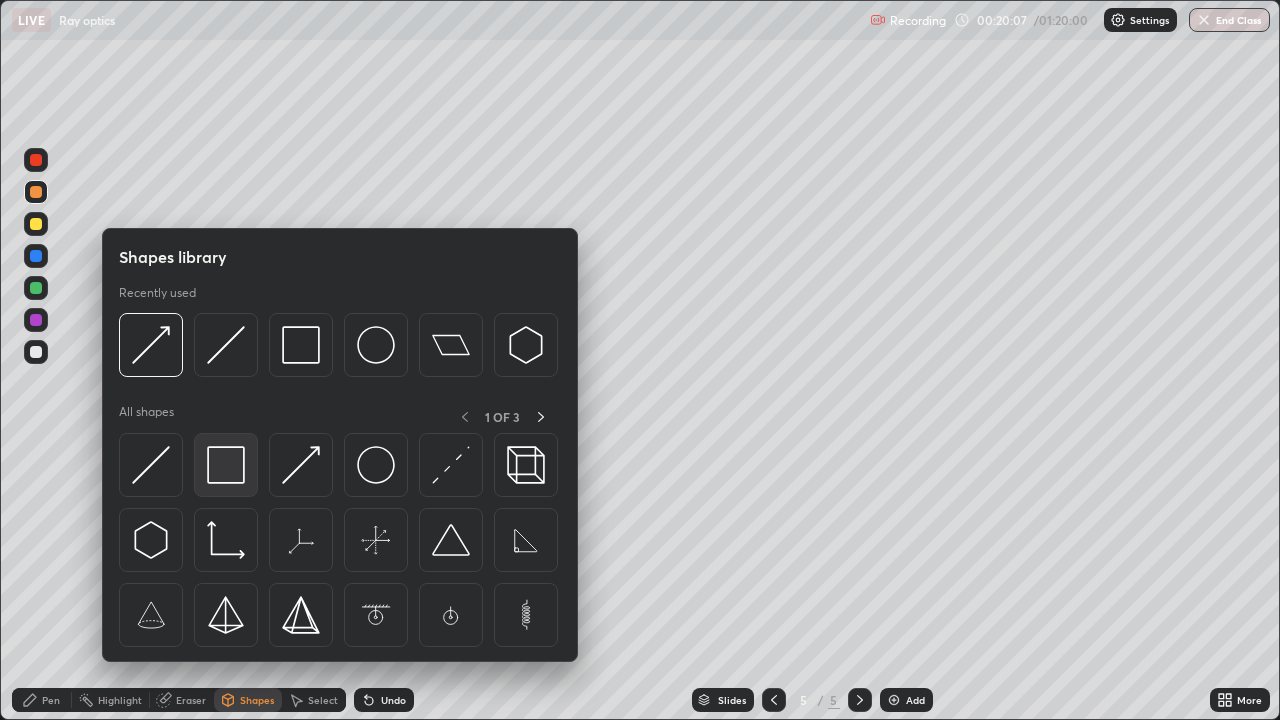 click at bounding box center (226, 465) 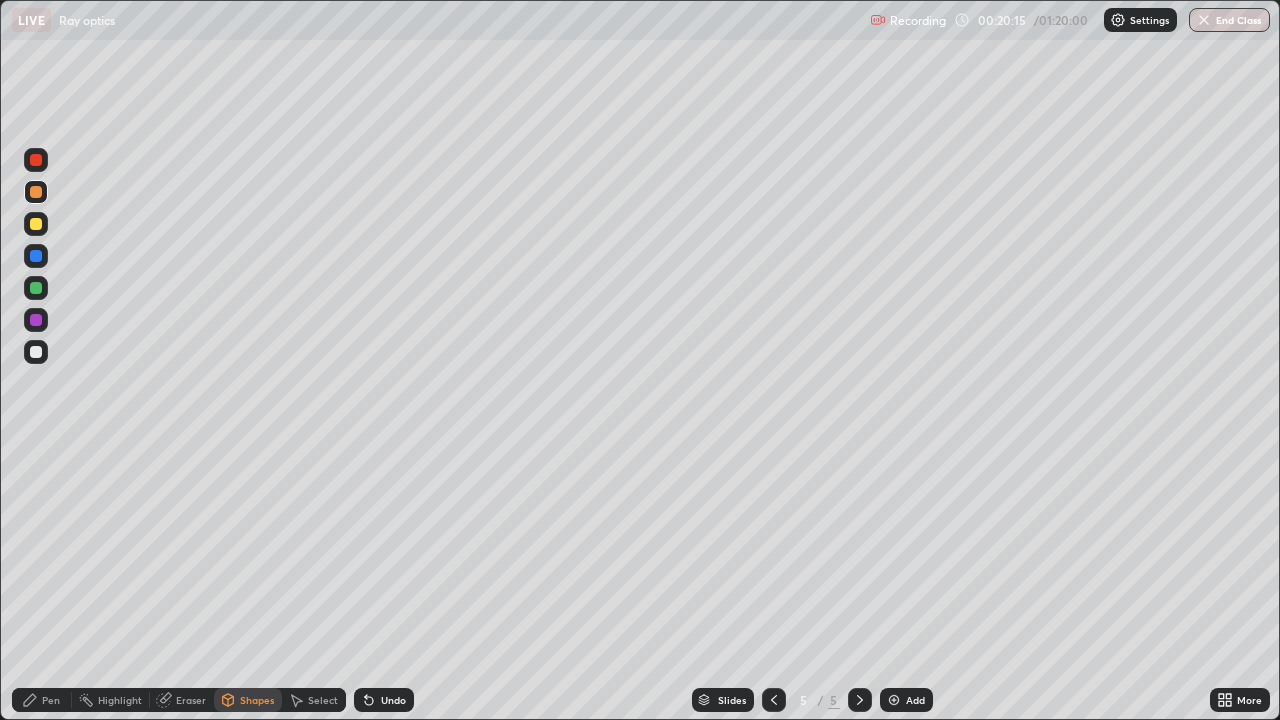 click at bounding box center [36, 352] 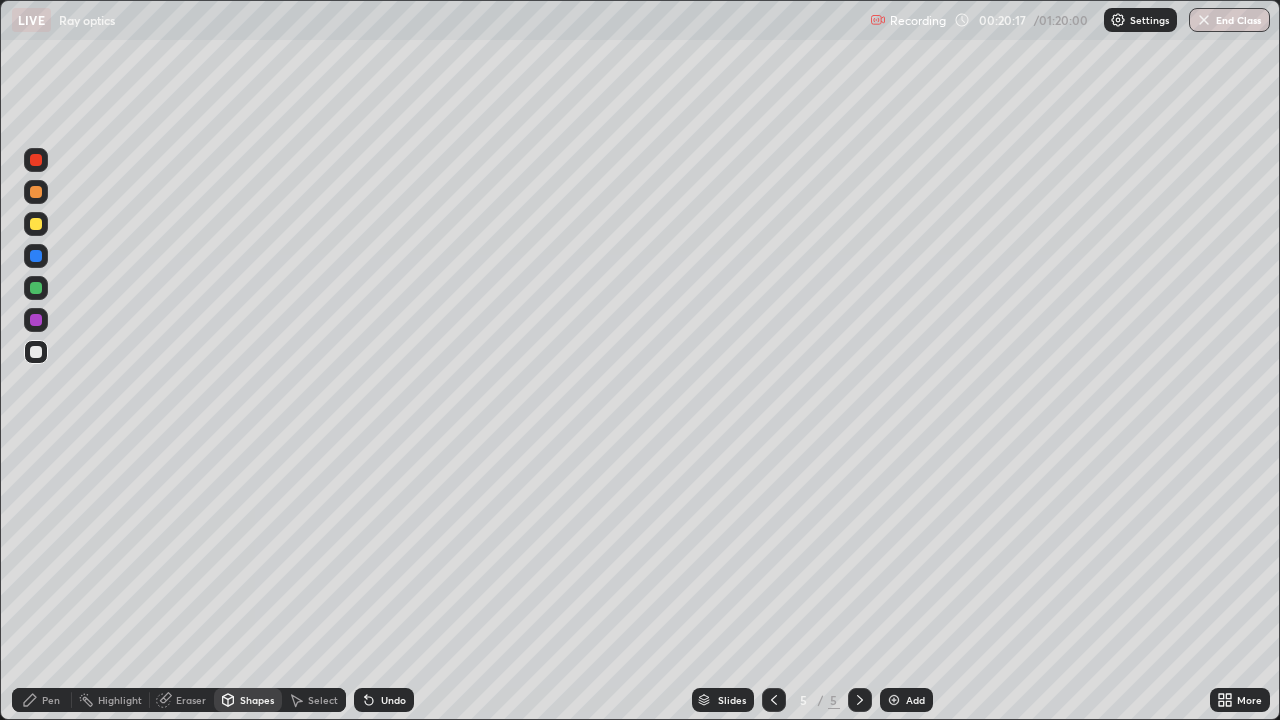 click on "Pen" at bounding box center [51, 700] 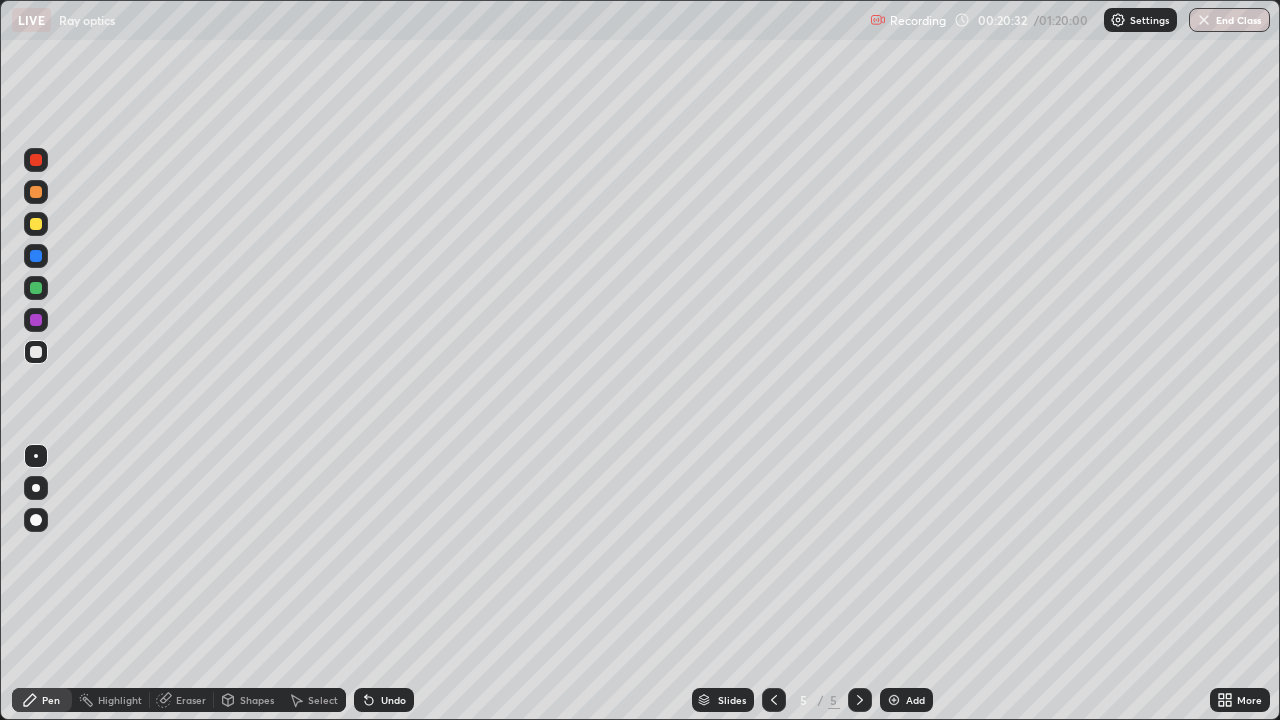 click on "Shapes" at bounding box center (257, 700) 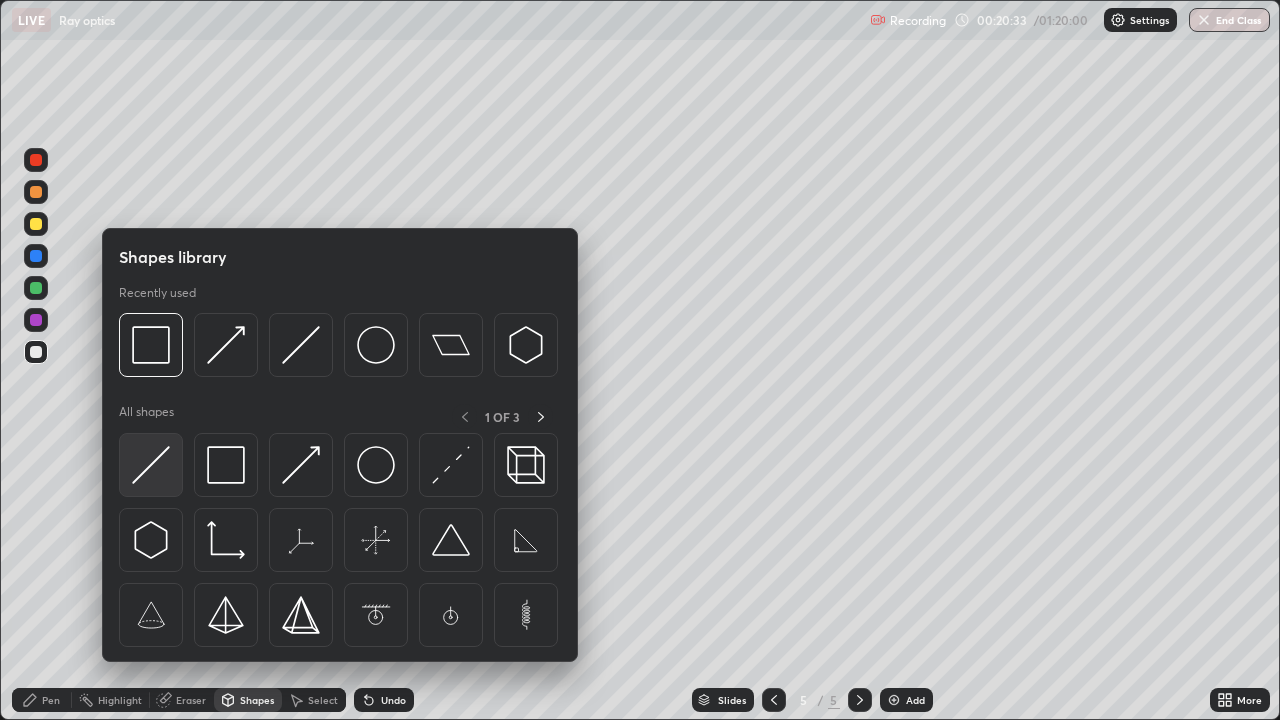 click at bounding box center (151, 465) 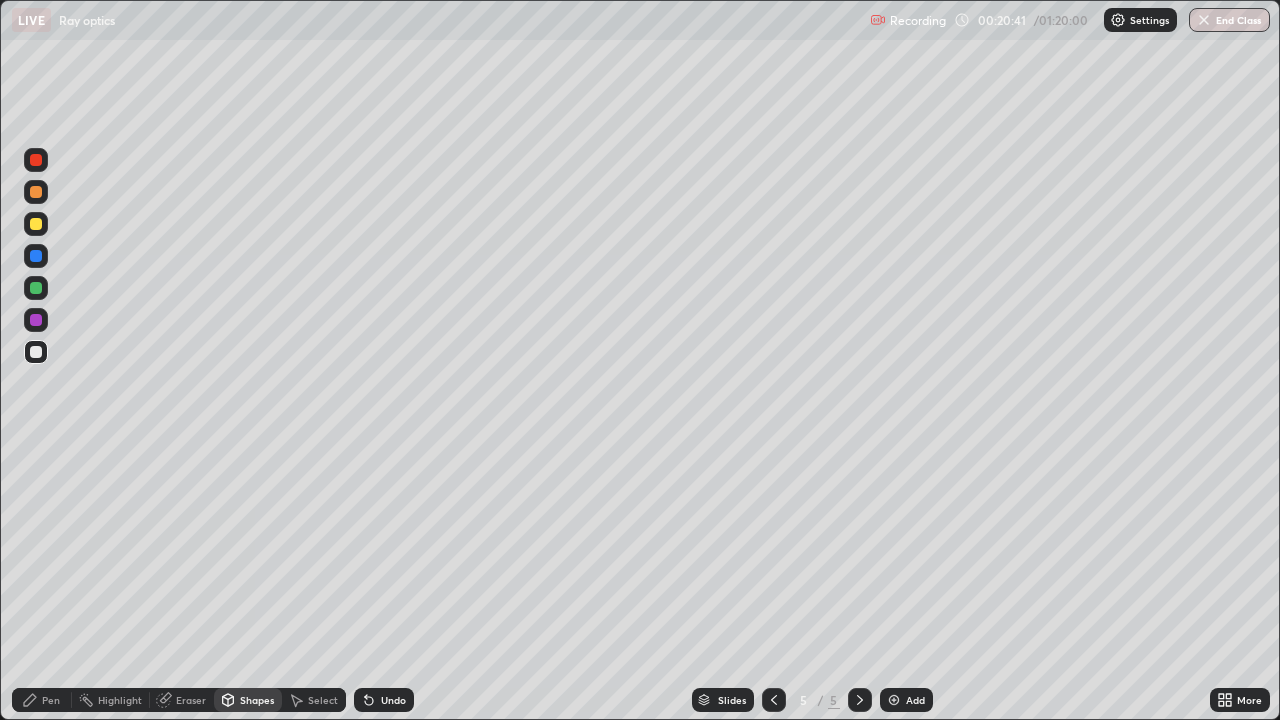 click on "Pen" at bounding box center (42, 700) 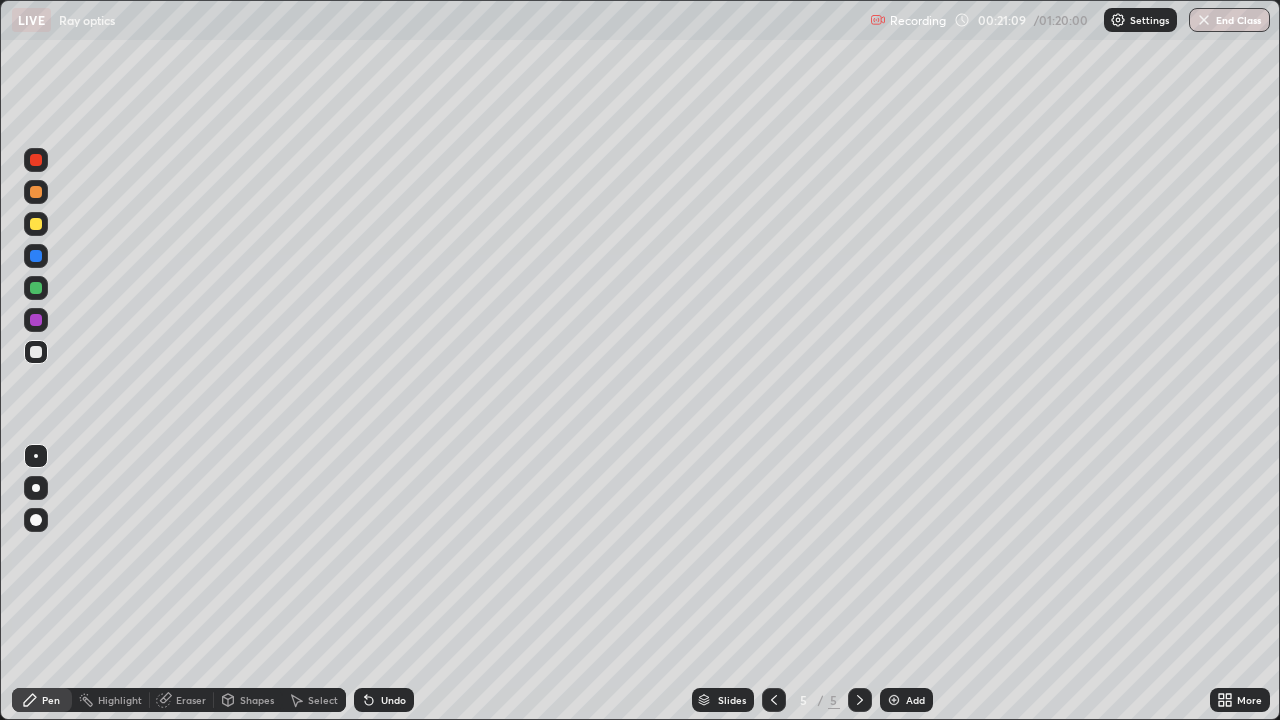 click on "Shapes" at bounding box center (257, 700) 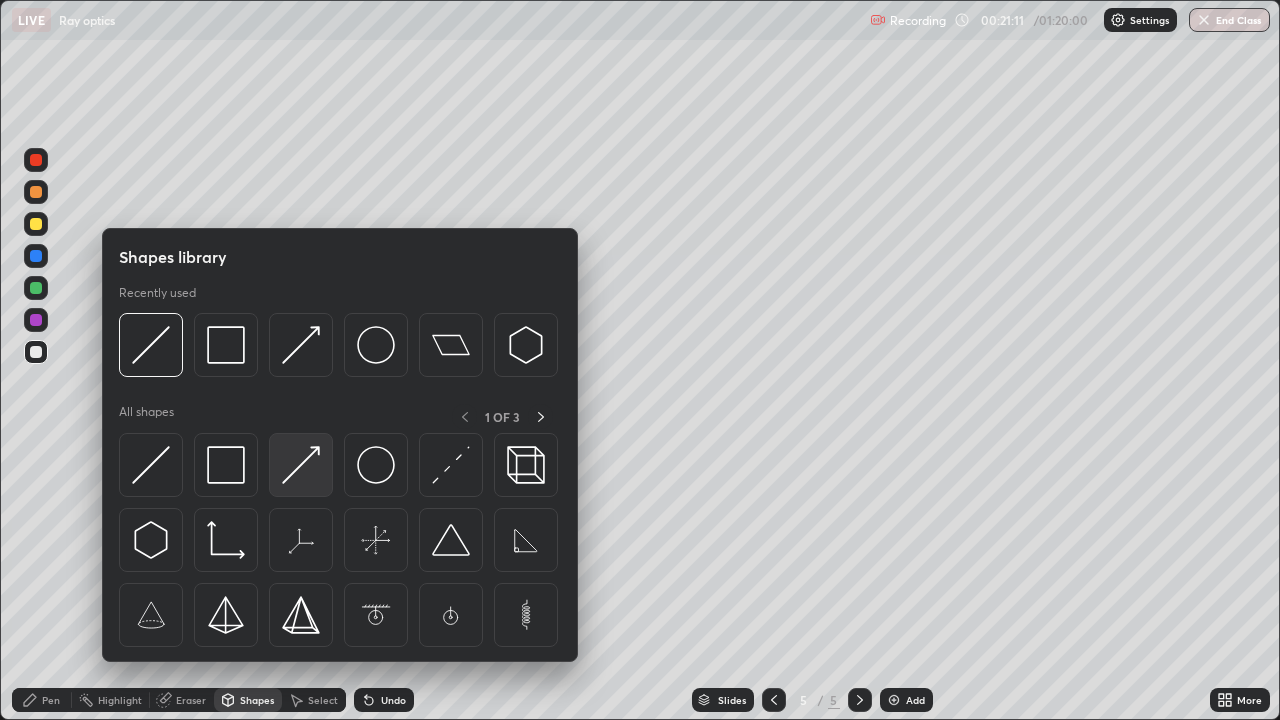 click at bounding box center [301, 465] 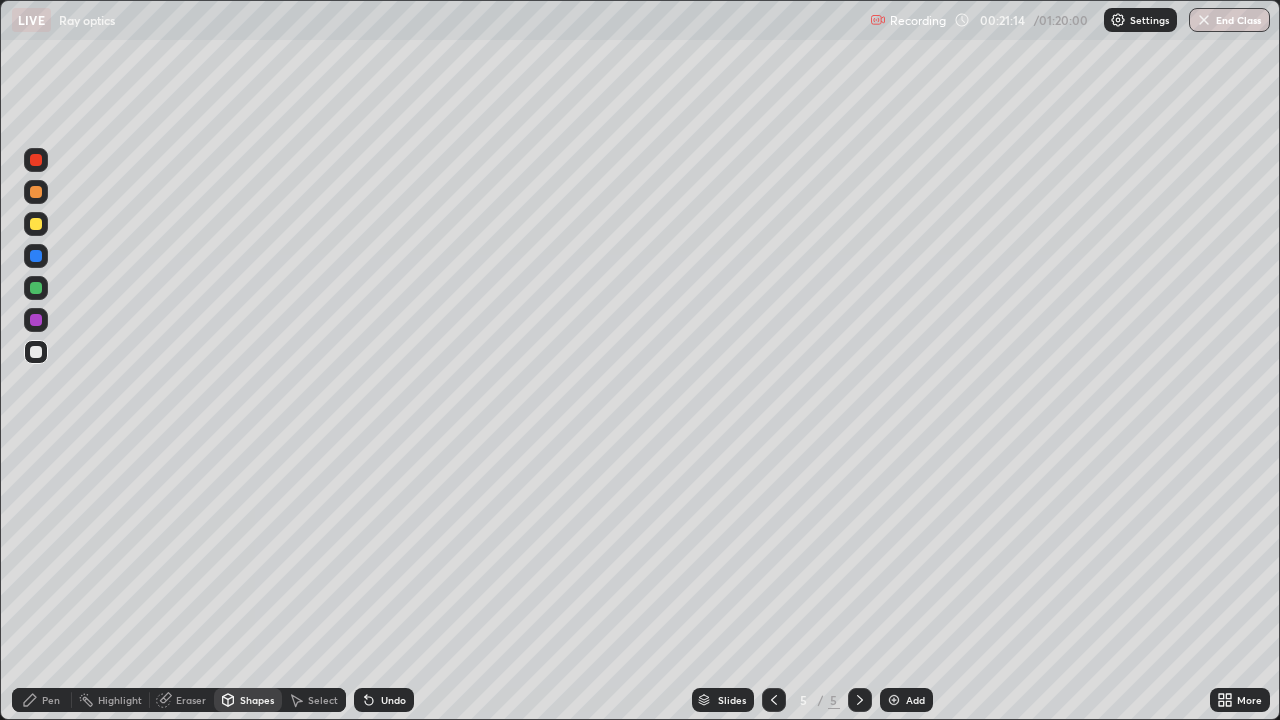 click at bounding box center [36, 224] 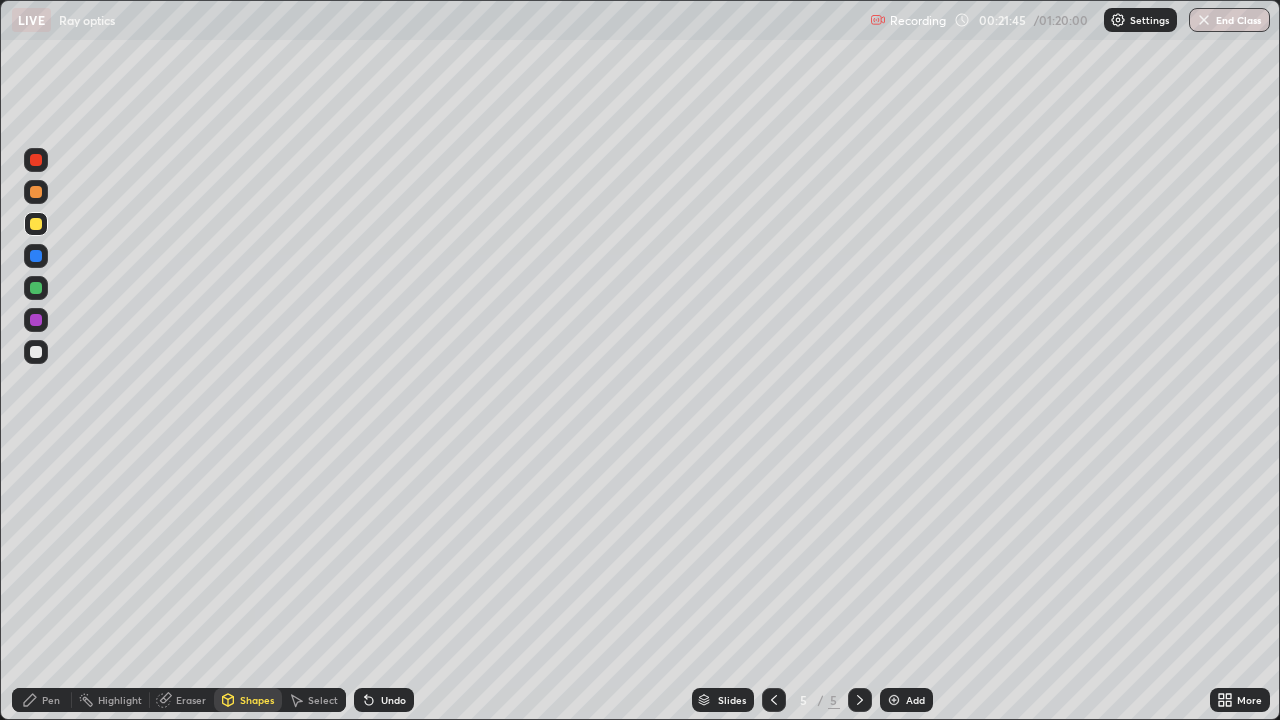 click at bounding box center (36, 288) 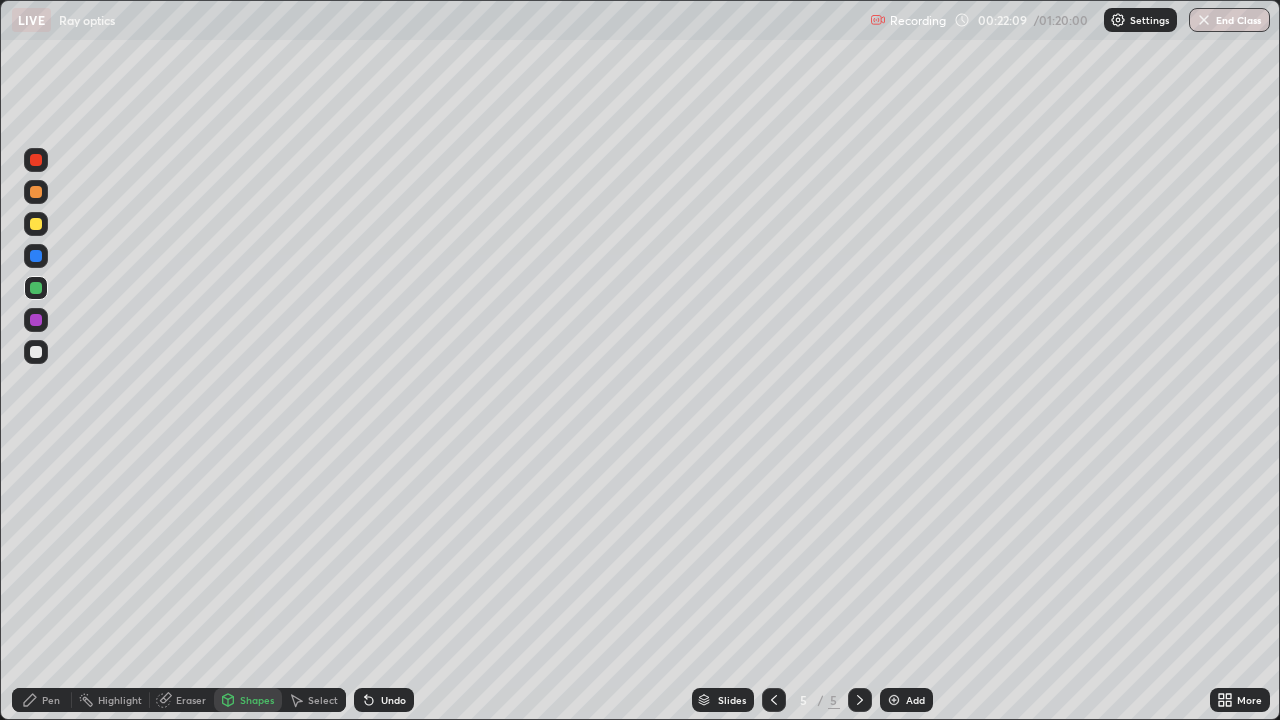 click at bounding box center (36, 160) 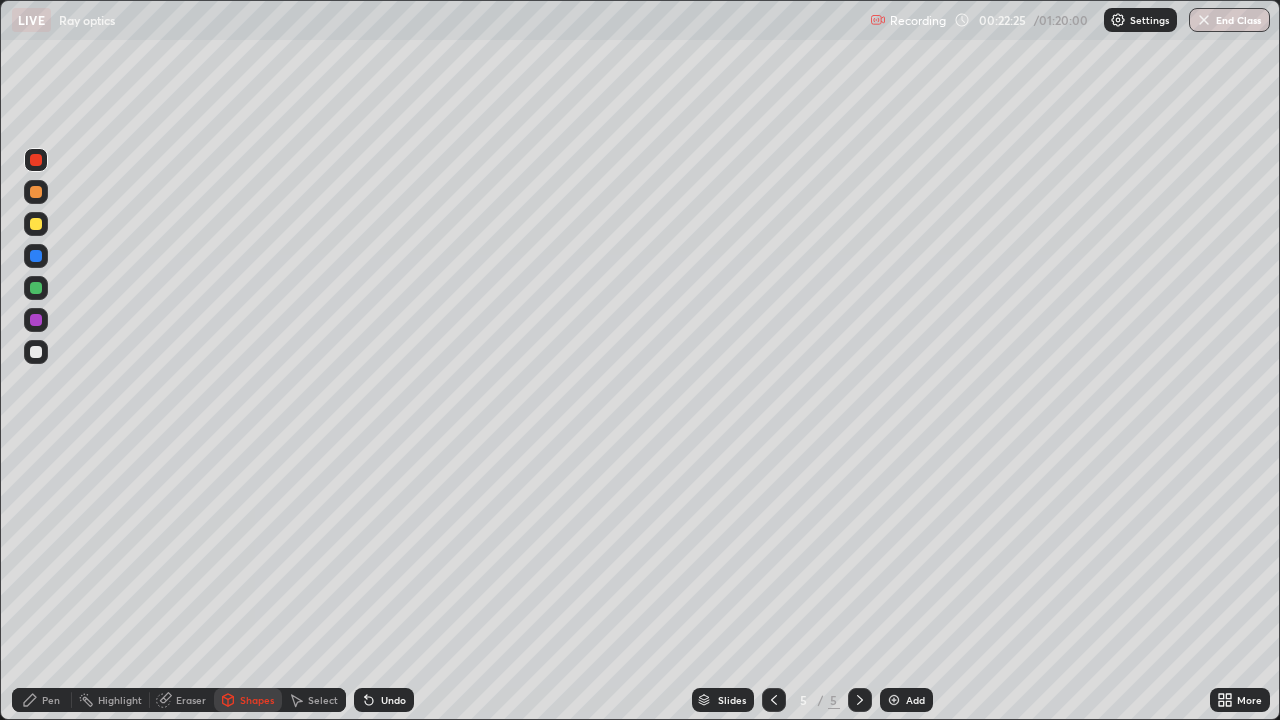 click at bounding box center (36, 352) 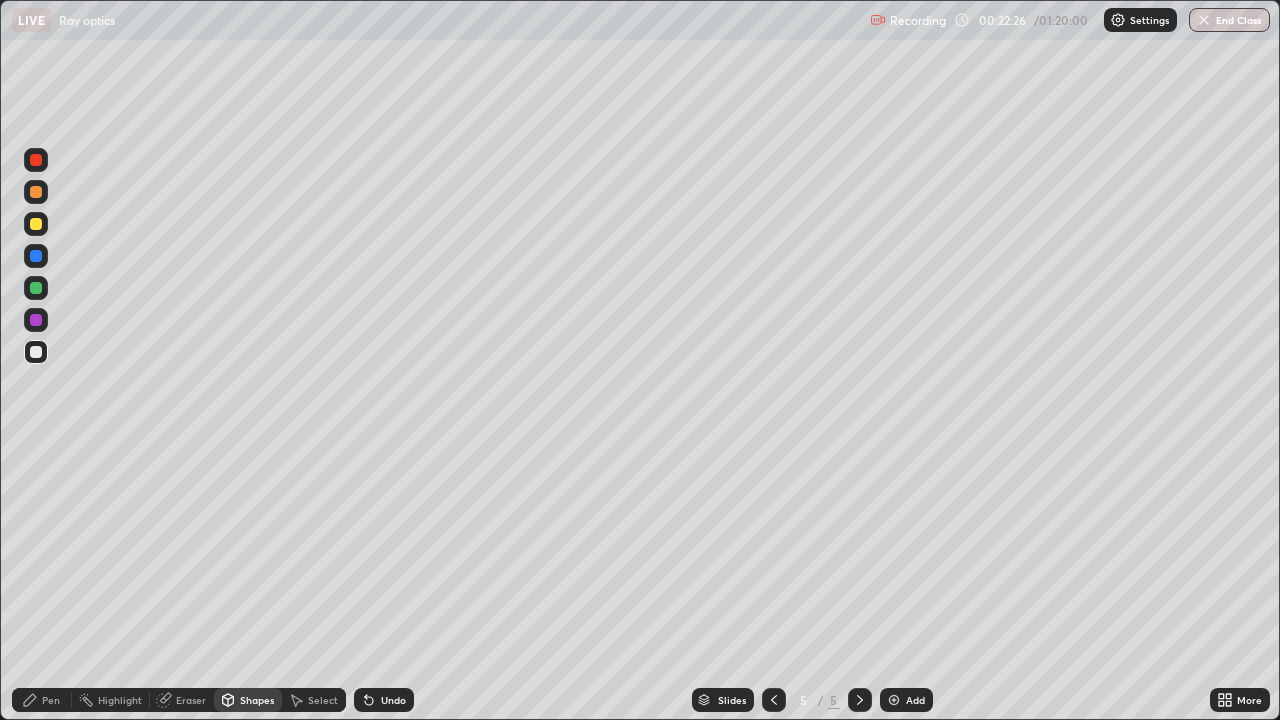 click on "Pen" at bounding box center (51, 700) 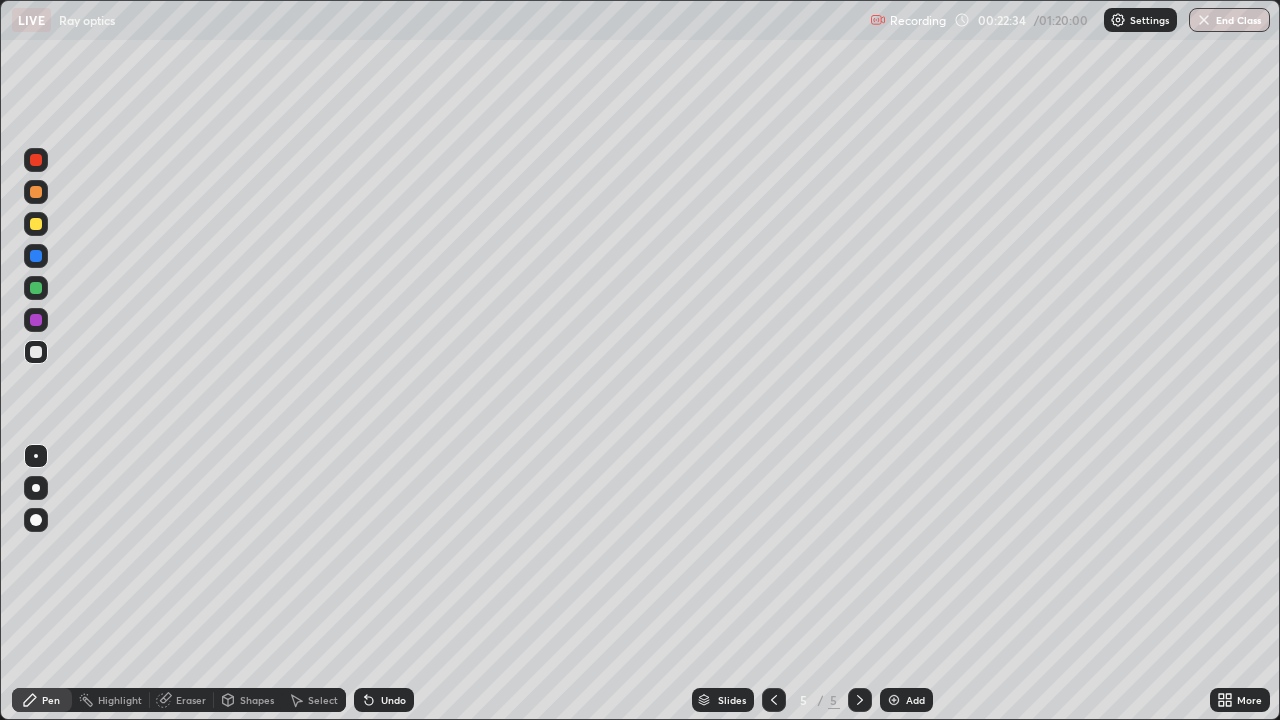 click at bounding box center (36, 256) 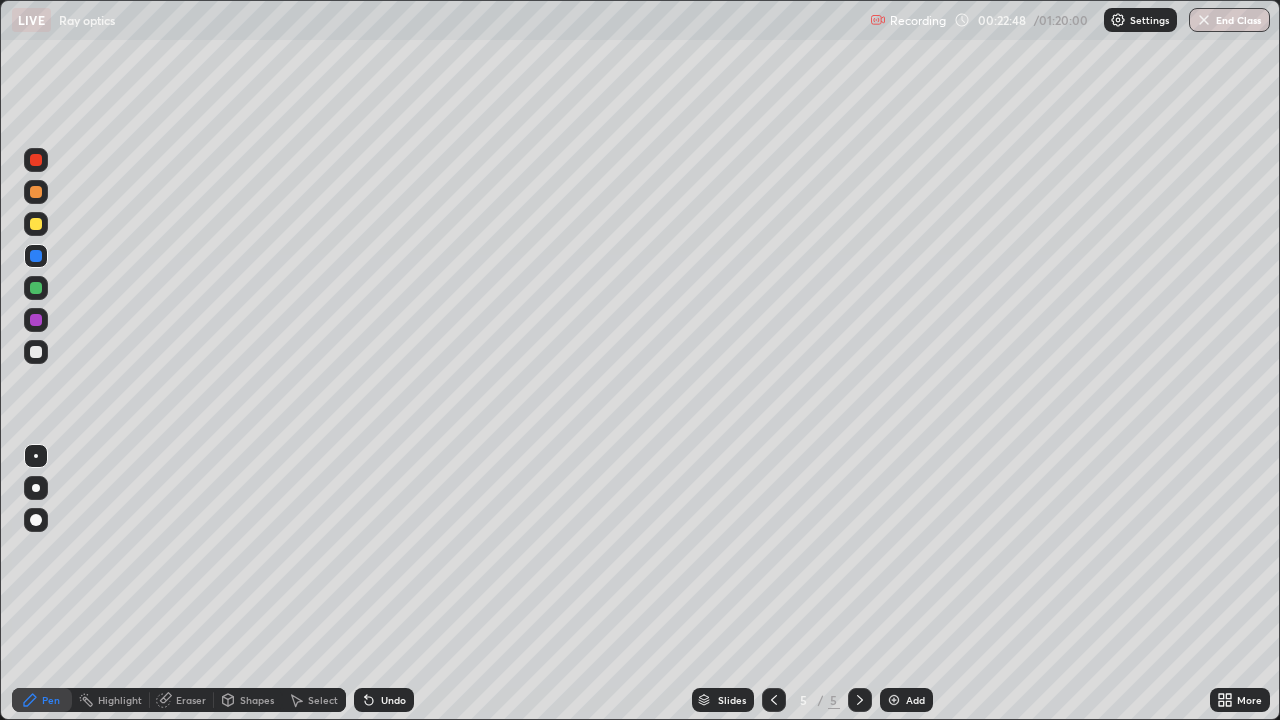 click at bounding box center (36, 160) 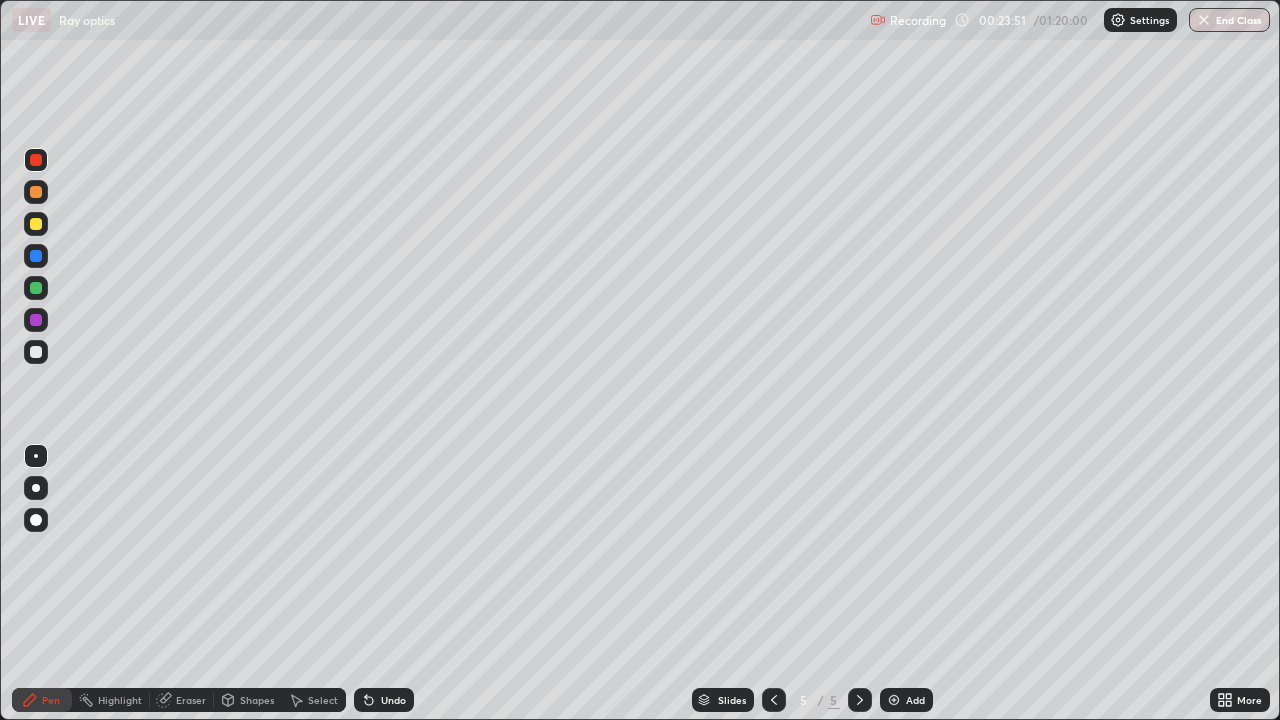 click at bounding box center (36, 352) 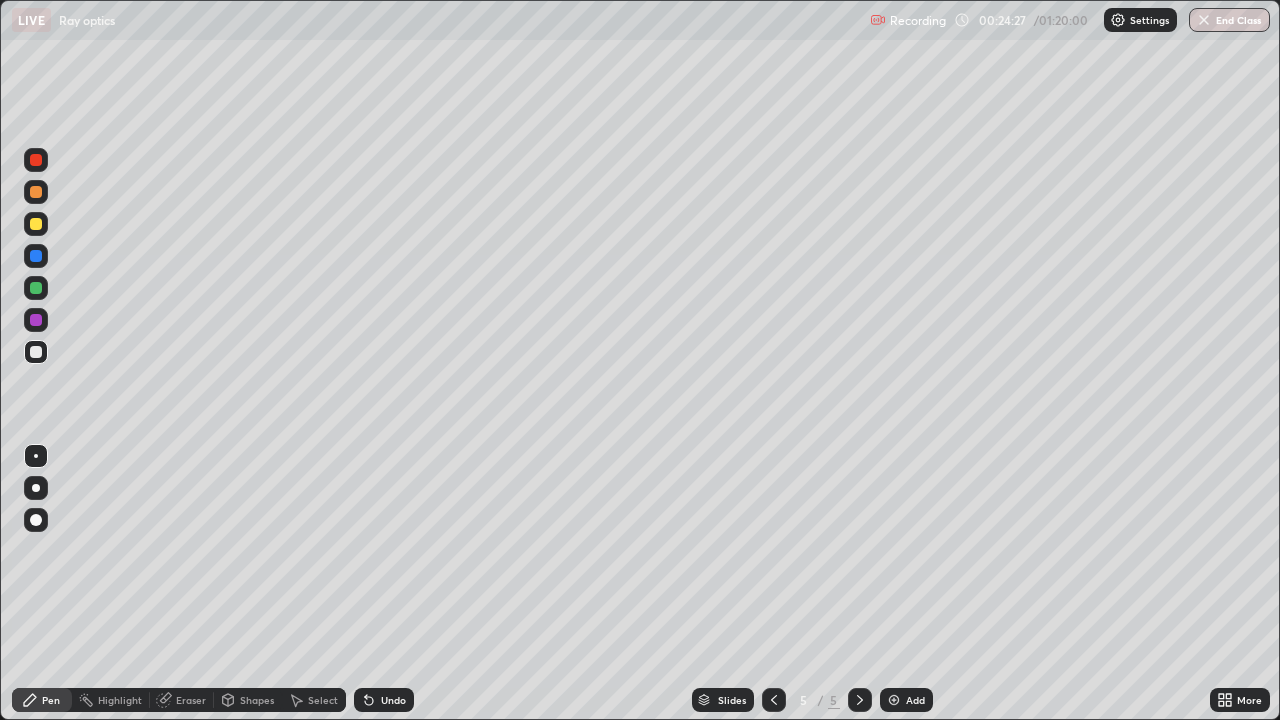 click on "Eraser" at bounding box center (191, 700) 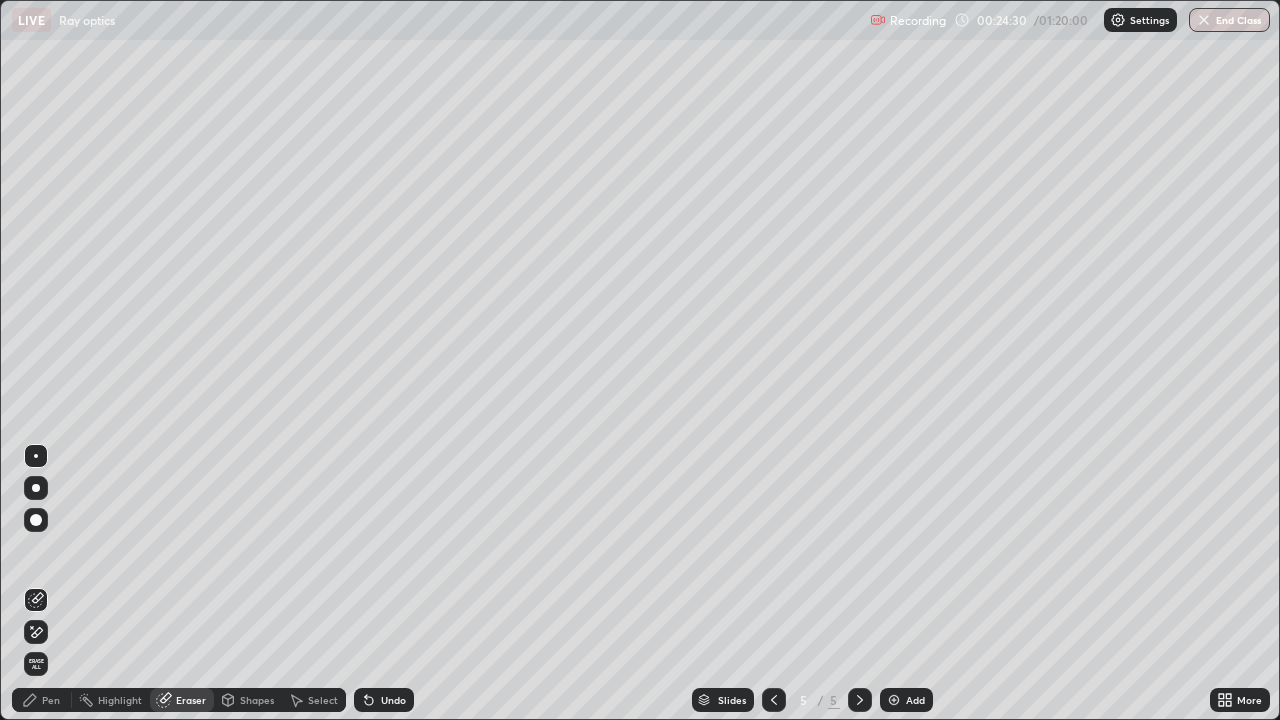 click on "Pen" at bounding box center [42, 700] 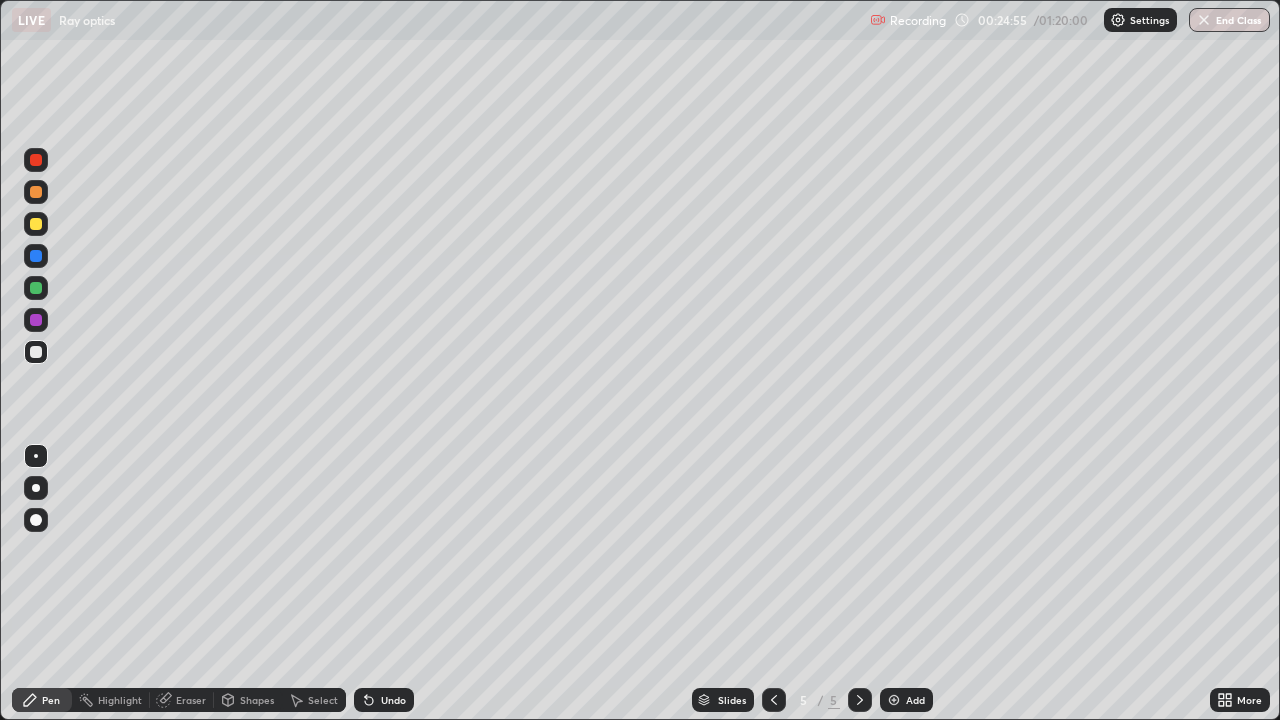 click on "Add" at bounding box center (906, 700) 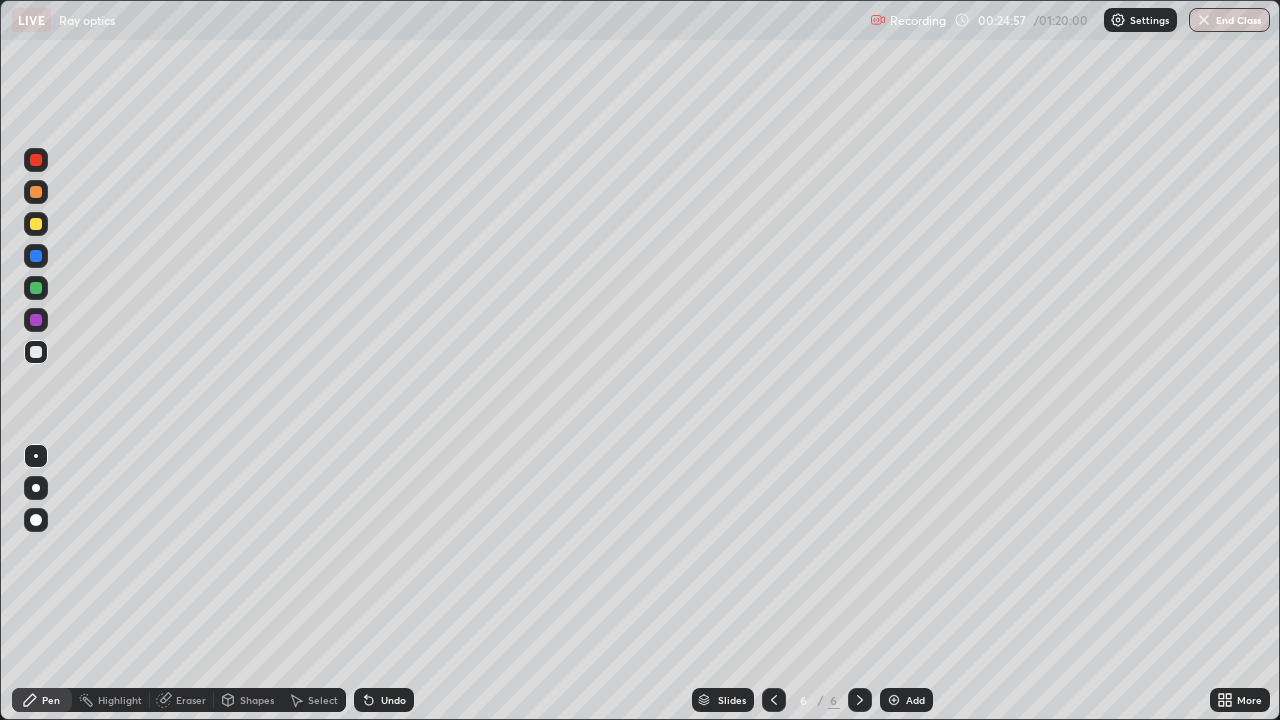 click on "Shapes" at bounding box center (257, 700) 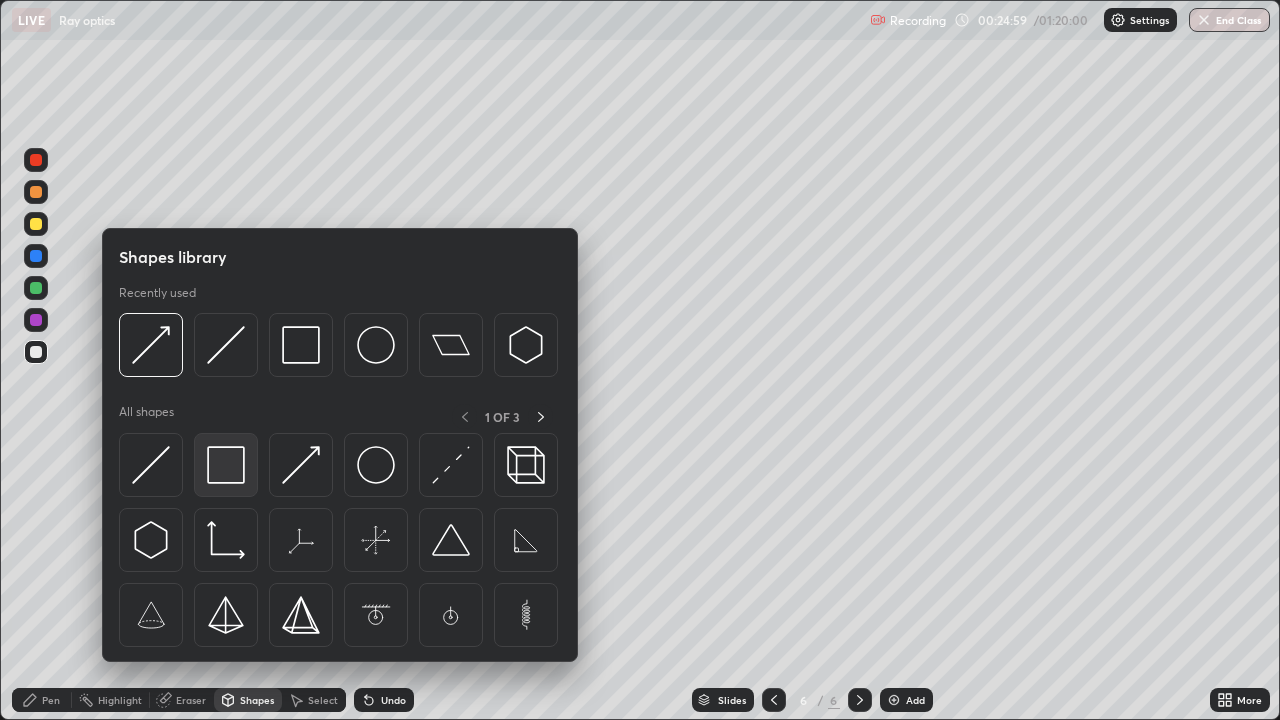 click at bounding box center (226, 465) 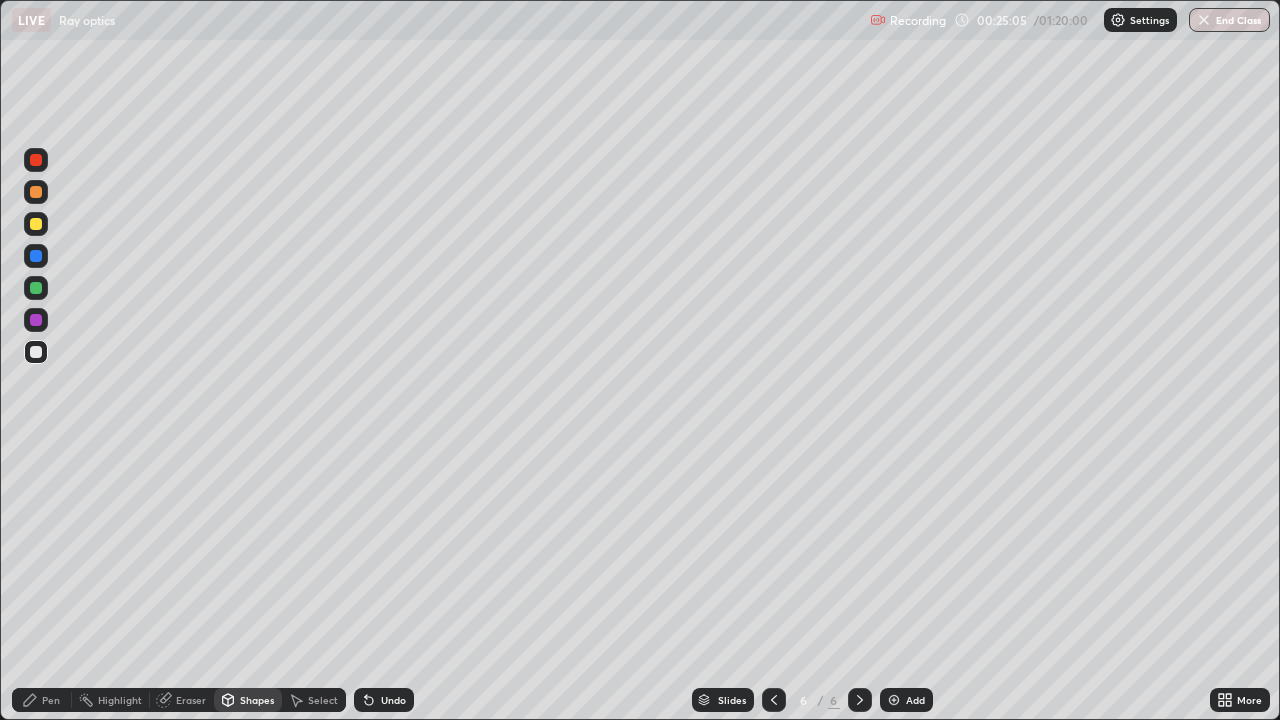 click on "Shapes" at bounding box center [257, 700] 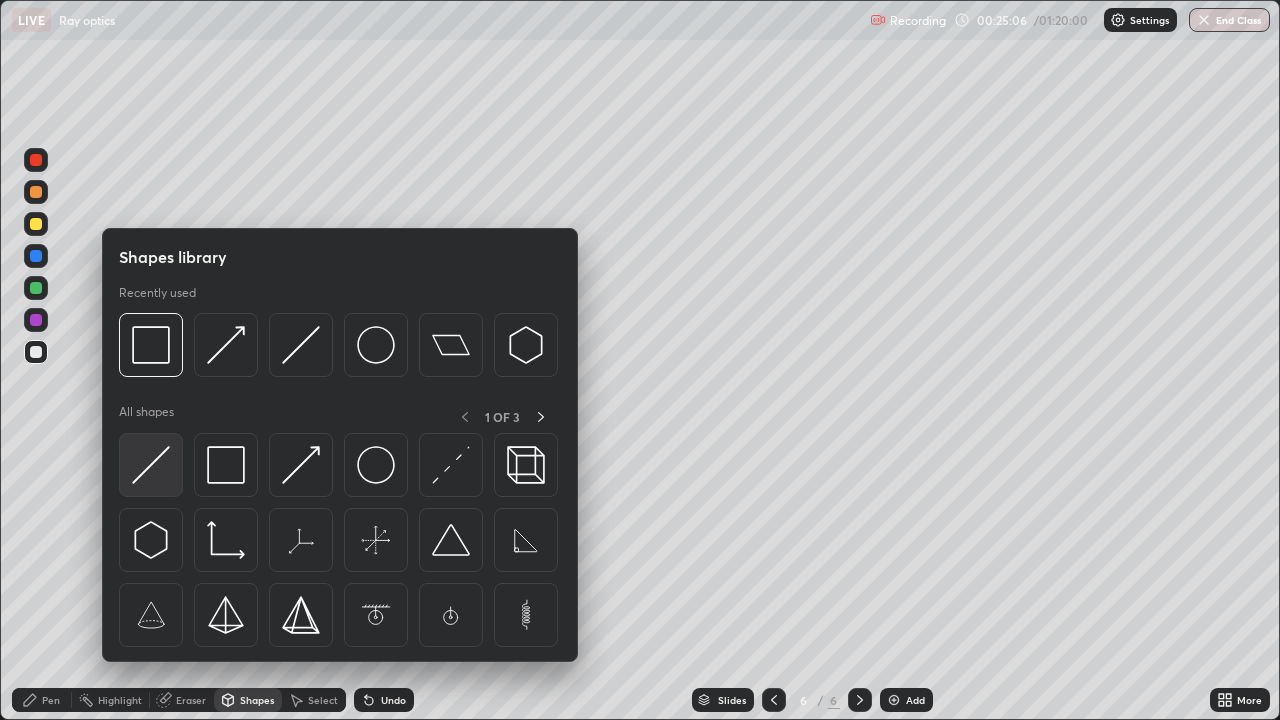 click at bounding box center [151, 465] 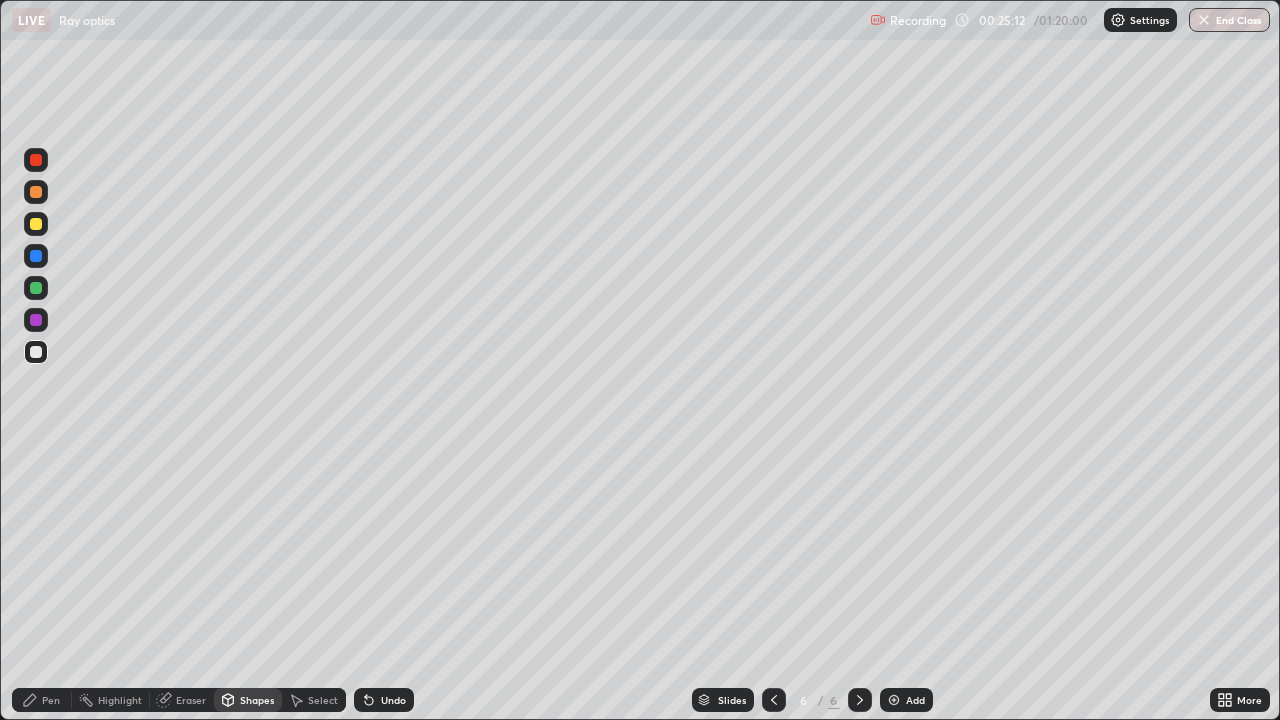 click on "Pen" at bounding box center [51, 700] 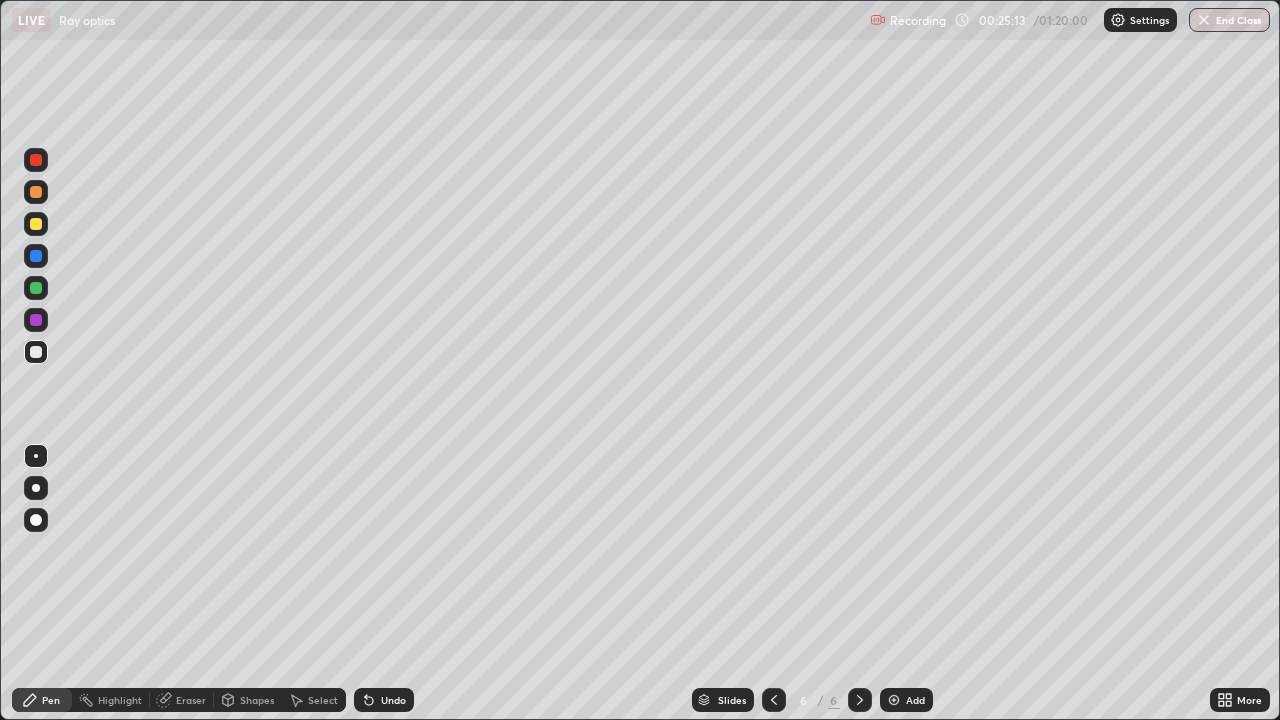 click at bounding box center [36, 224] 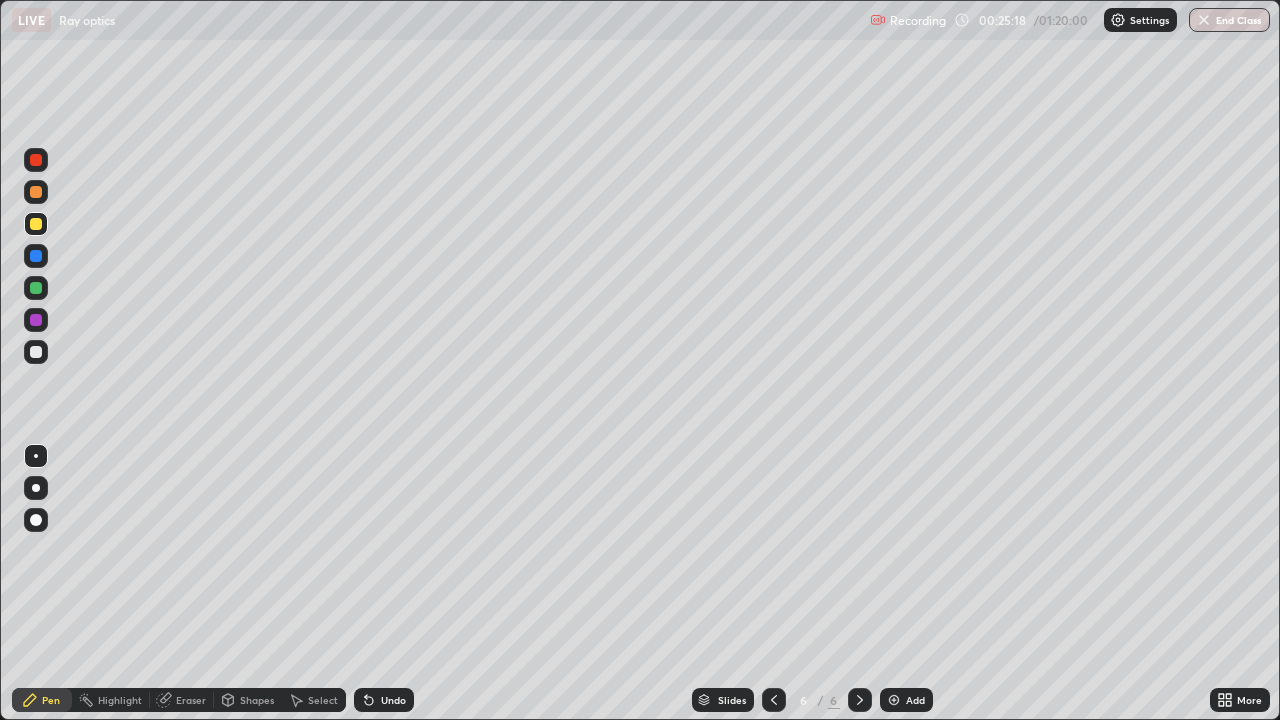 click at bounding box center [36, 192] 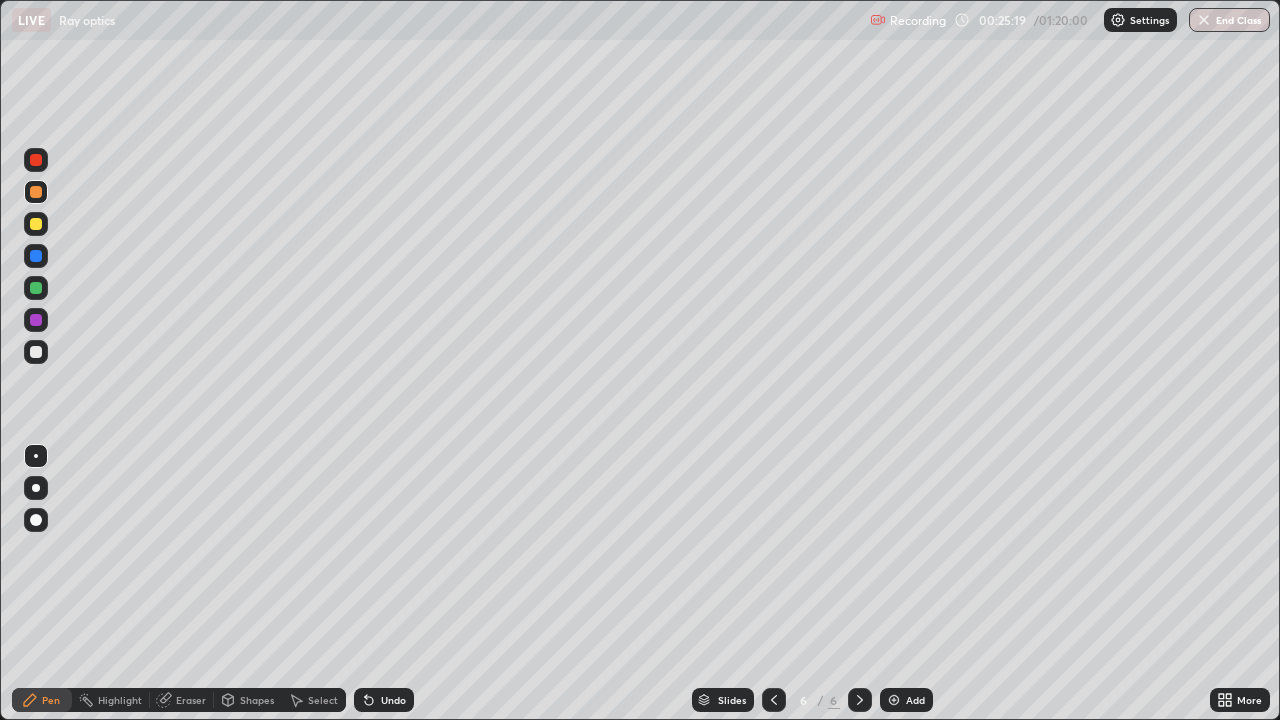 click on "Shapes" at bounding box center [257, 700] 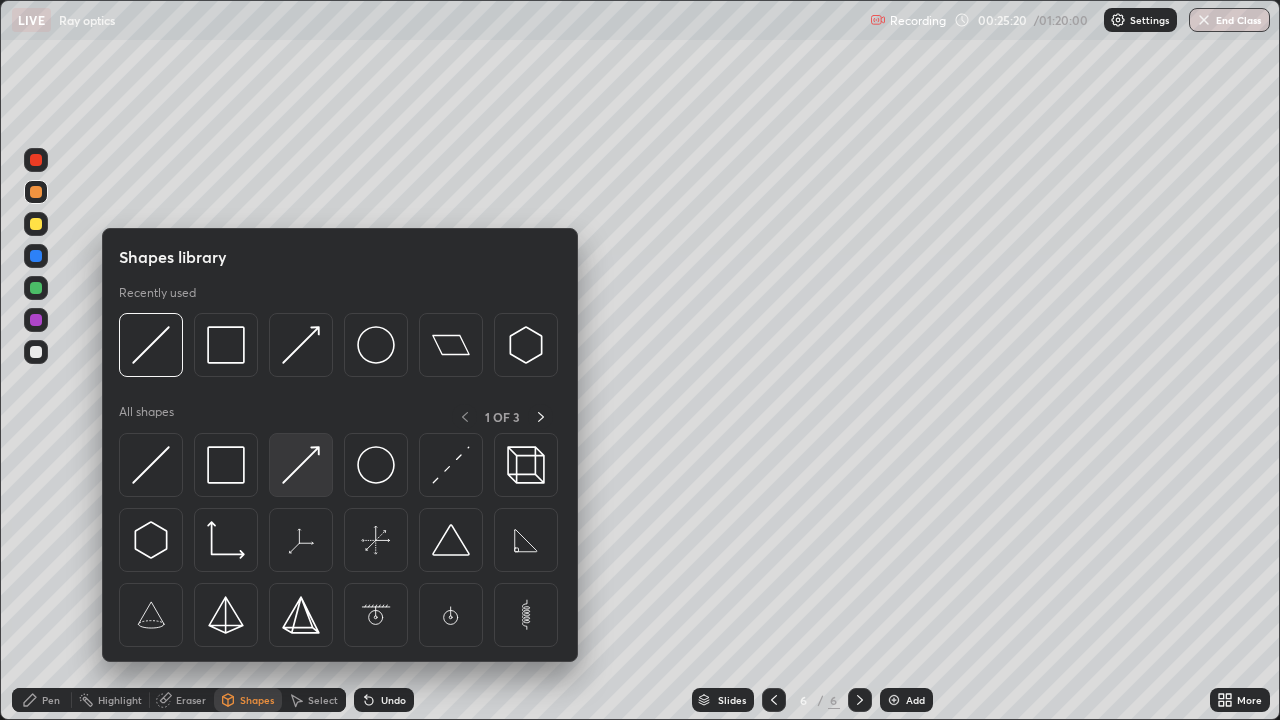 click at bounding box center [301, 465] 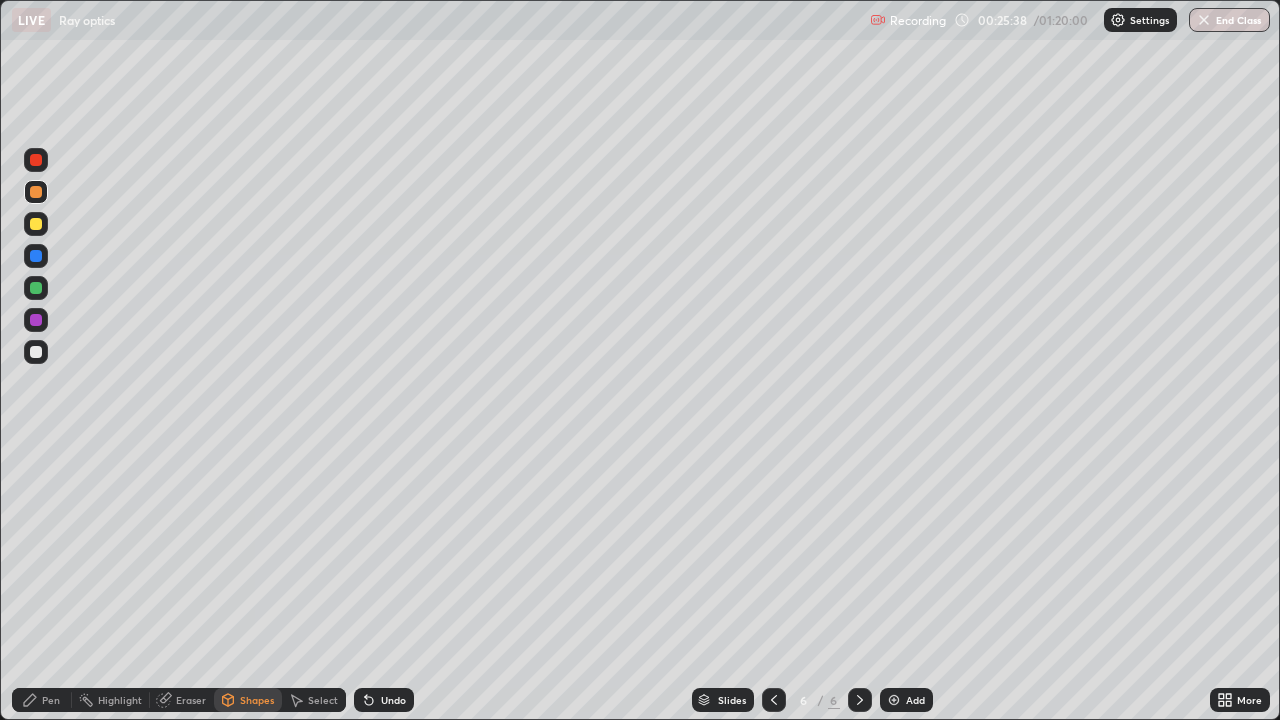click on "Pen" at bounding box center (51, 700) 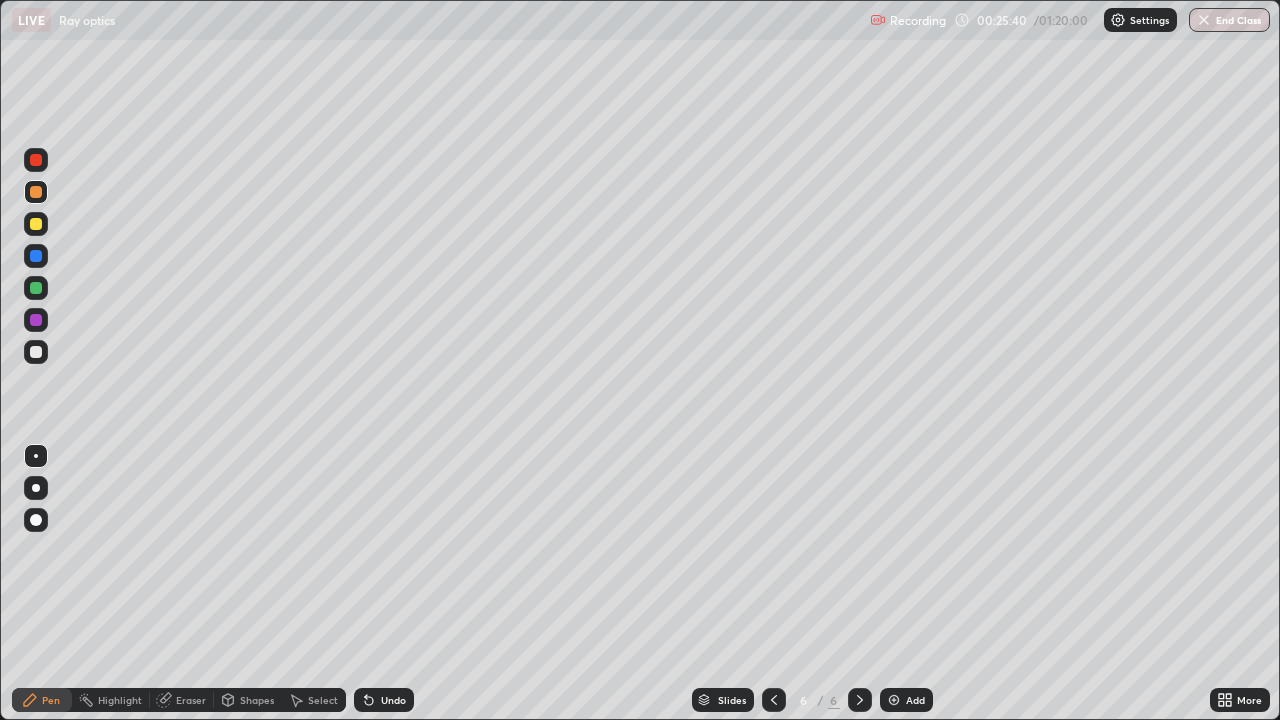 click at bounding box center [36, 288] 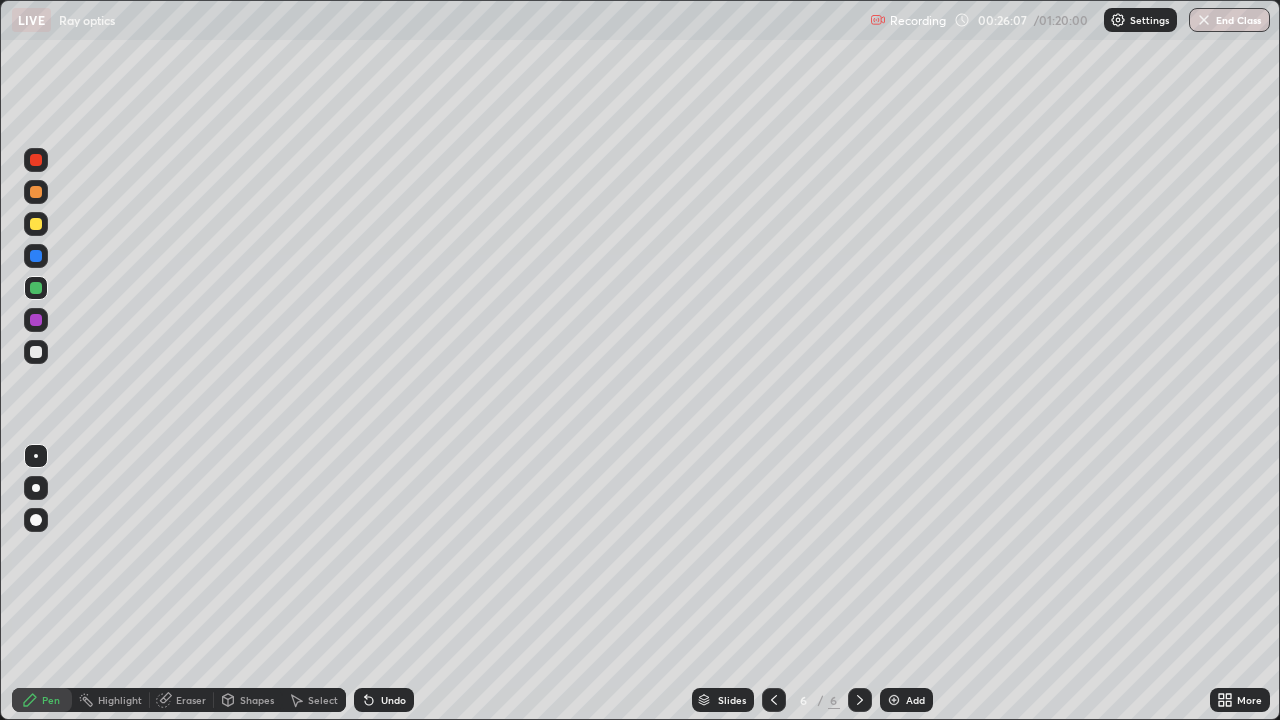 click at bounding box center (36, 256) 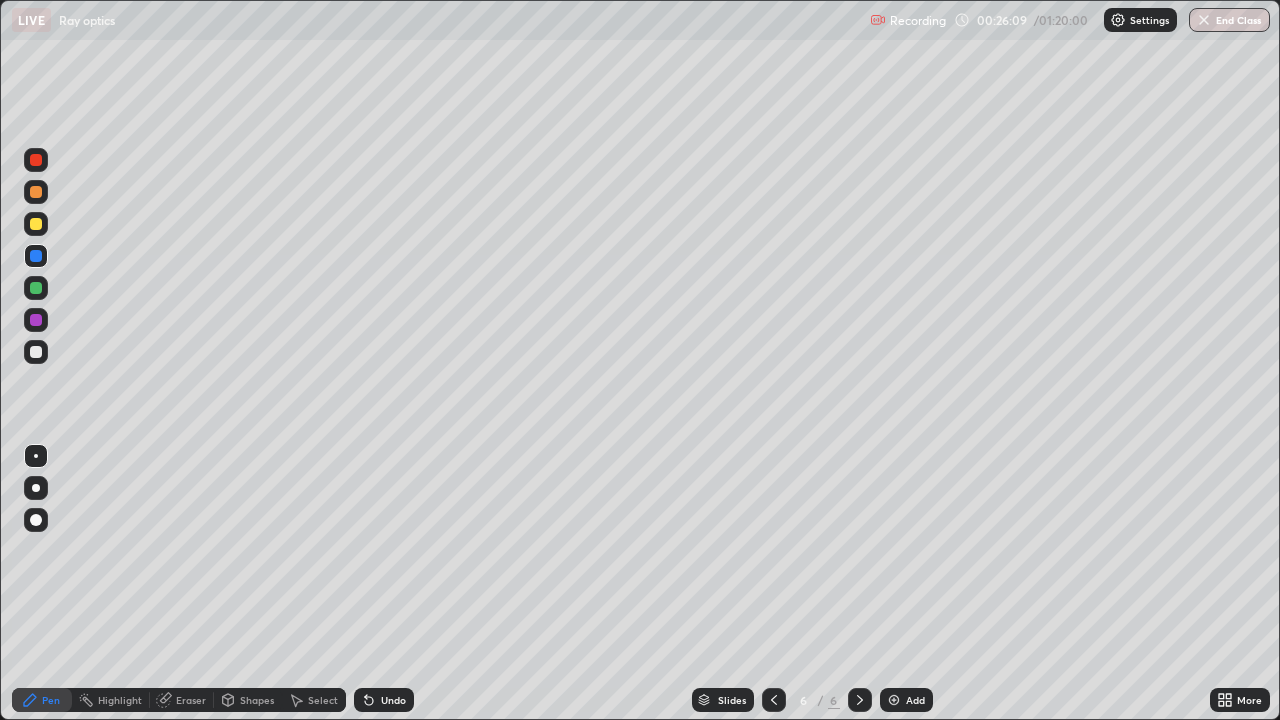 click on "Shapes" at bounding box center (257, 700) 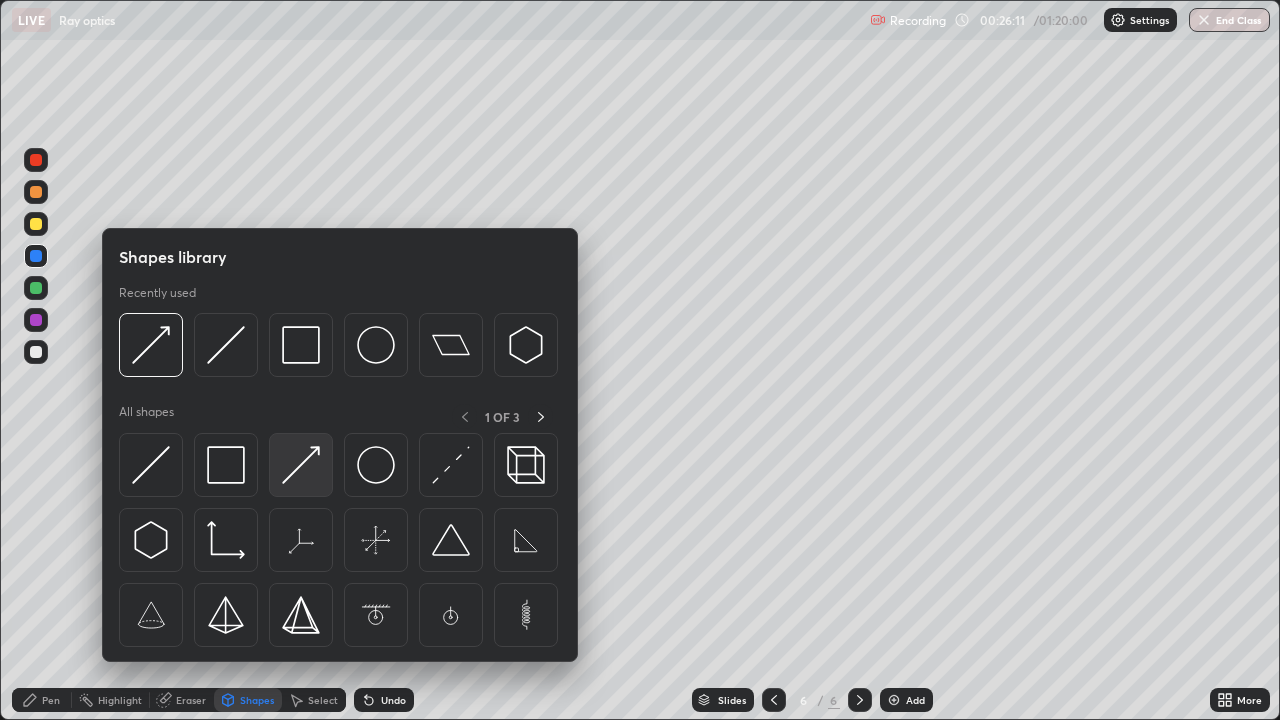 click at bounding box center [301, 465] 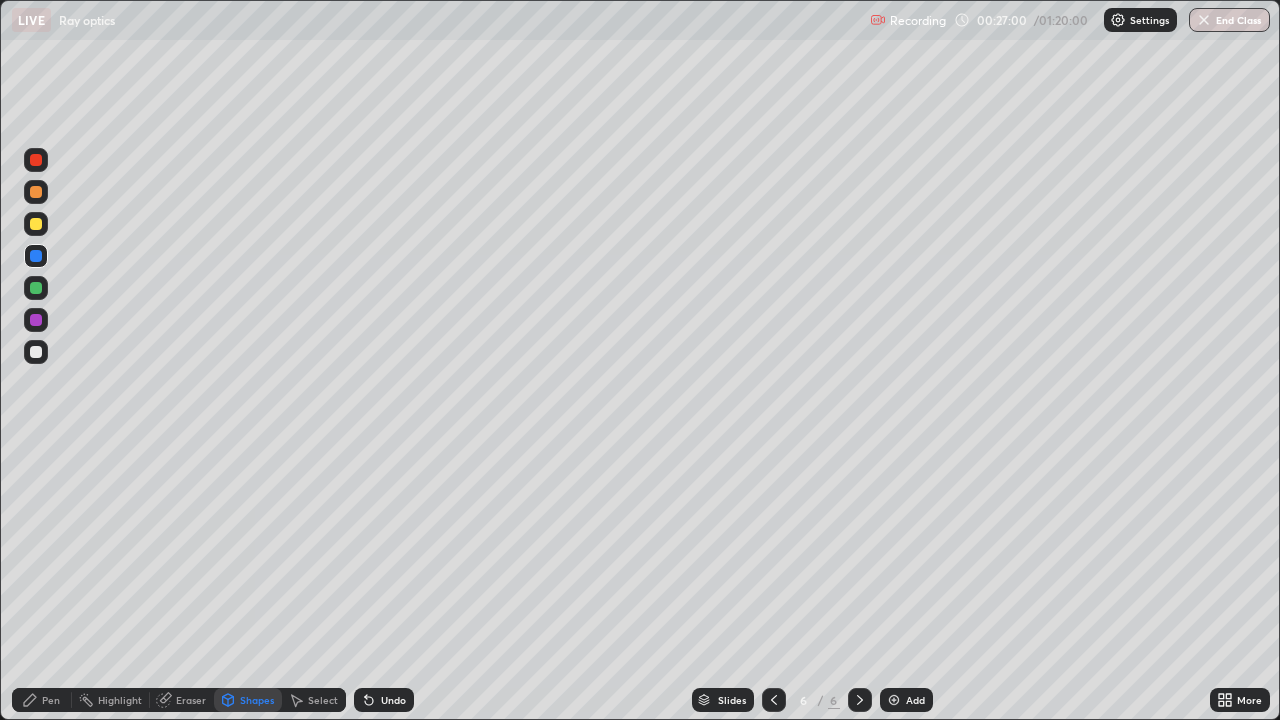 click at bounding box center (36, 224) 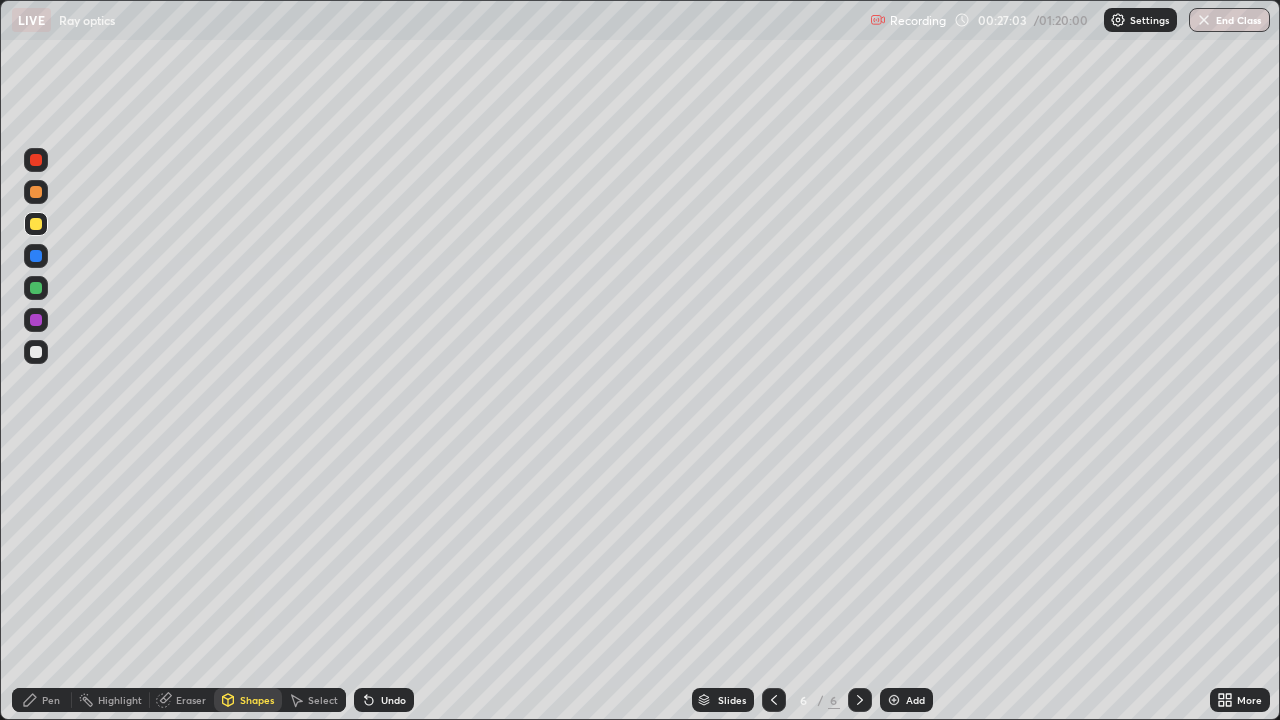 click on "Undo" at bounding box center (393, 700) 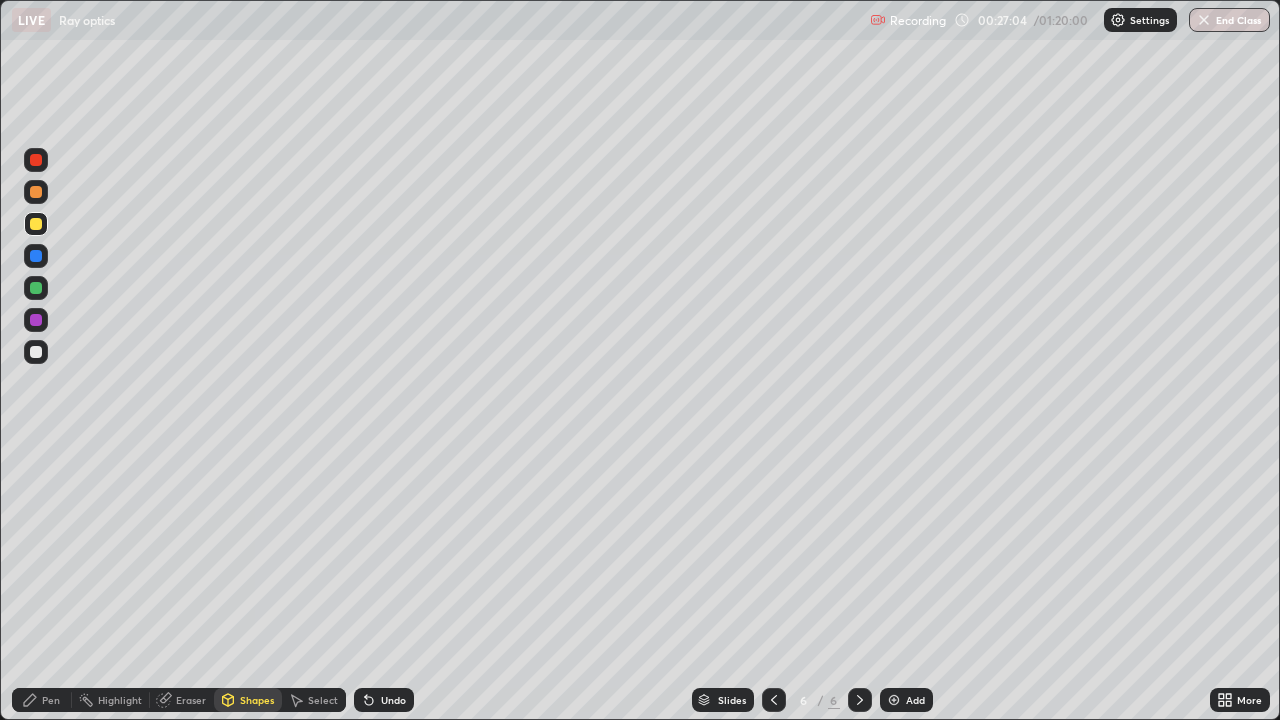 click on "Pen" at bounding box center [51, 700] 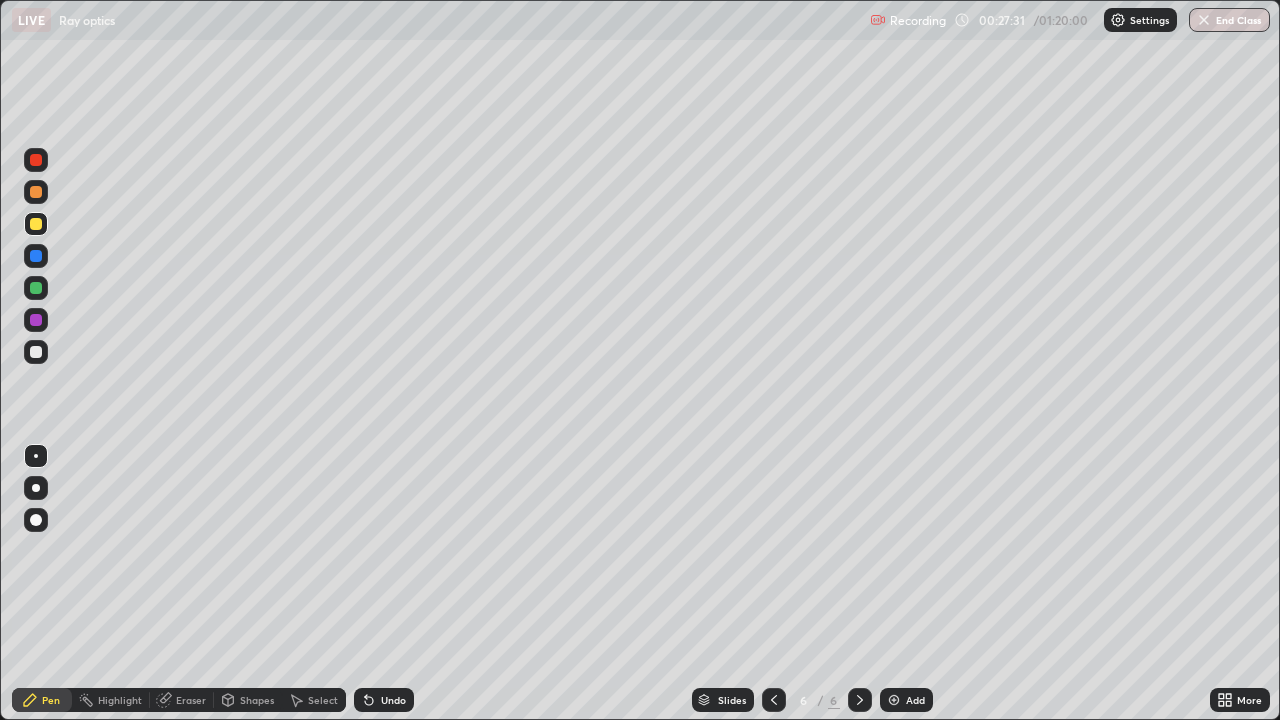 click on "Undo" at bounding box center [393, 700] 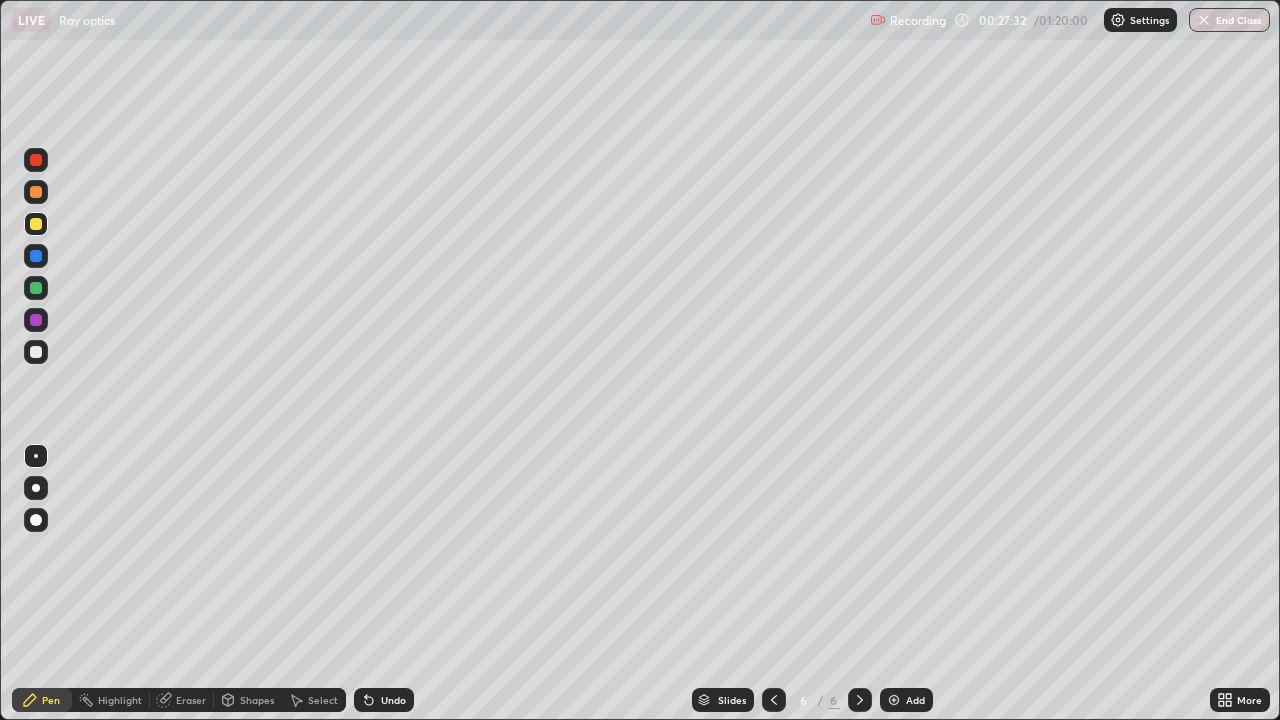 click on "Undo" at bounding box center (384, 700) 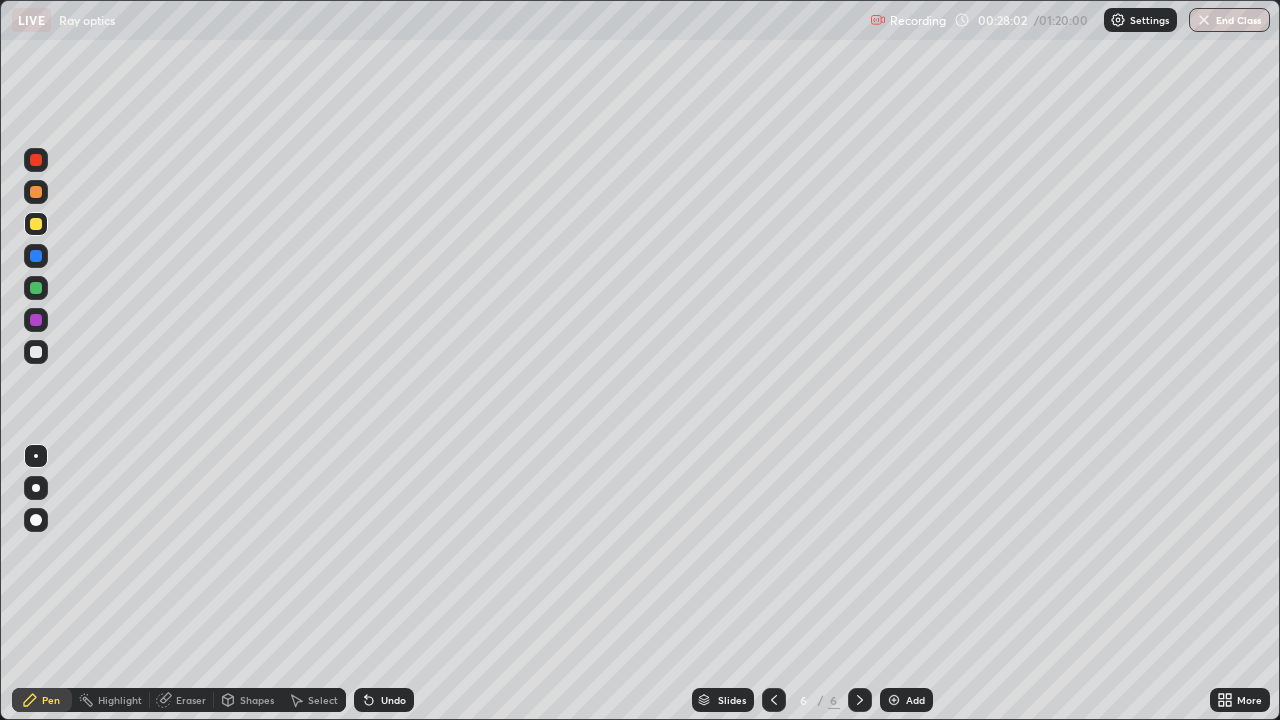 click at bounding box center [36, 352] 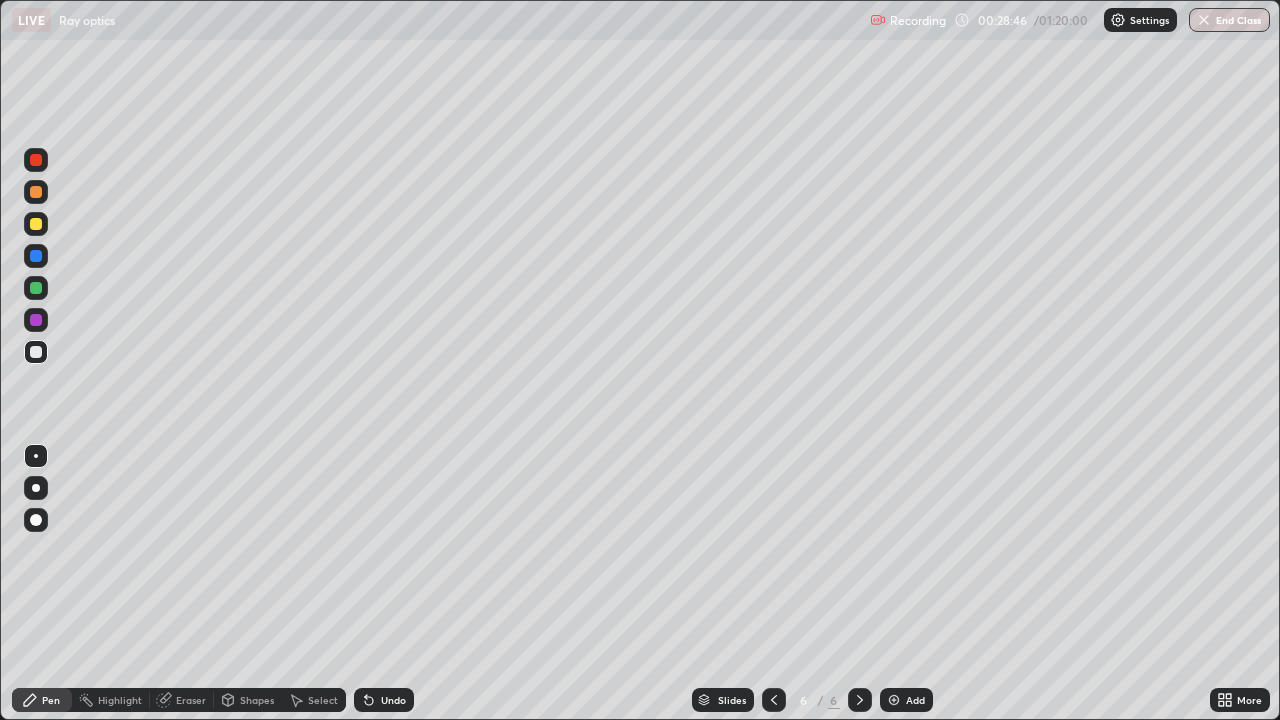 click 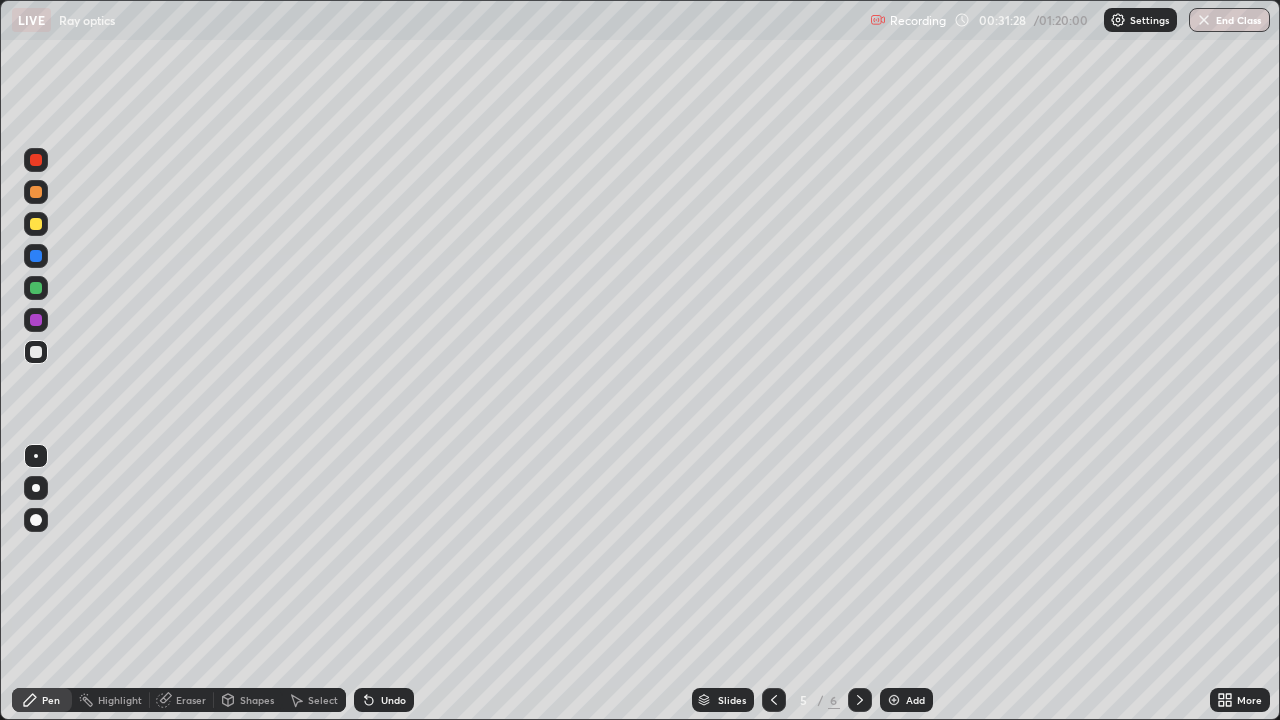 click 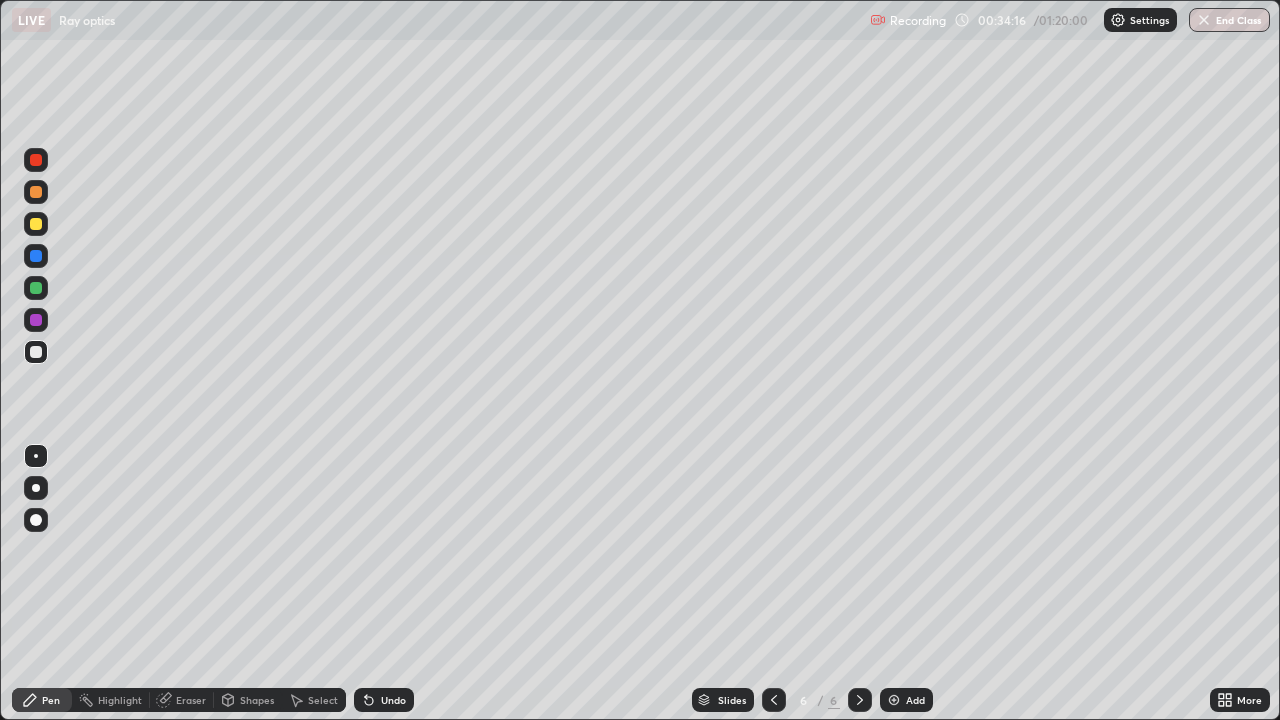 click on "Add" at bounding box center (915, 700) 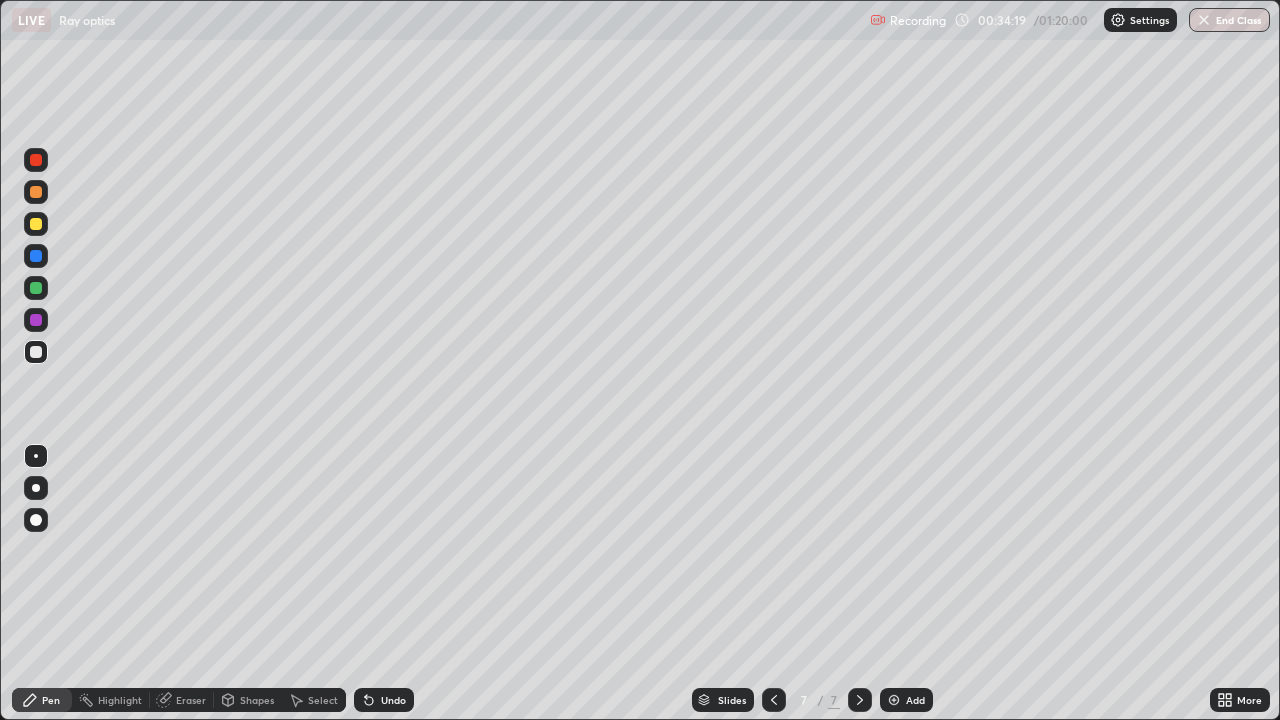 click at bounding box center [36, 224] 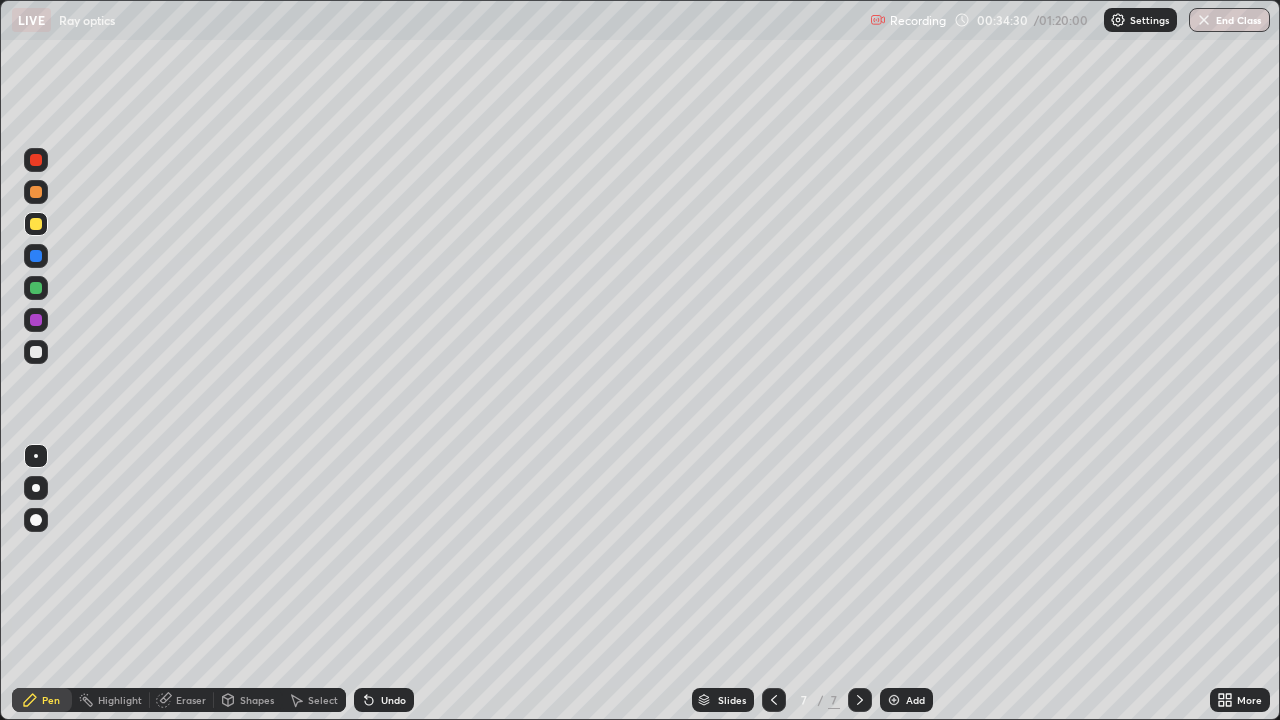 click on "Shapes" at bounding box center [257, 700] 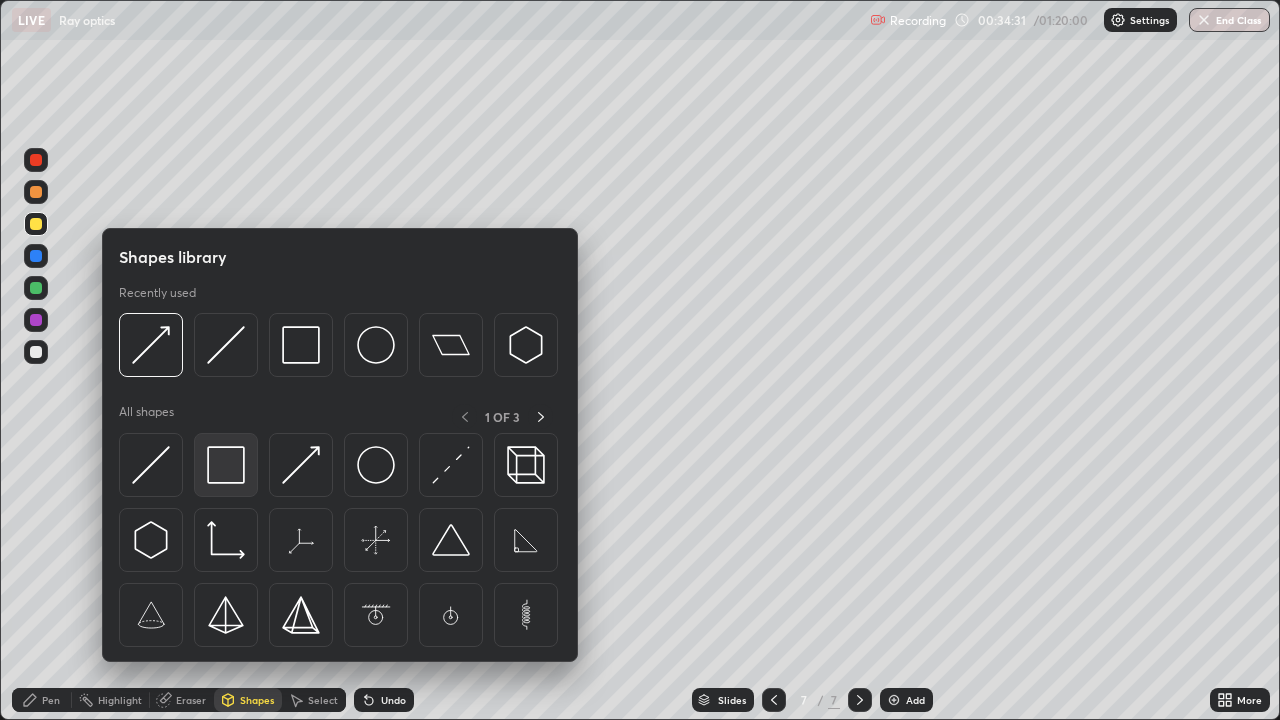 click at bounding box center [226, 465] 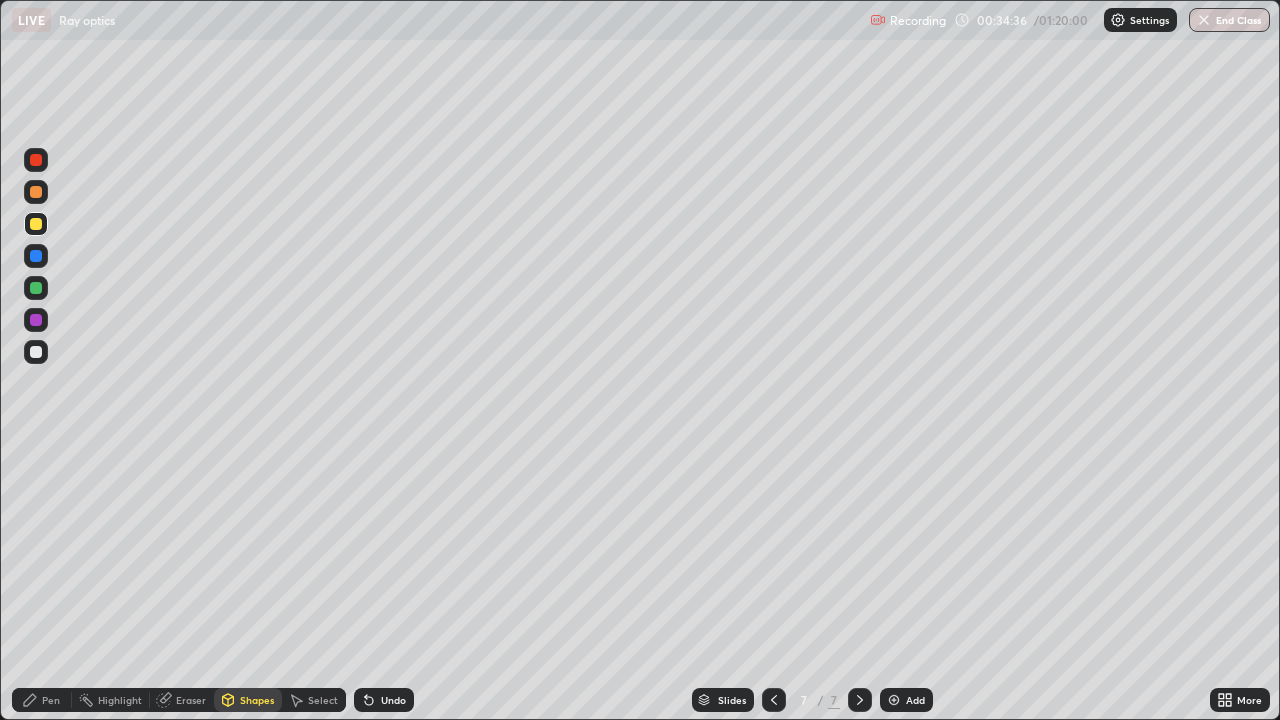 click at bounding box center [36, 288] 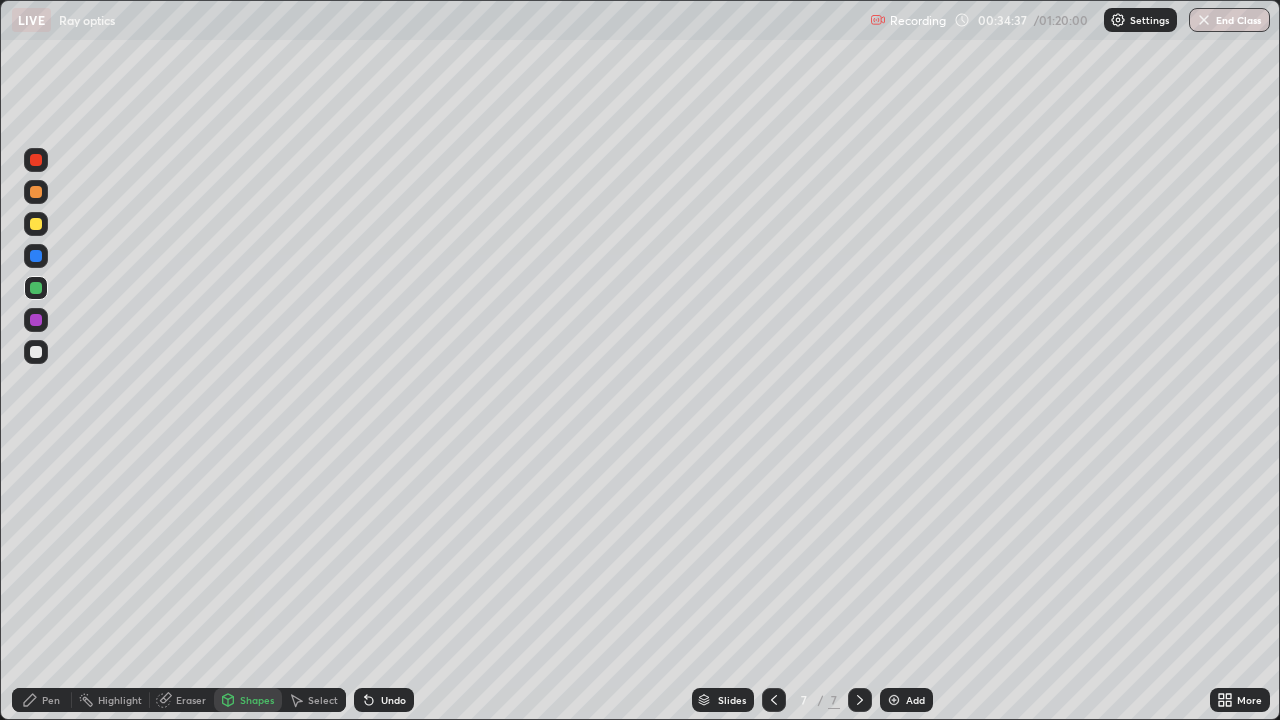 click on "Pen" at bounding box center [42, 700] 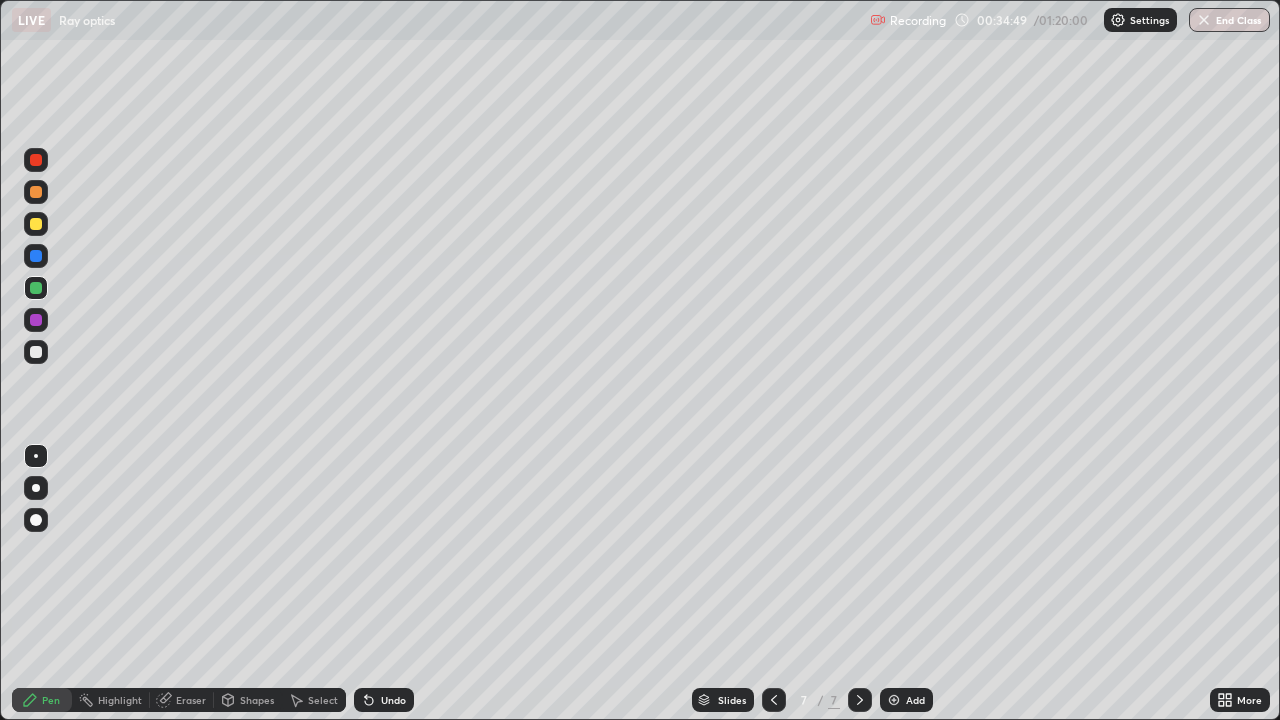click on "Undo" at bounding box center (380, 700) 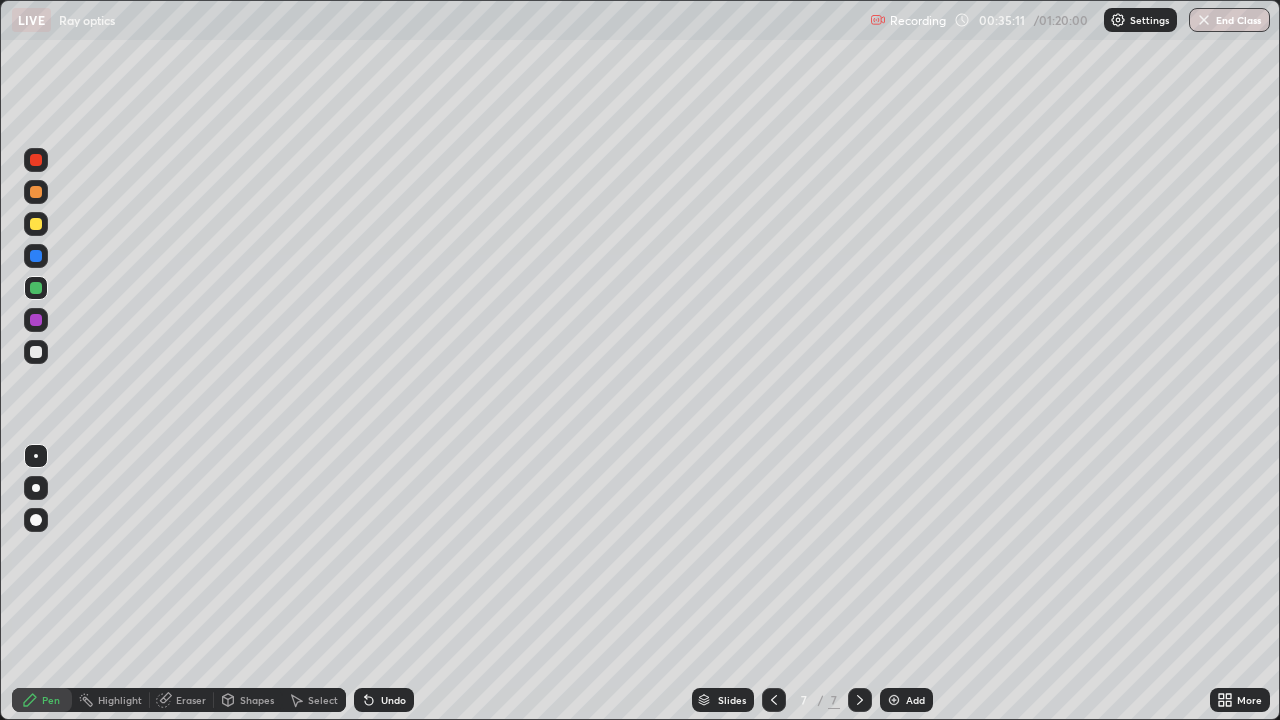 click at bounding box center (36, 256) 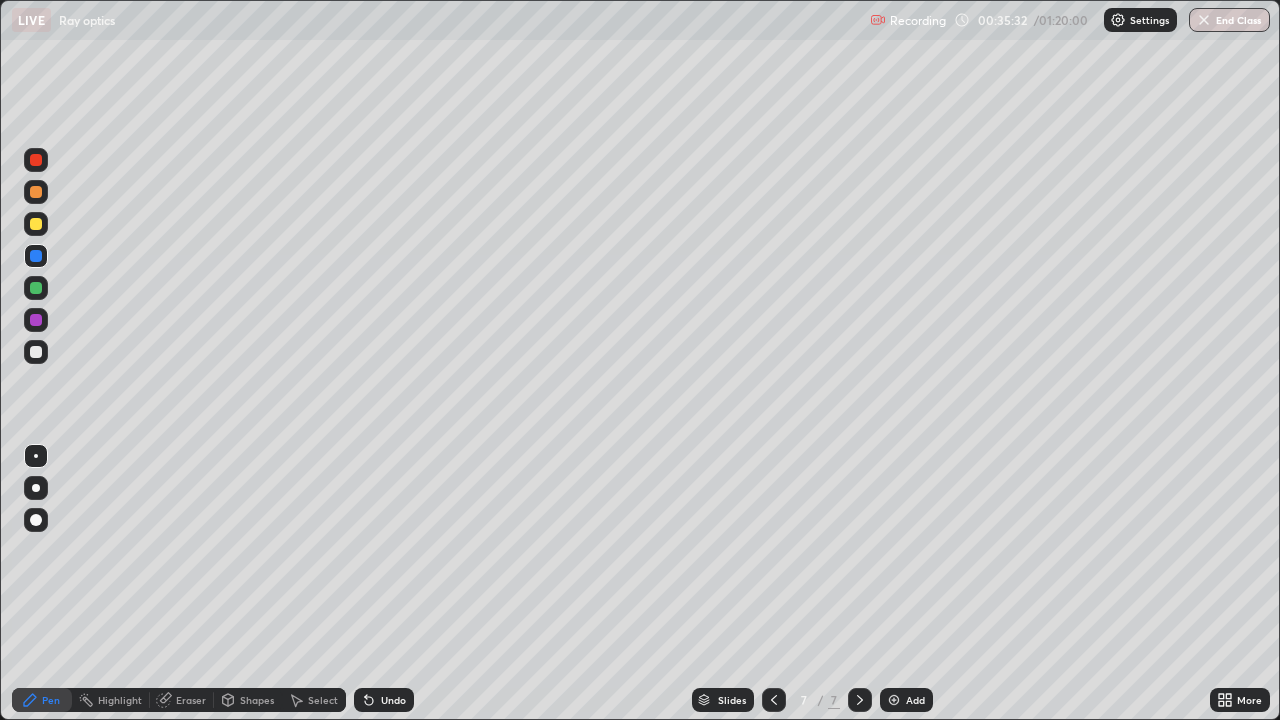 click at bounding box center (36, 192) 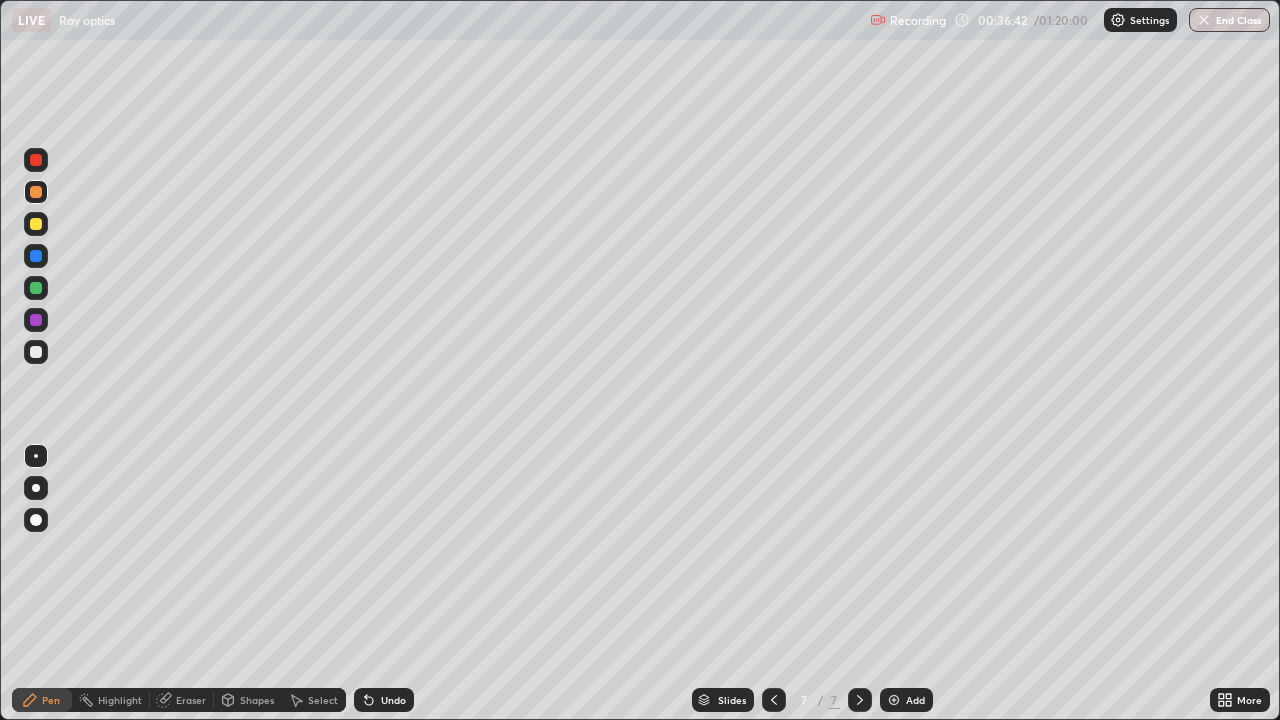 click at bounding box center (36, 352) 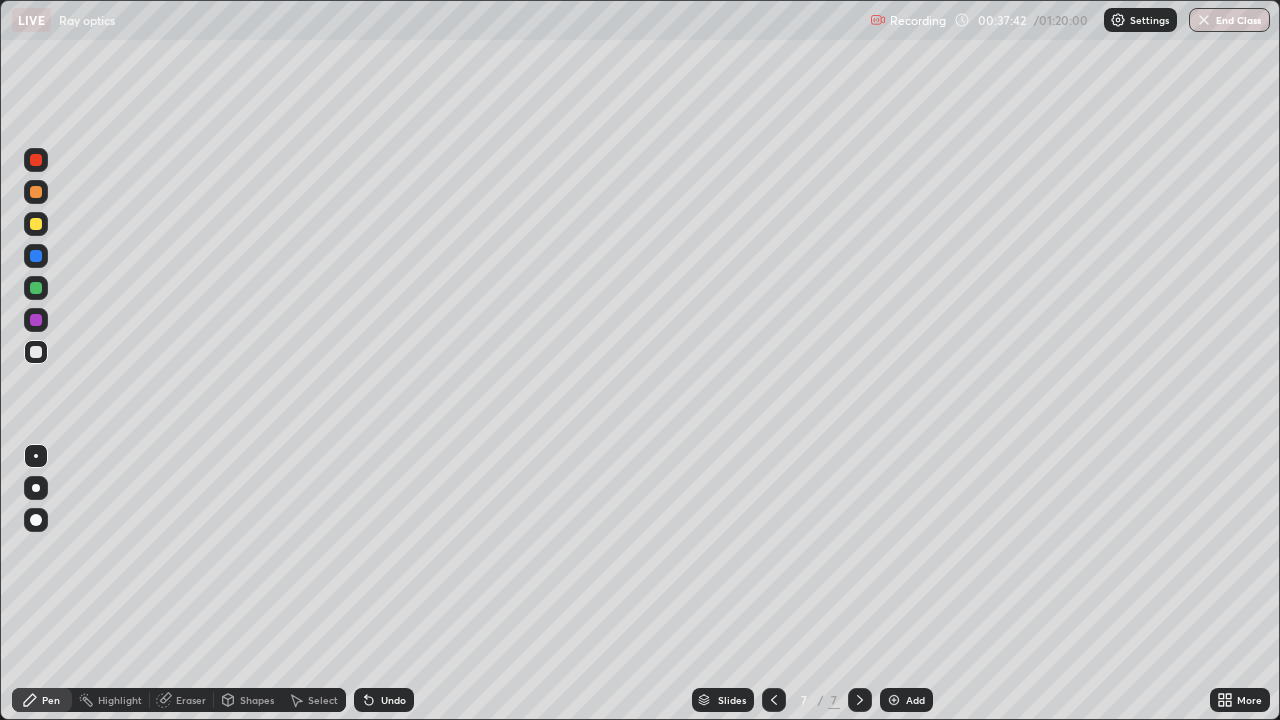 click on "Undo" at bounding box center [393, 700] 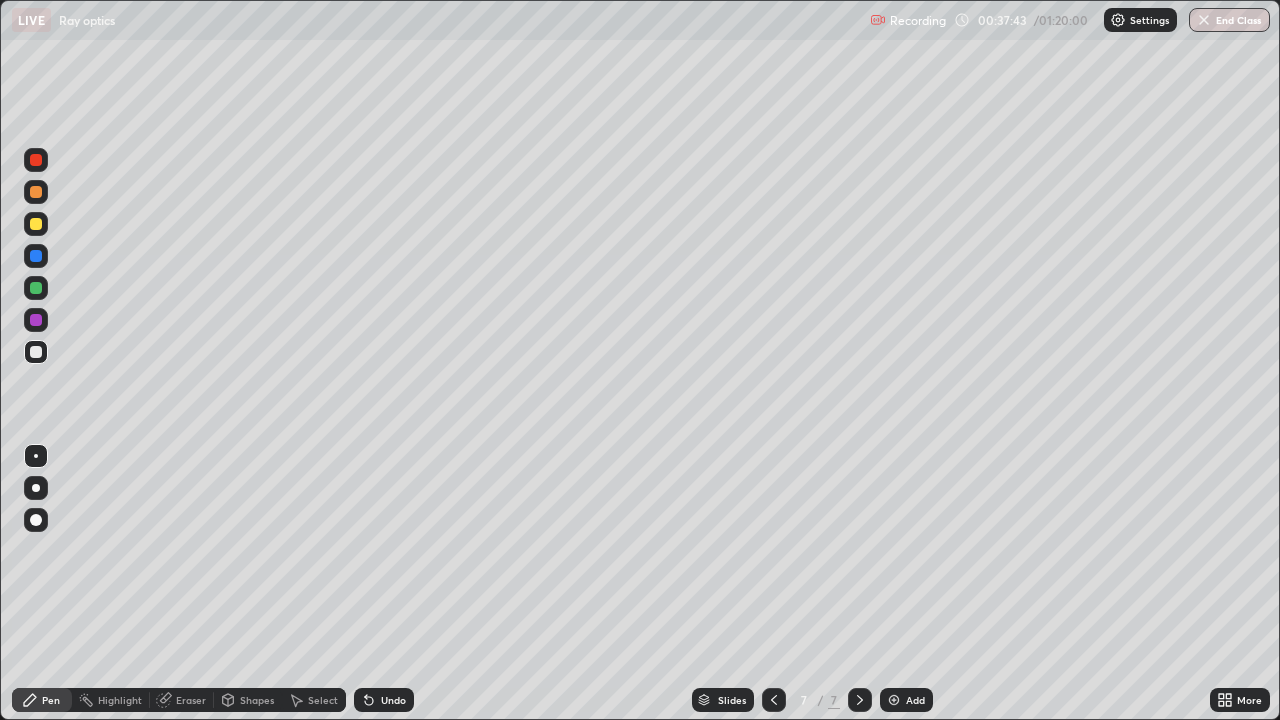 click on "Undo" at bounding box center (393, 700) 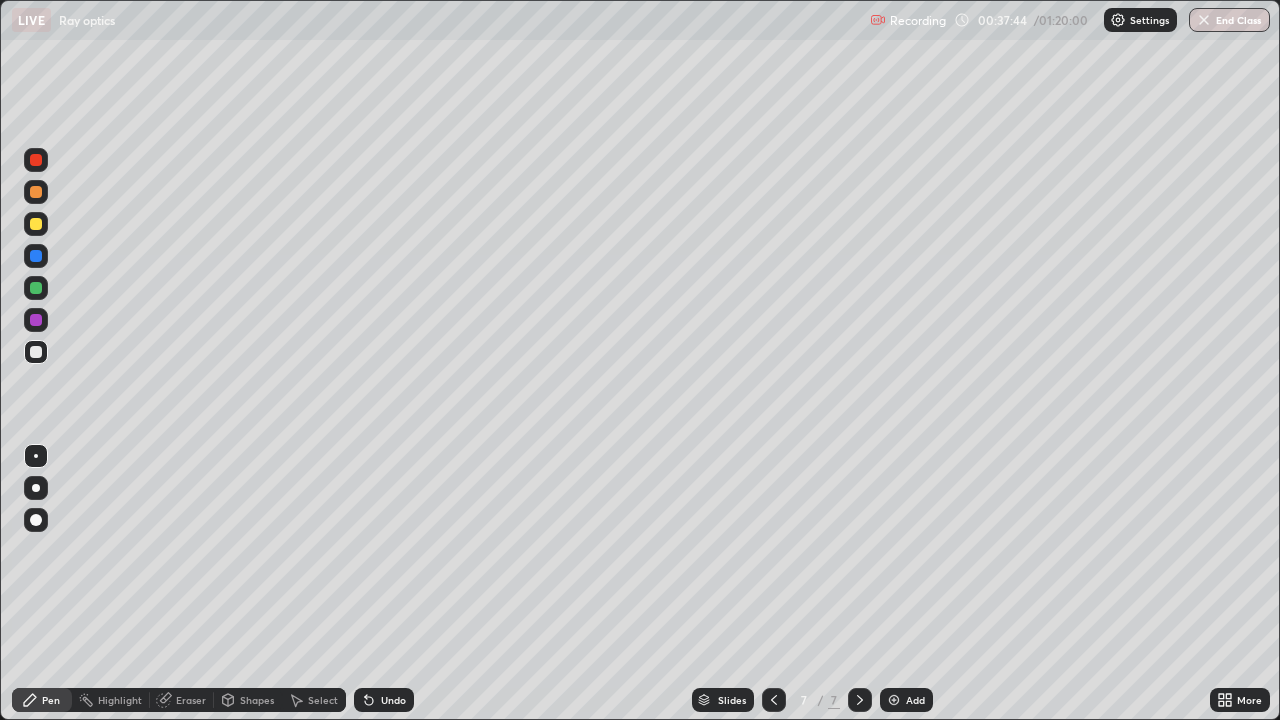 click on "Undo" at bounding box center [384, 700] 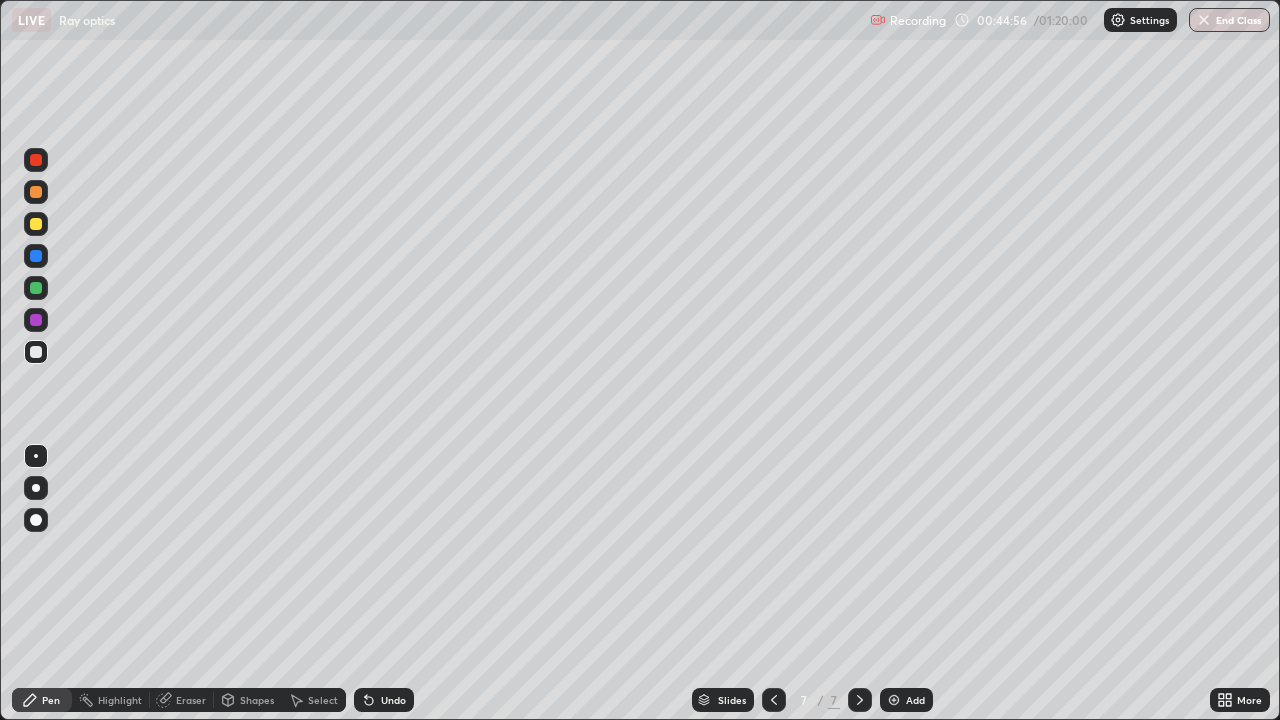 click on "Add" at bounding box center (915, 700) 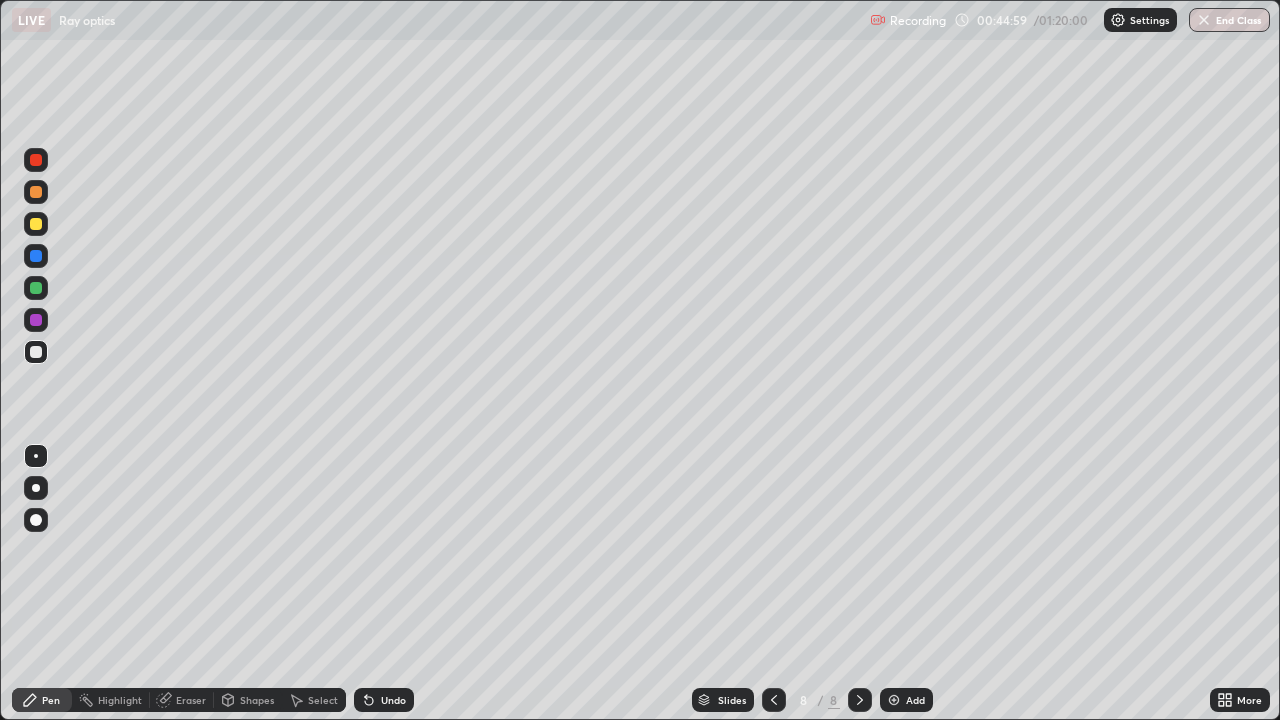 click at bounding box center (36, 192) 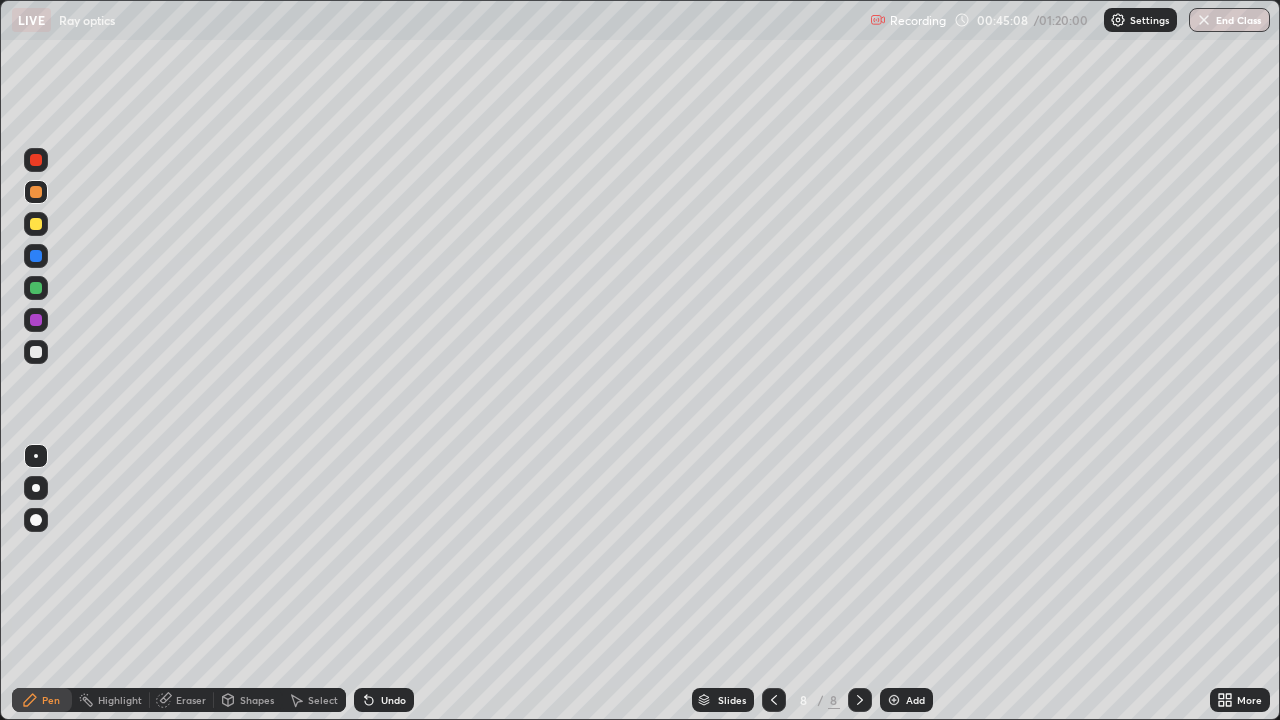 click at bounding box center [36, 352] 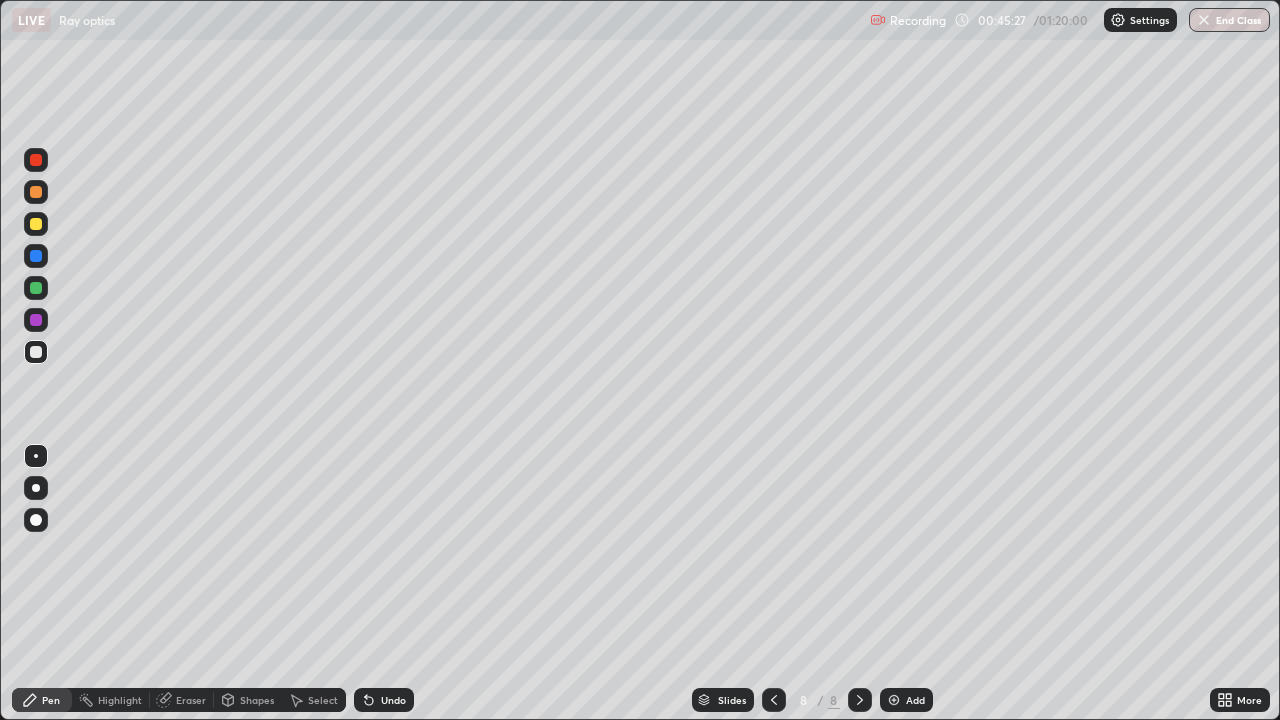 click at bounding box center (36, 224) 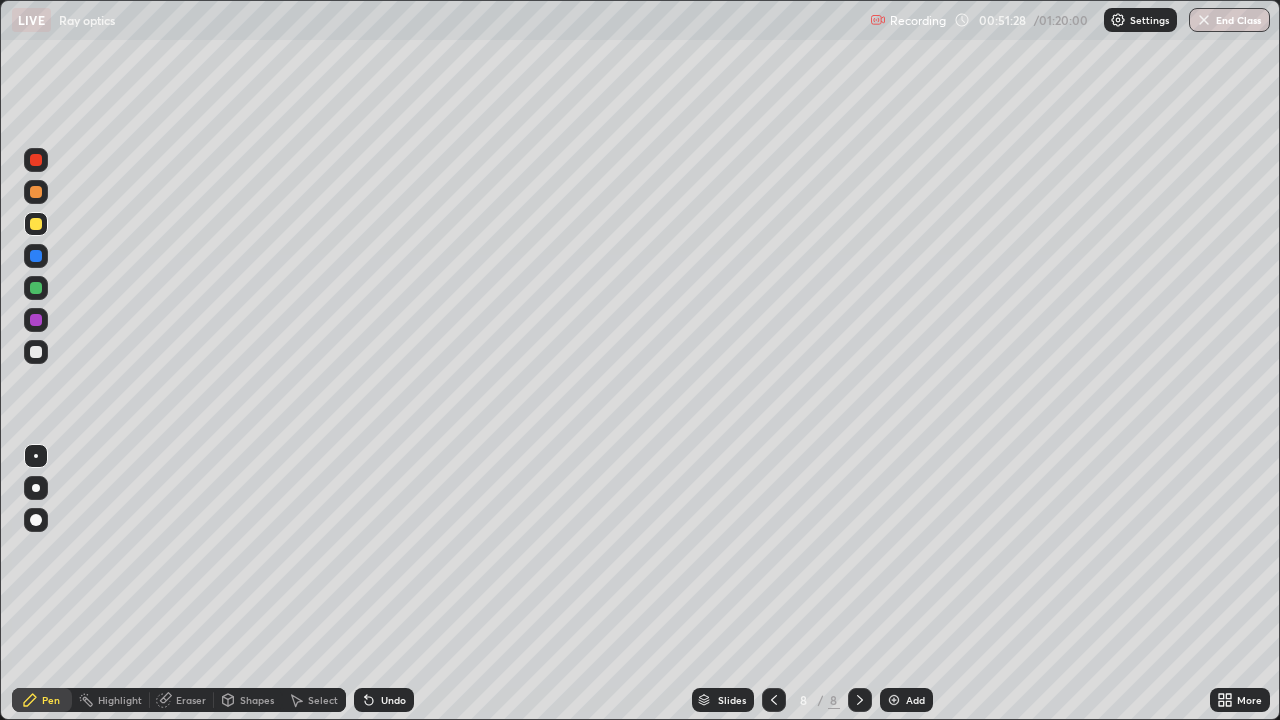click on "Add" at bounding box center [906, 700] 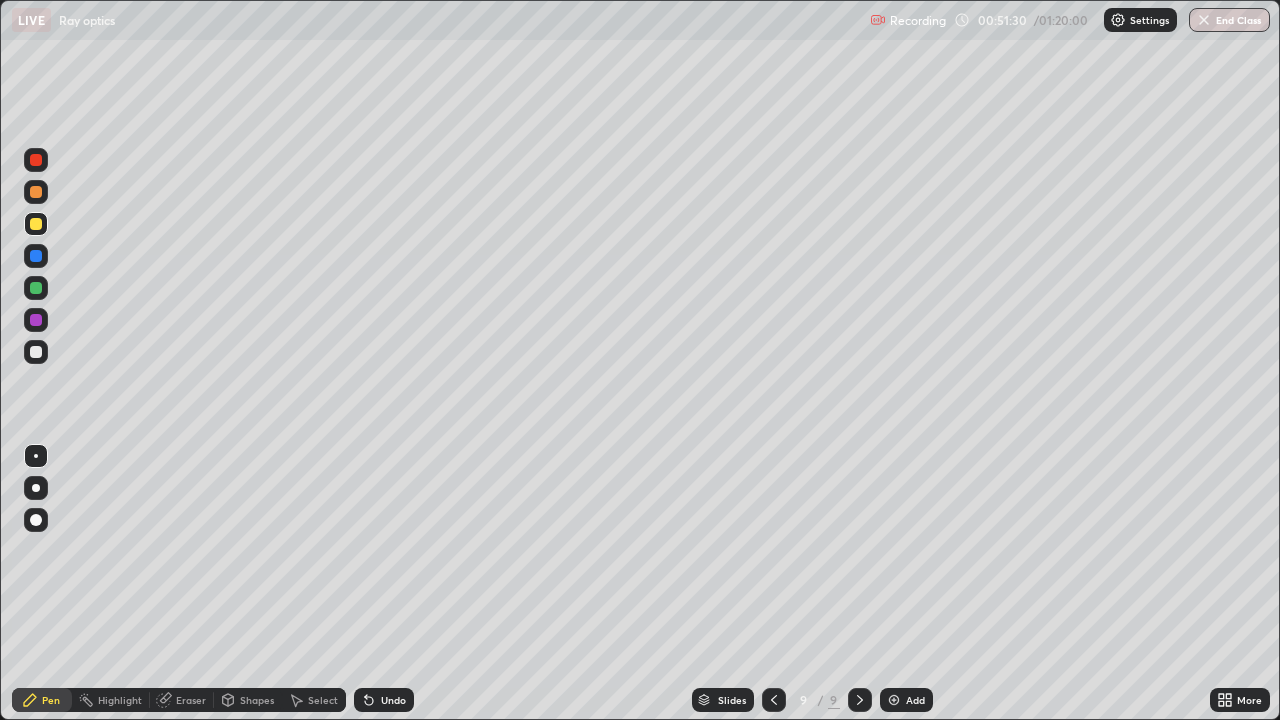 click on "Shapes" at bounding box center [257, 700] 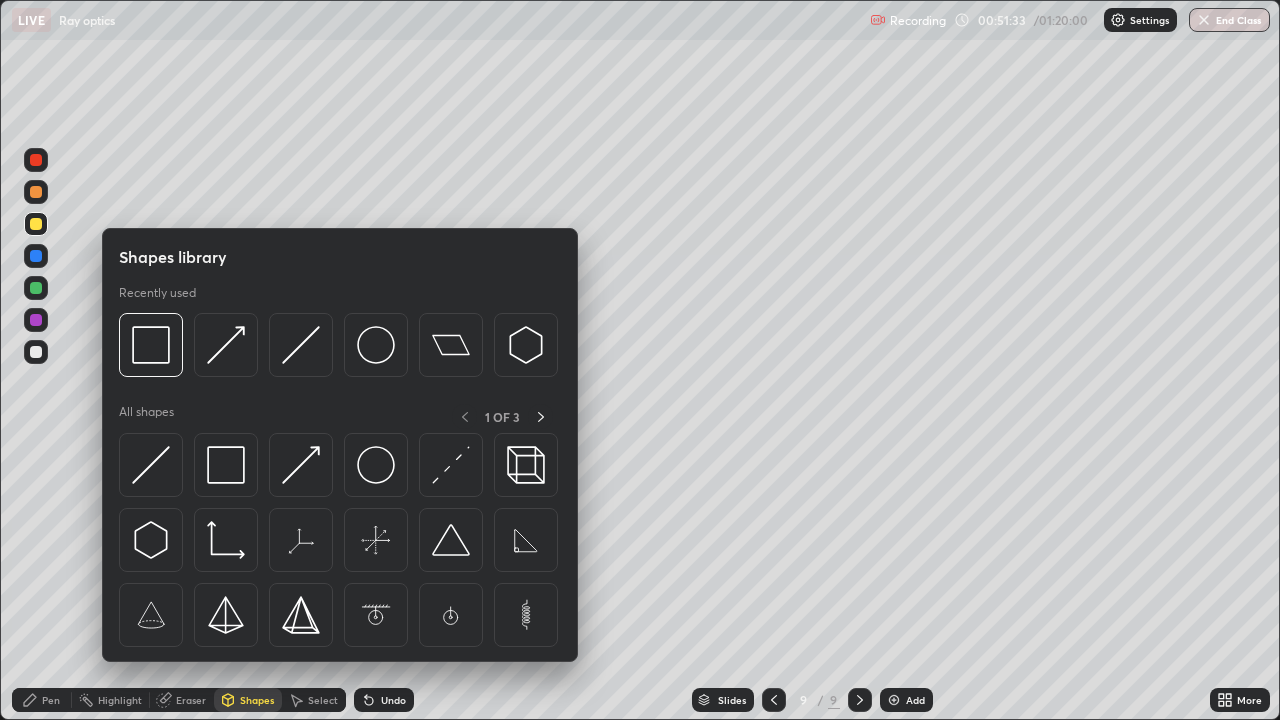click at bounding box center [451, 540] 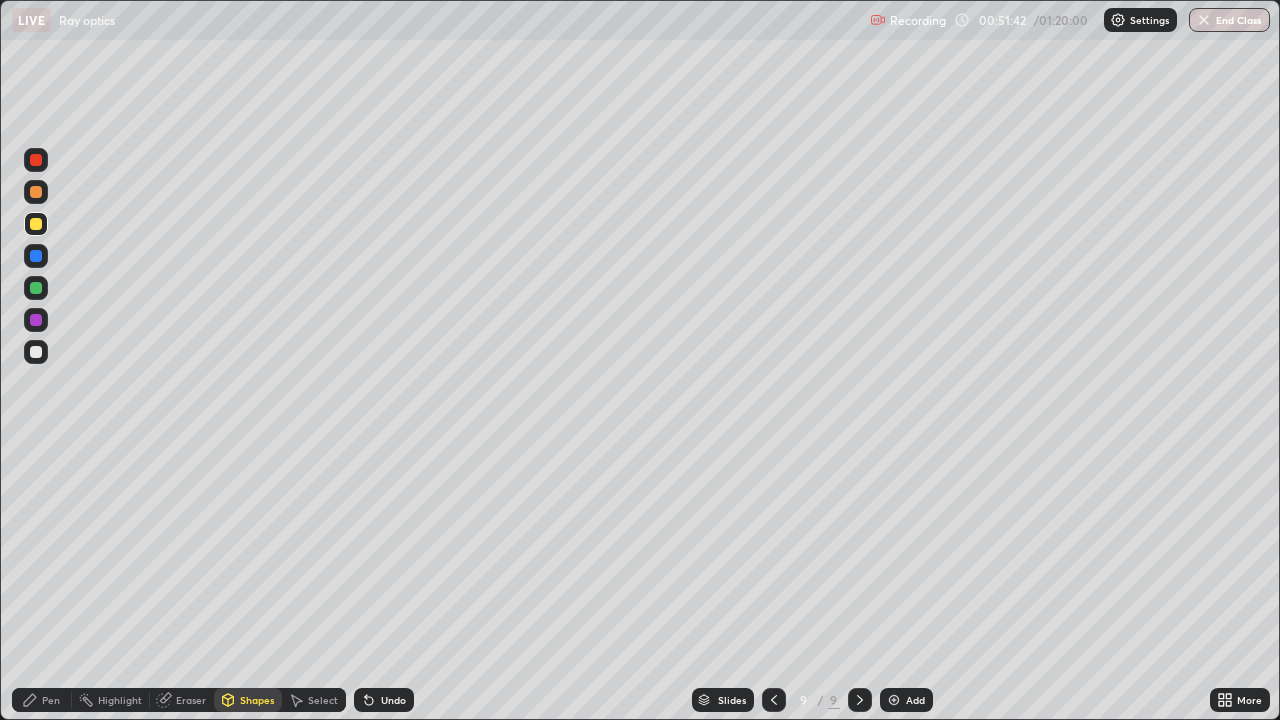 click on "Pen" at bounding box center [51, 700] 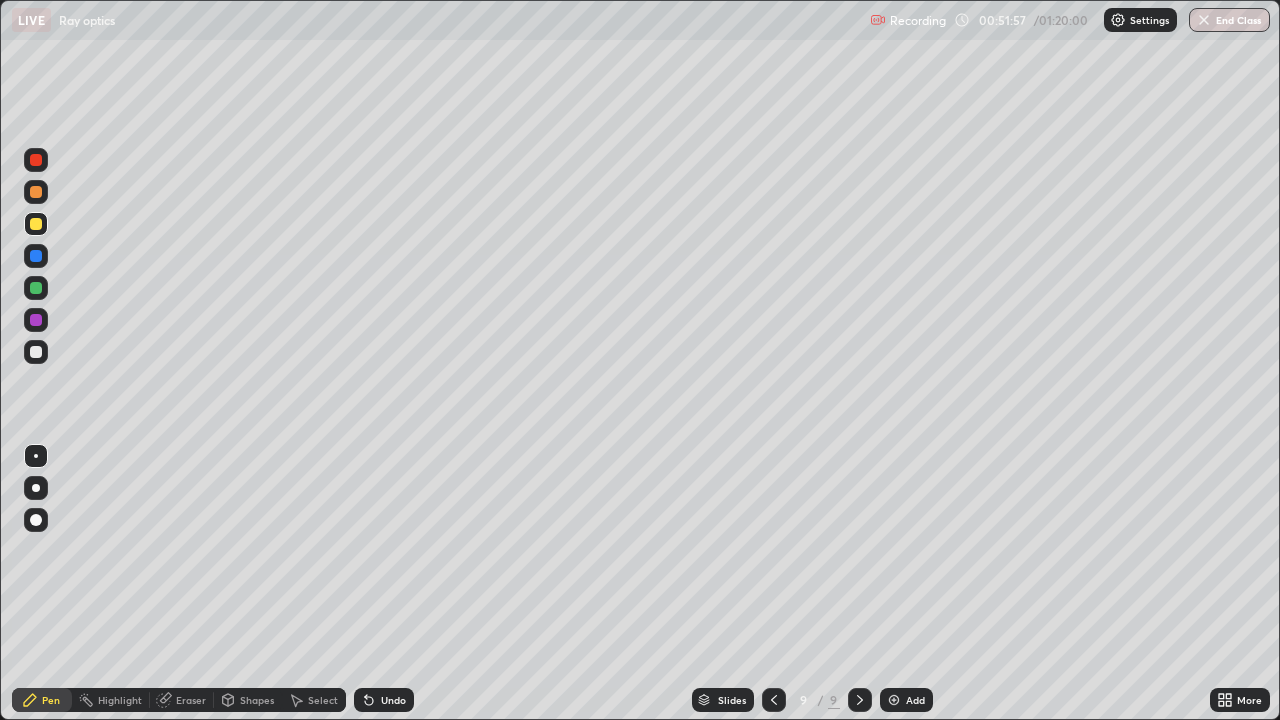 click at bounding box center (36, 352) 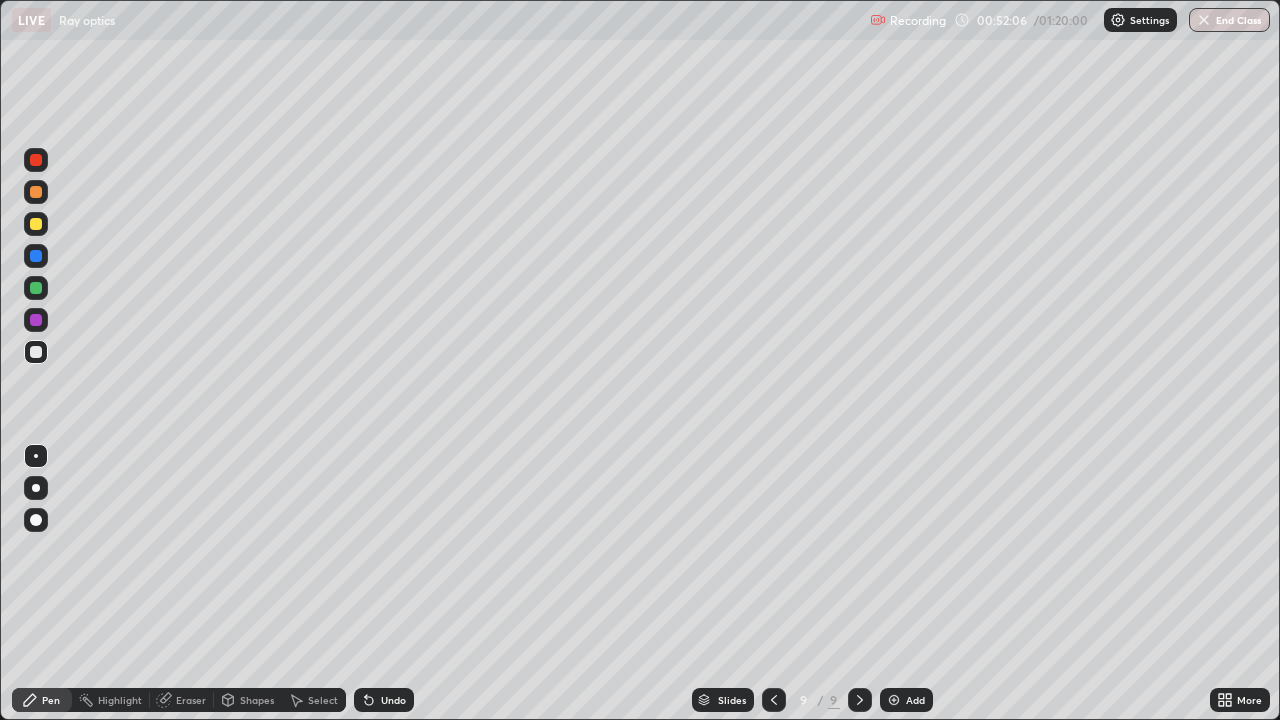 click on "Shapes" at bounding box center (248, 700) 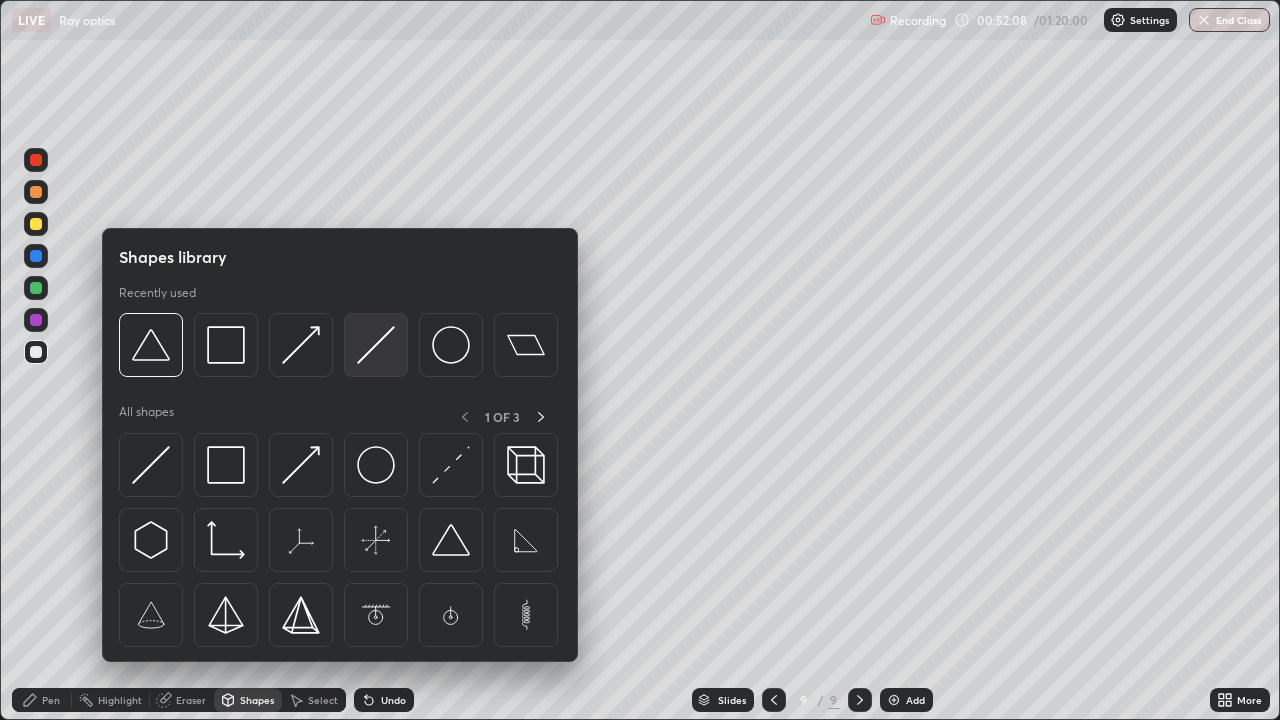 click at bounding box center [376, 345] 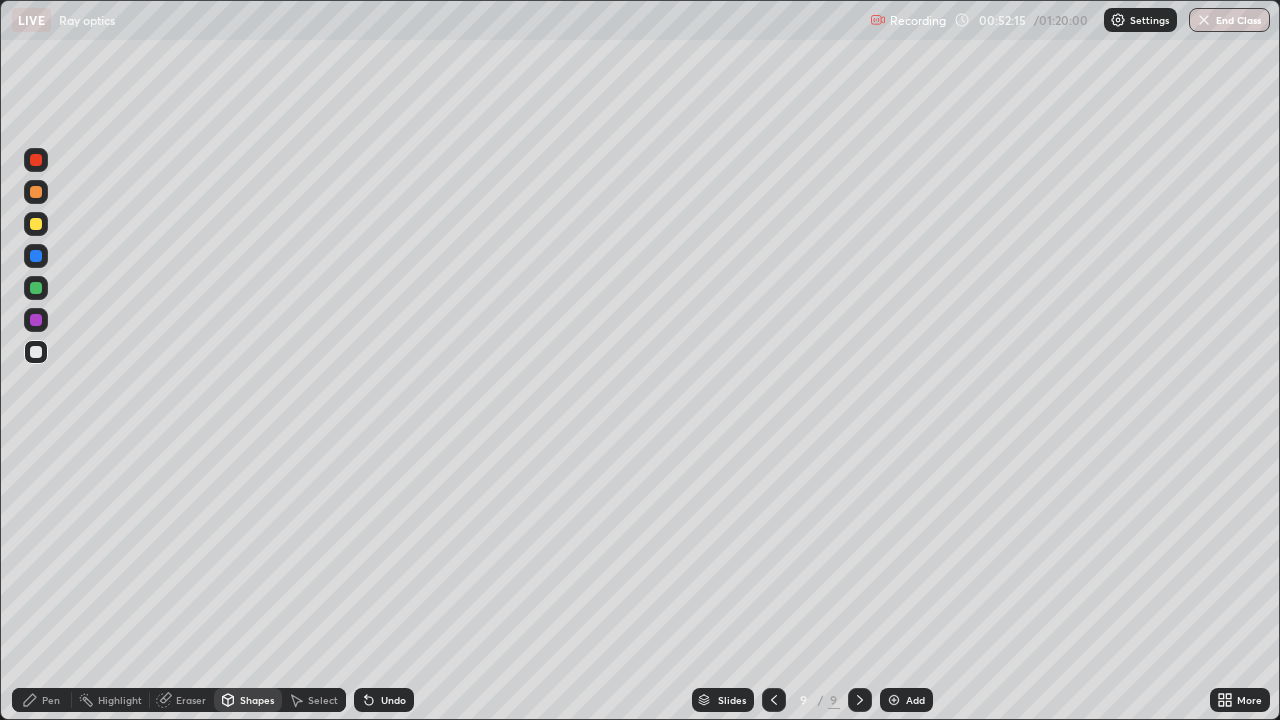 click 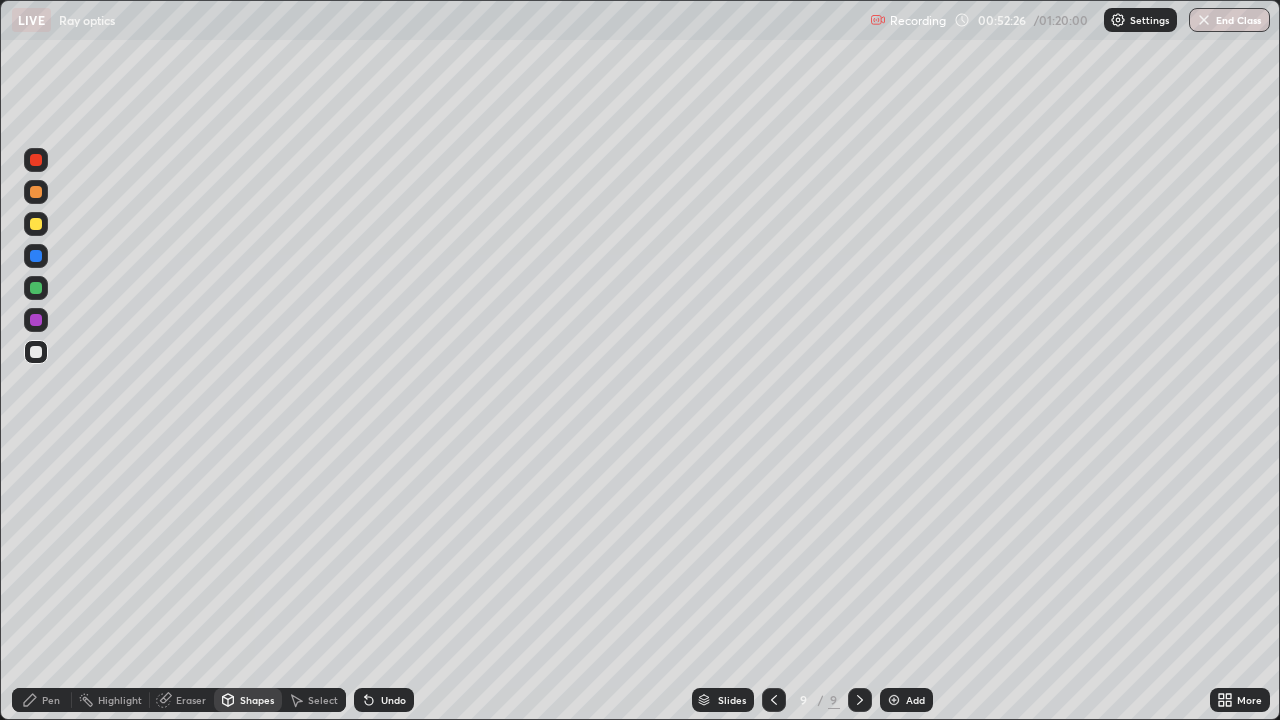 click at bounding box center (36, 288) 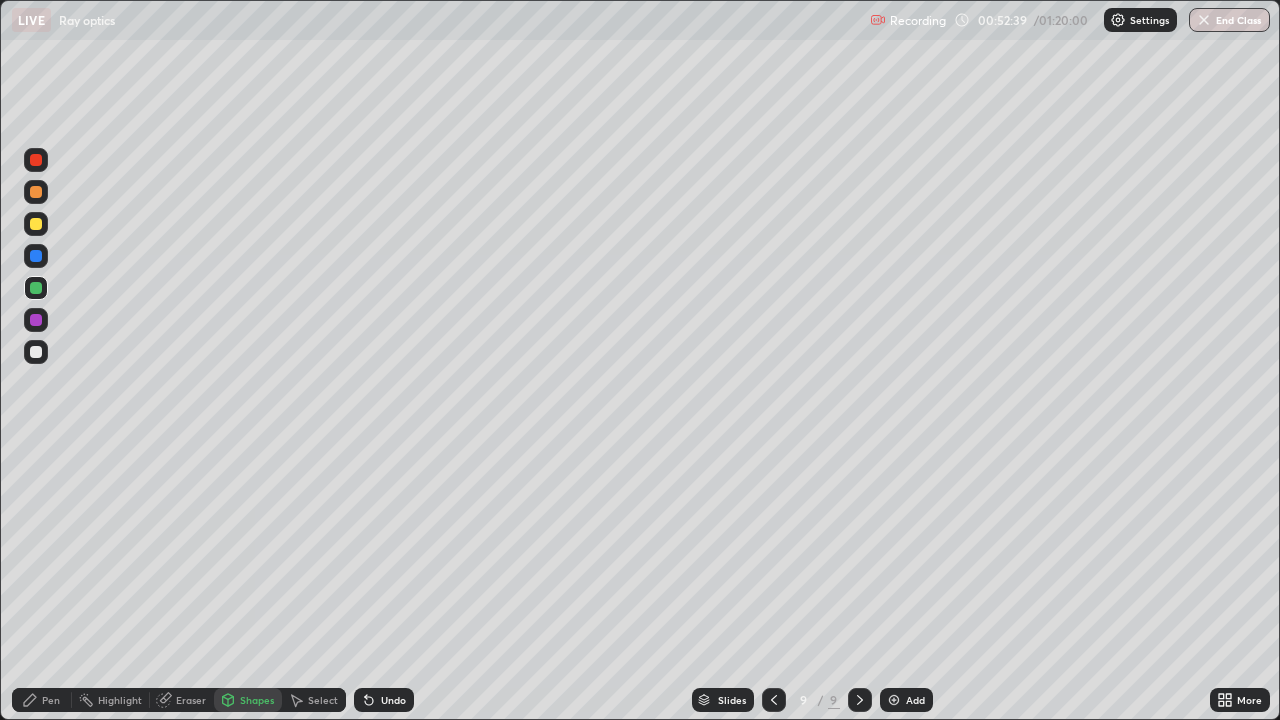 click on "Undo" at bounding box center (393, 700) 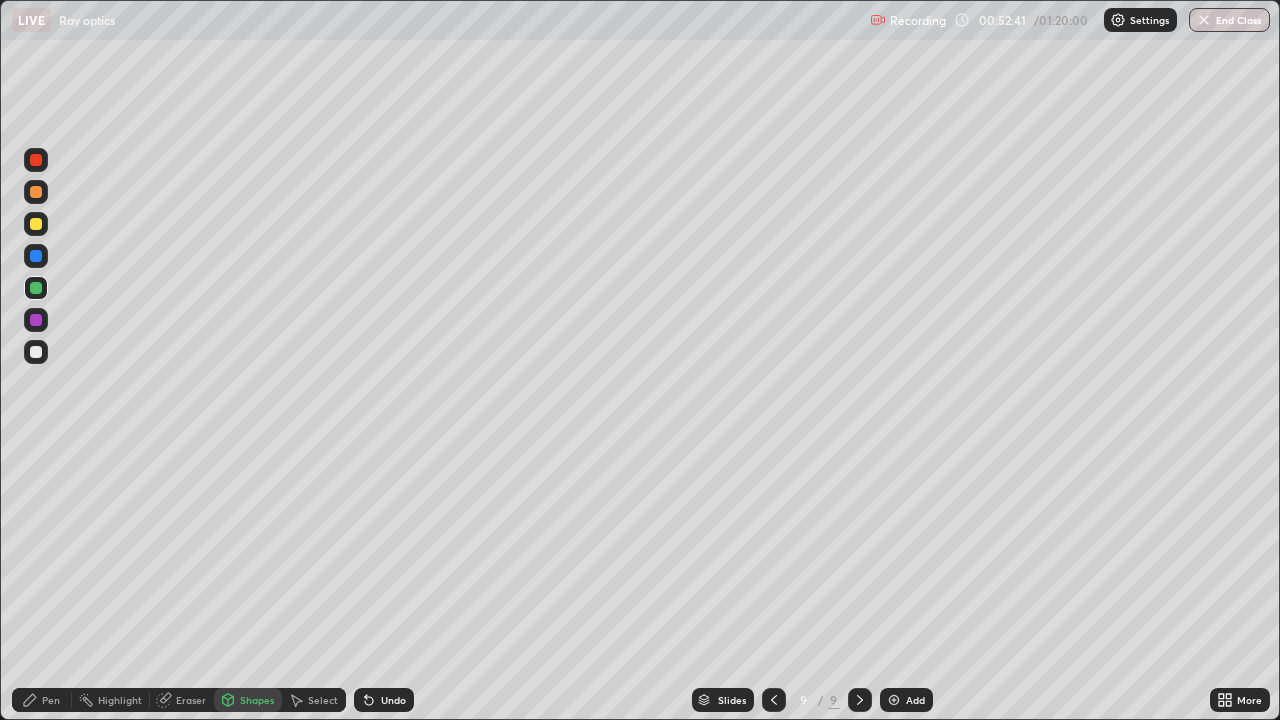 click on "Undo" at bounding box center (393, 700) 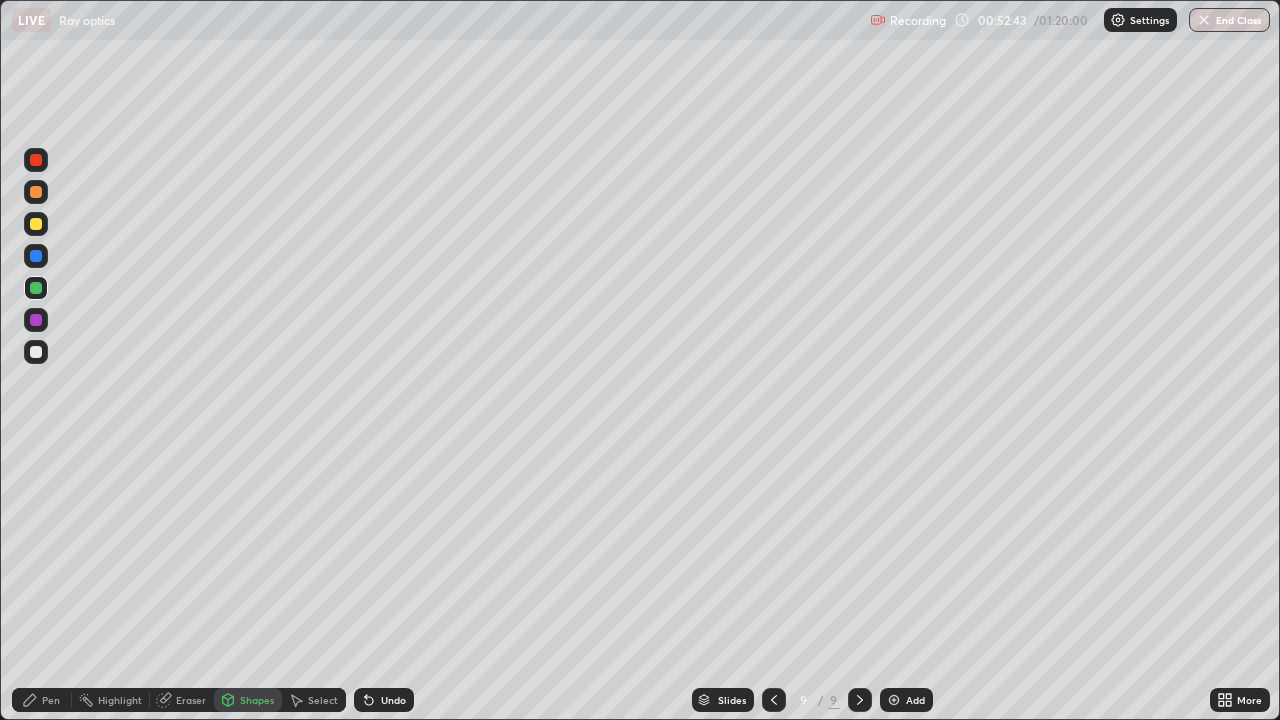 click on "Undo" at bounding box center (393, 700) 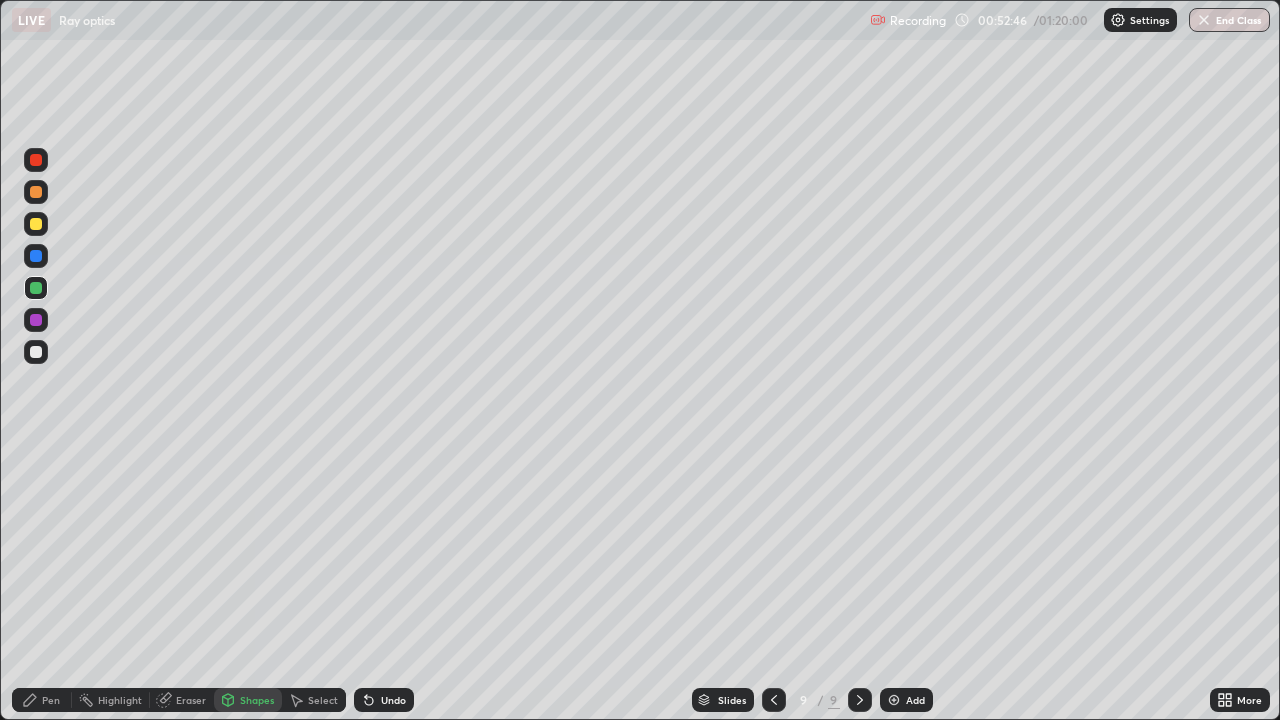 click on "Pen" at bounding box center (51, 700) 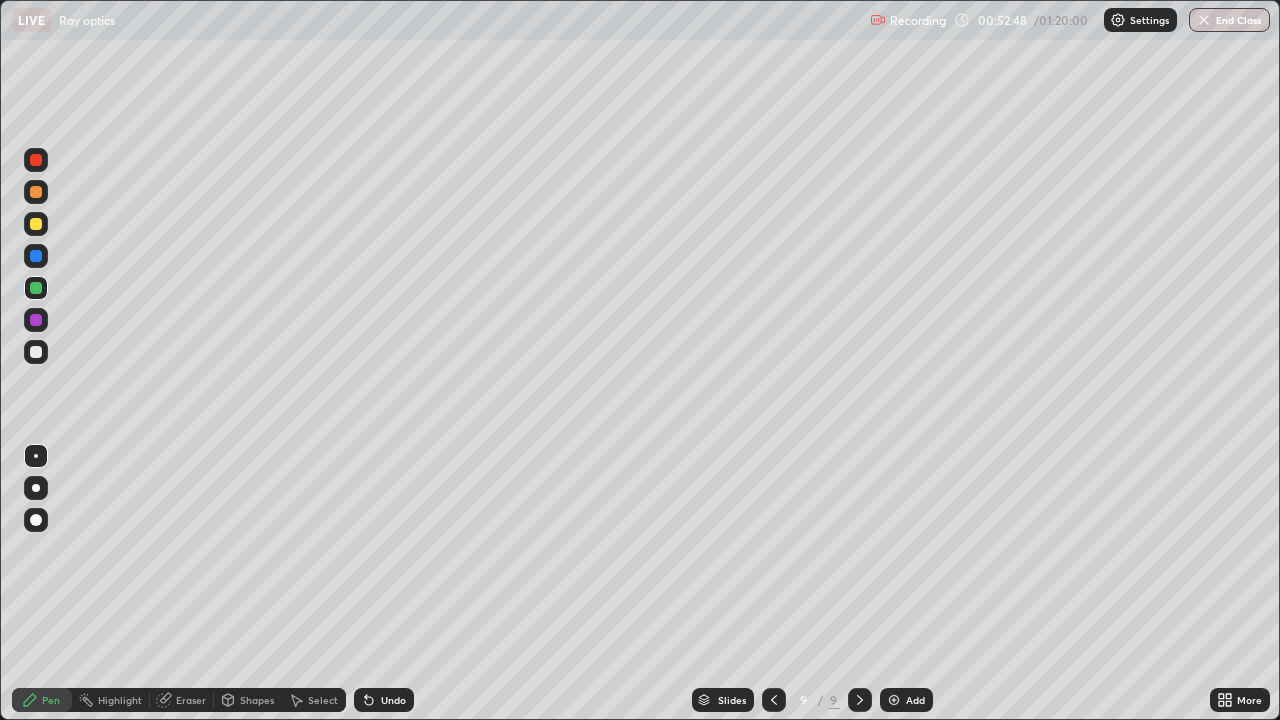 click at bounding box center (36, 352) 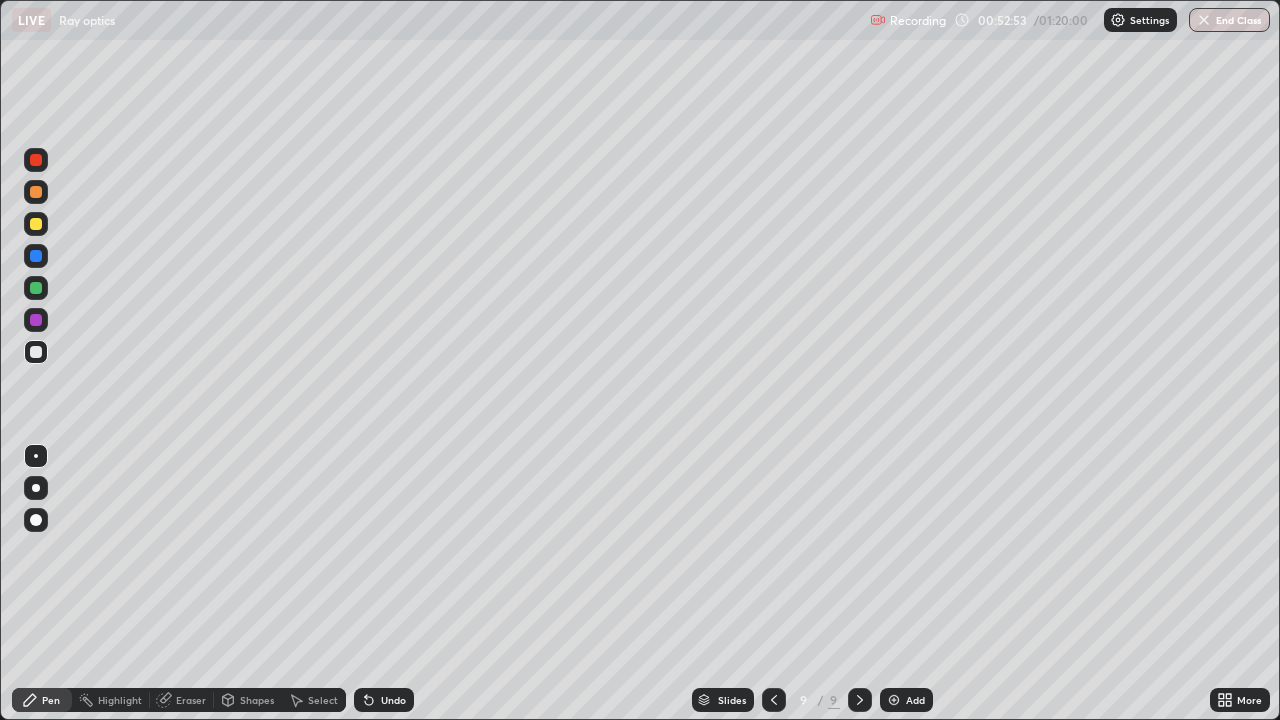 click on "Undo" at bounding box center [393, 700] 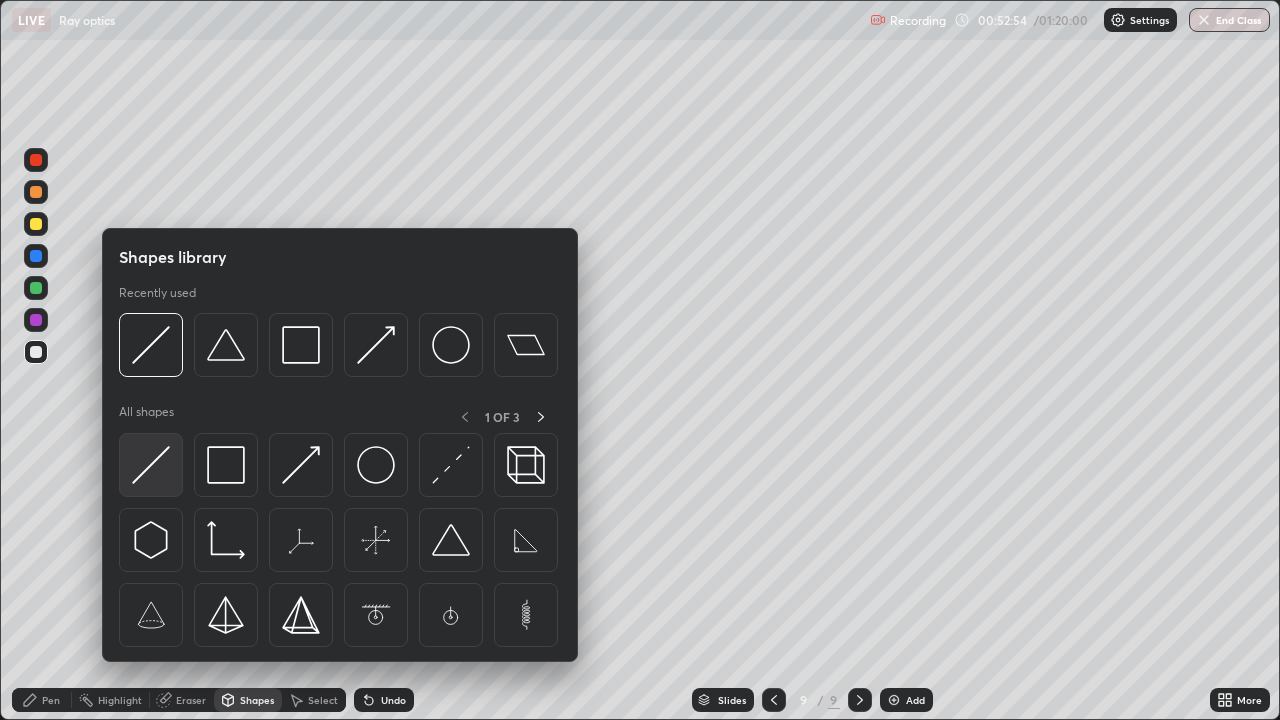 click at bounding box center (151, 465) 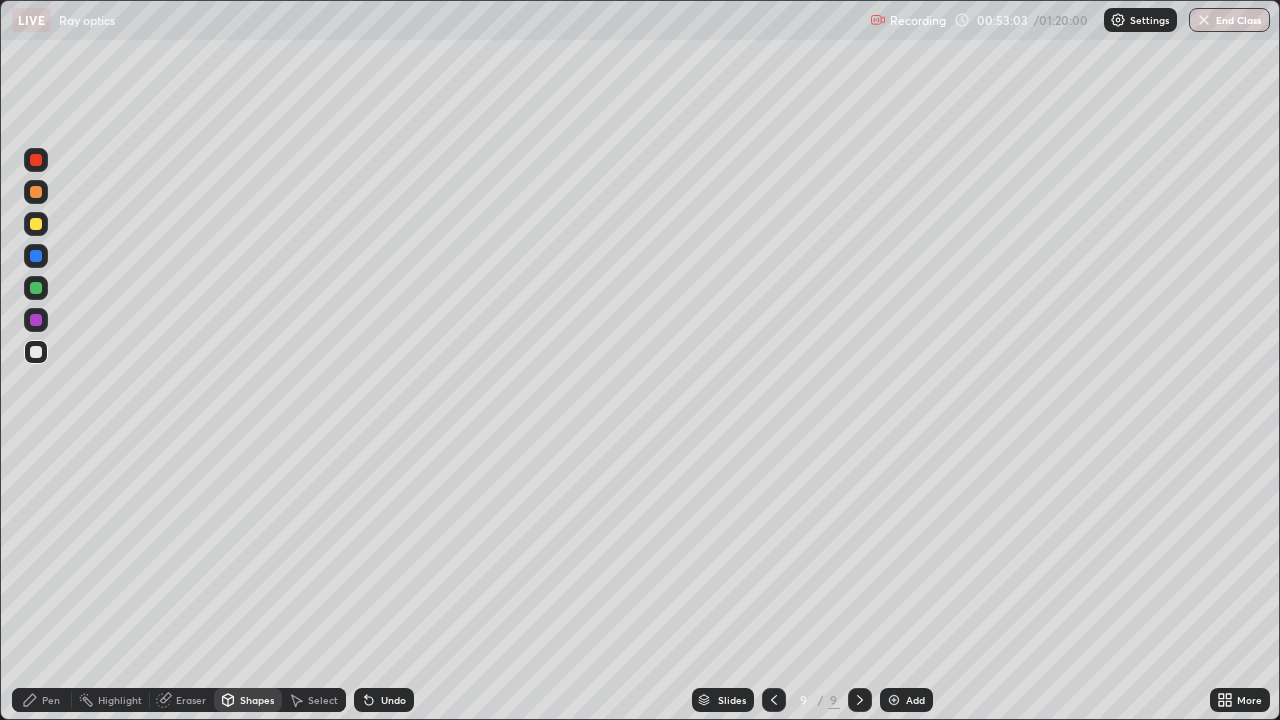 click at bounding box center (36, 288) 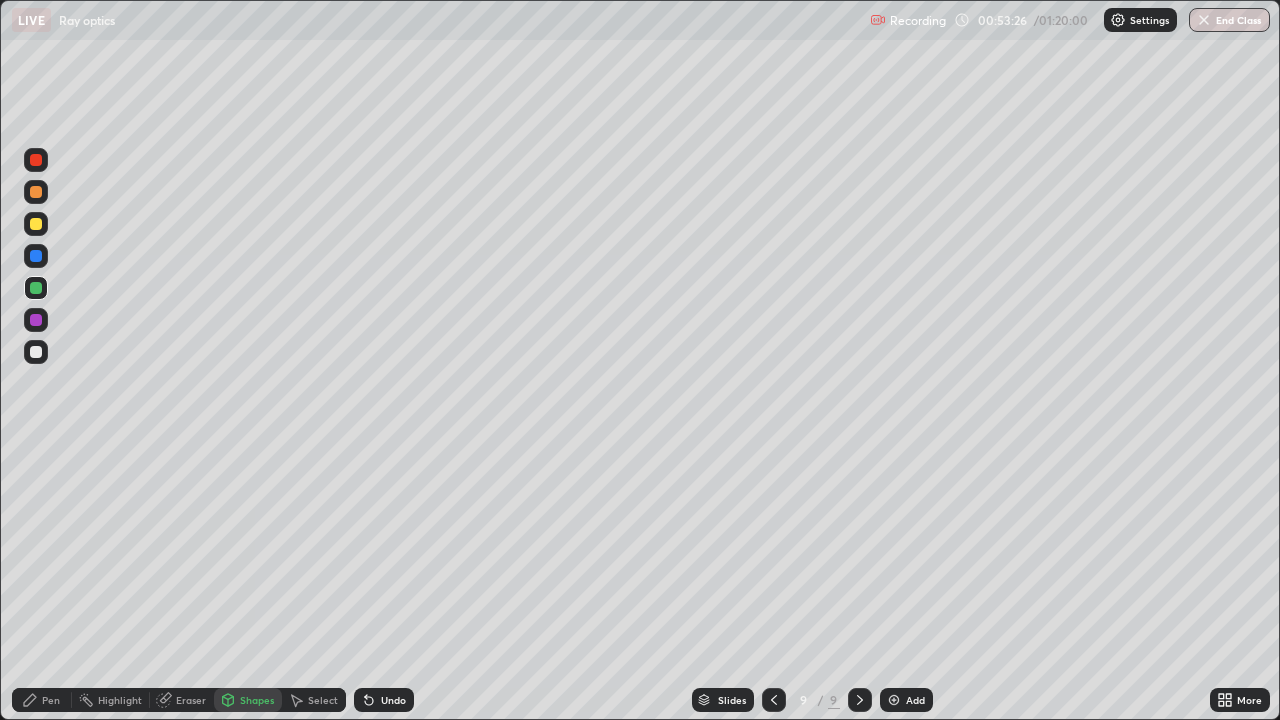 click at bounding box center [36, 224] 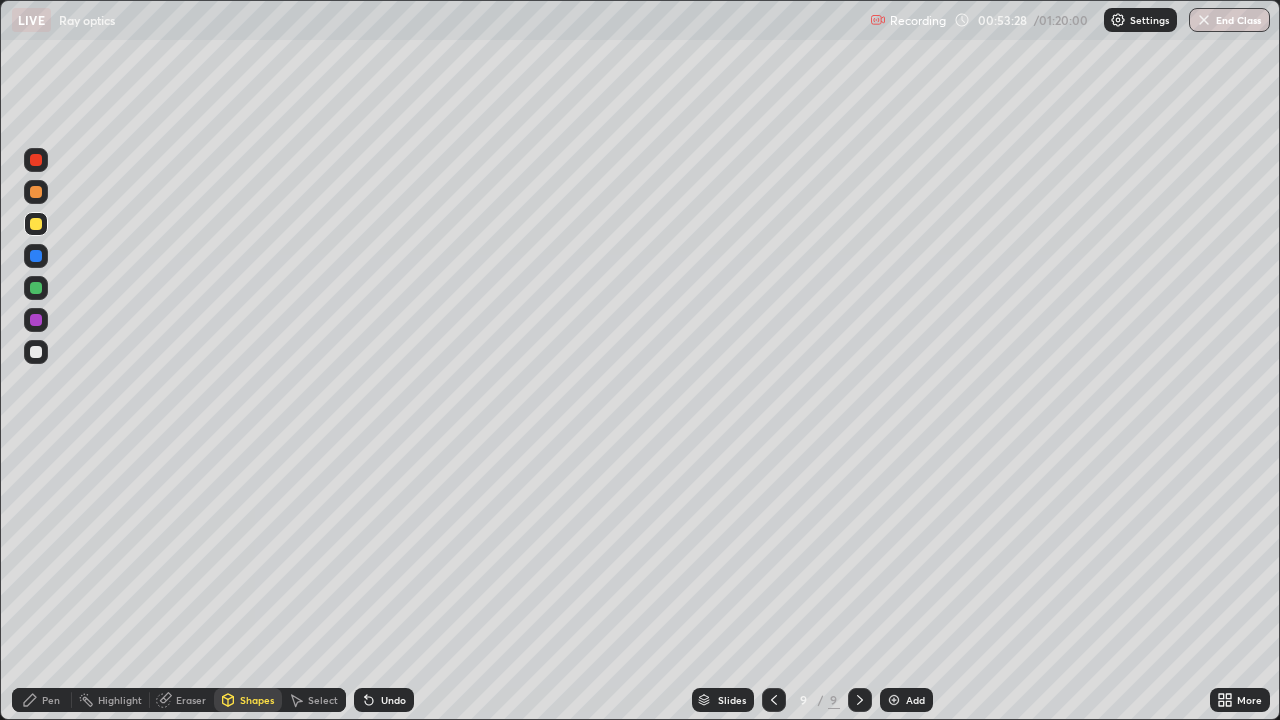 click 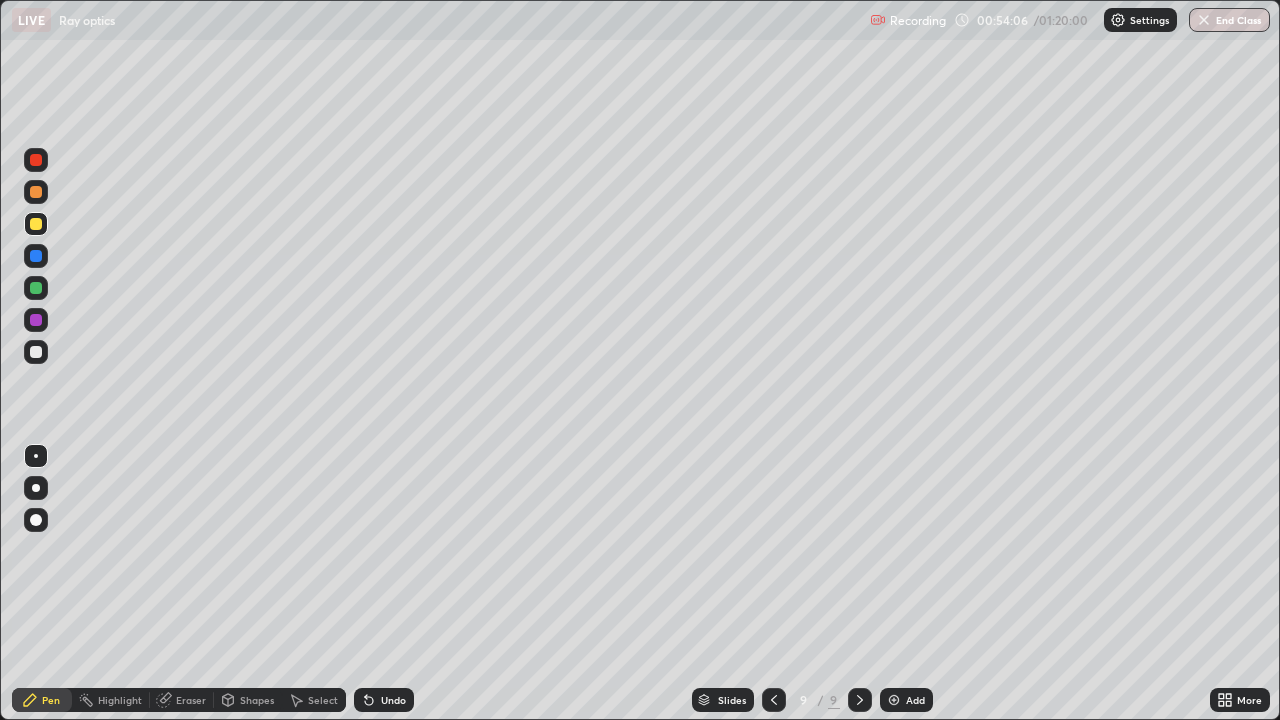 click on "Undo" at bounding box center (393, 700) 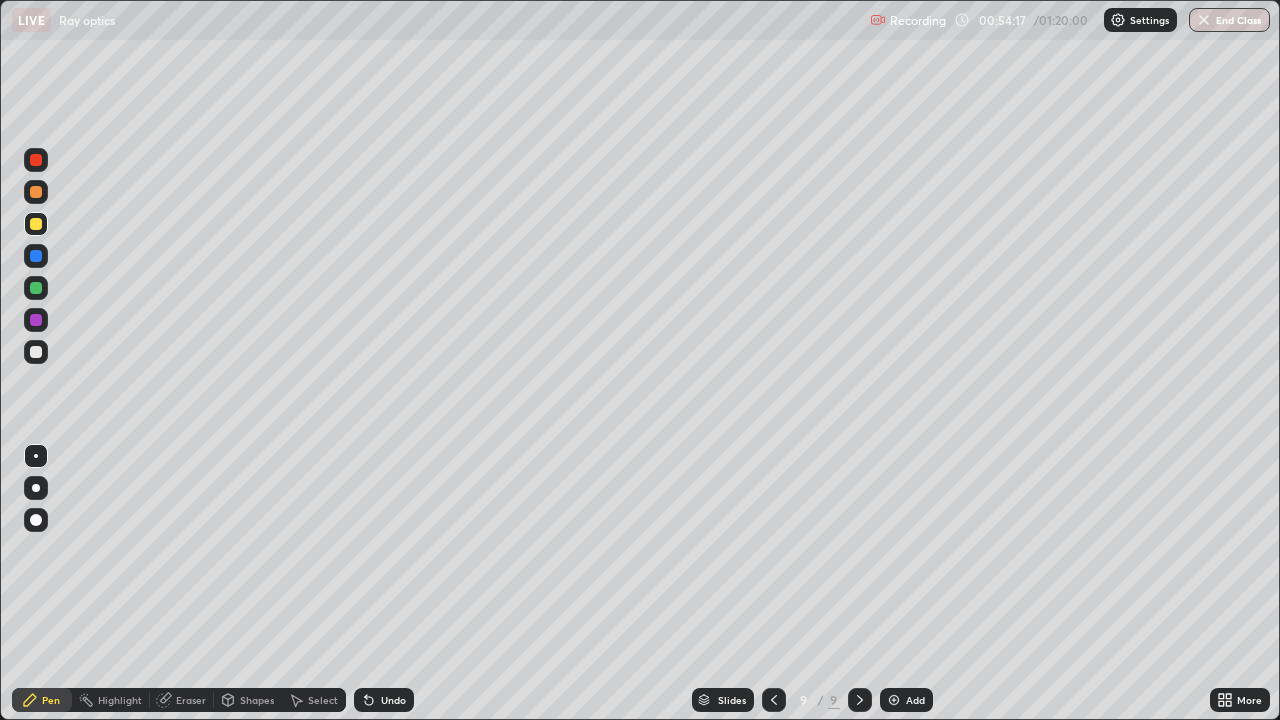 click at bounding box center (36, 192) 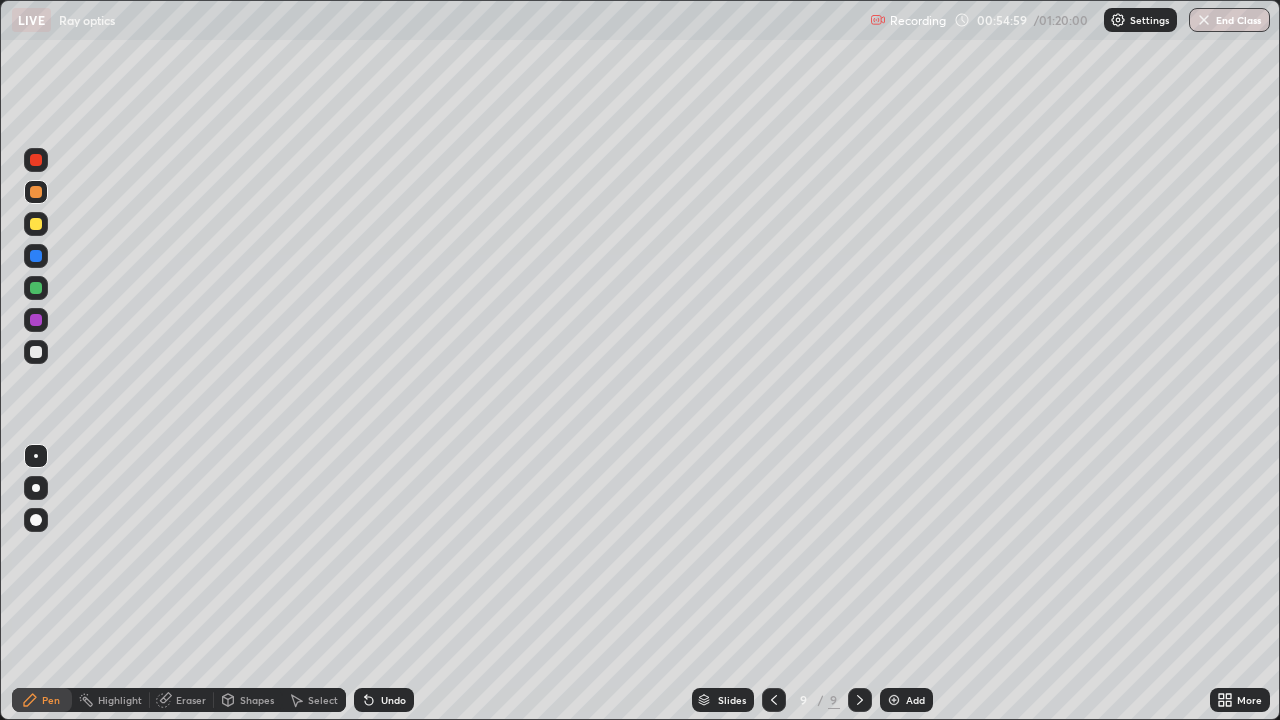 click at bounding box center (36, 352) 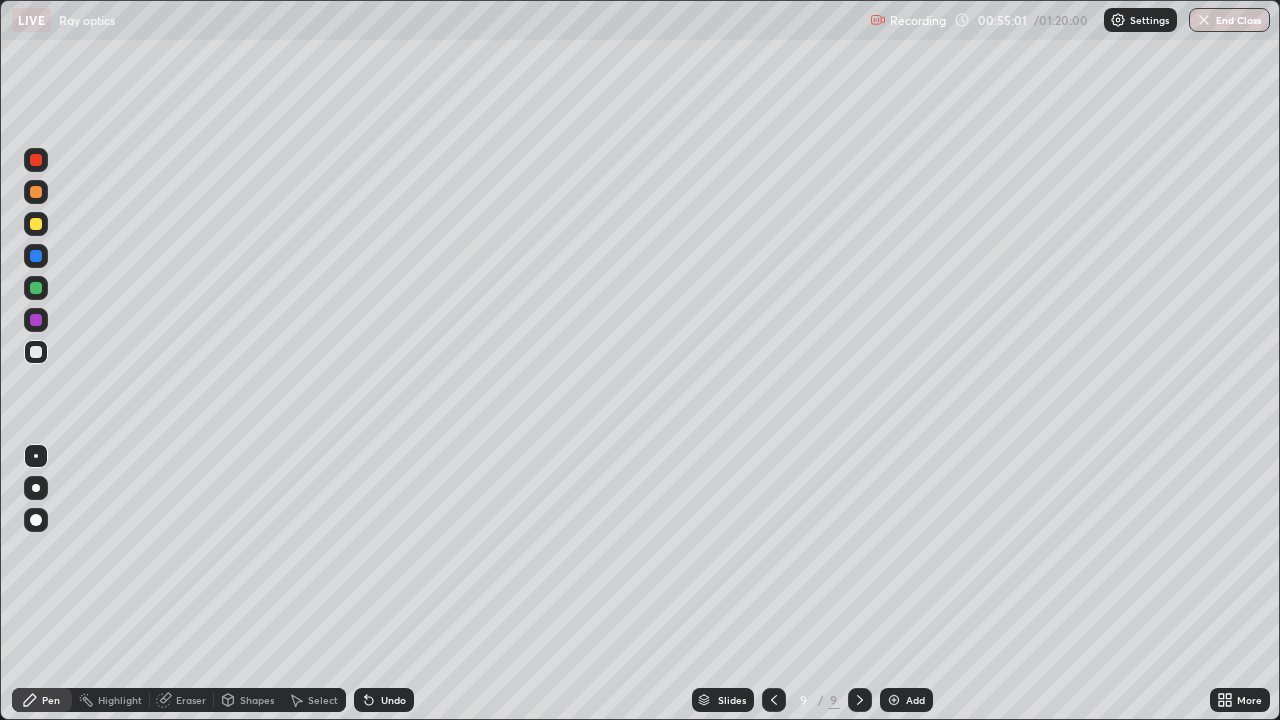 click at bounding box center (36, 160) 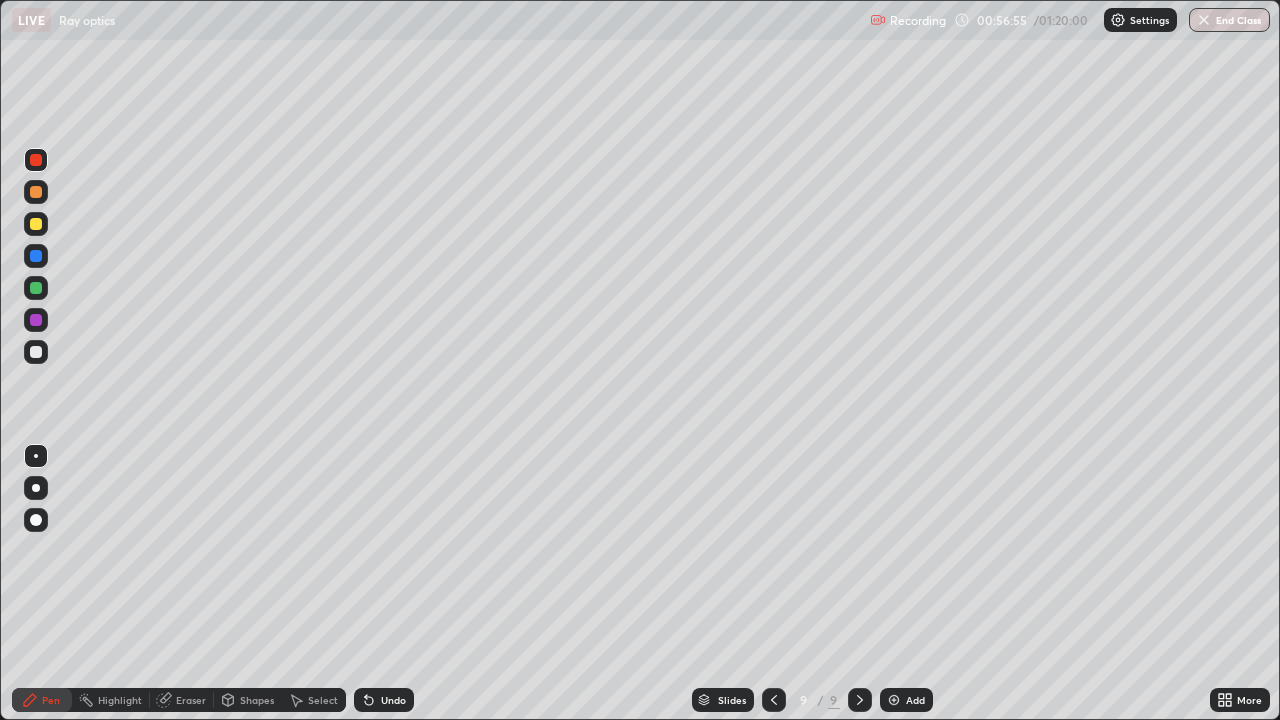 click at bounding box center (36, 352) 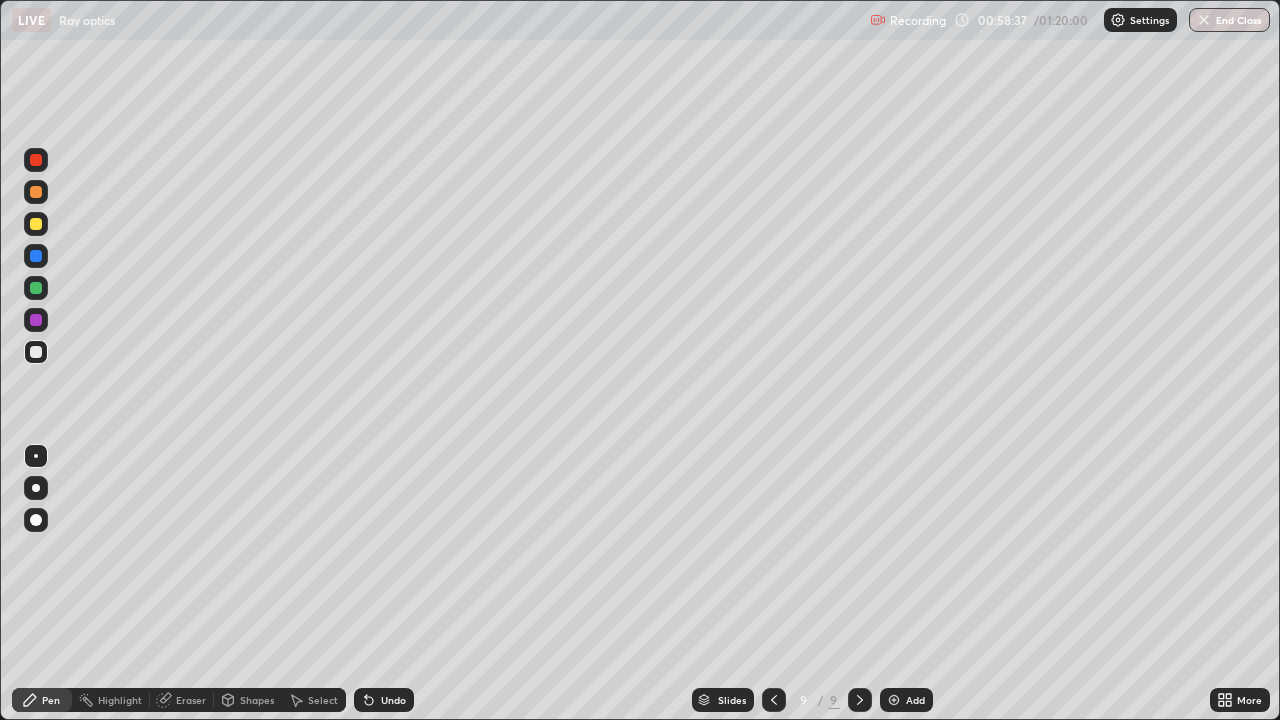 click on "Undo" at bounding box center [393, 700] 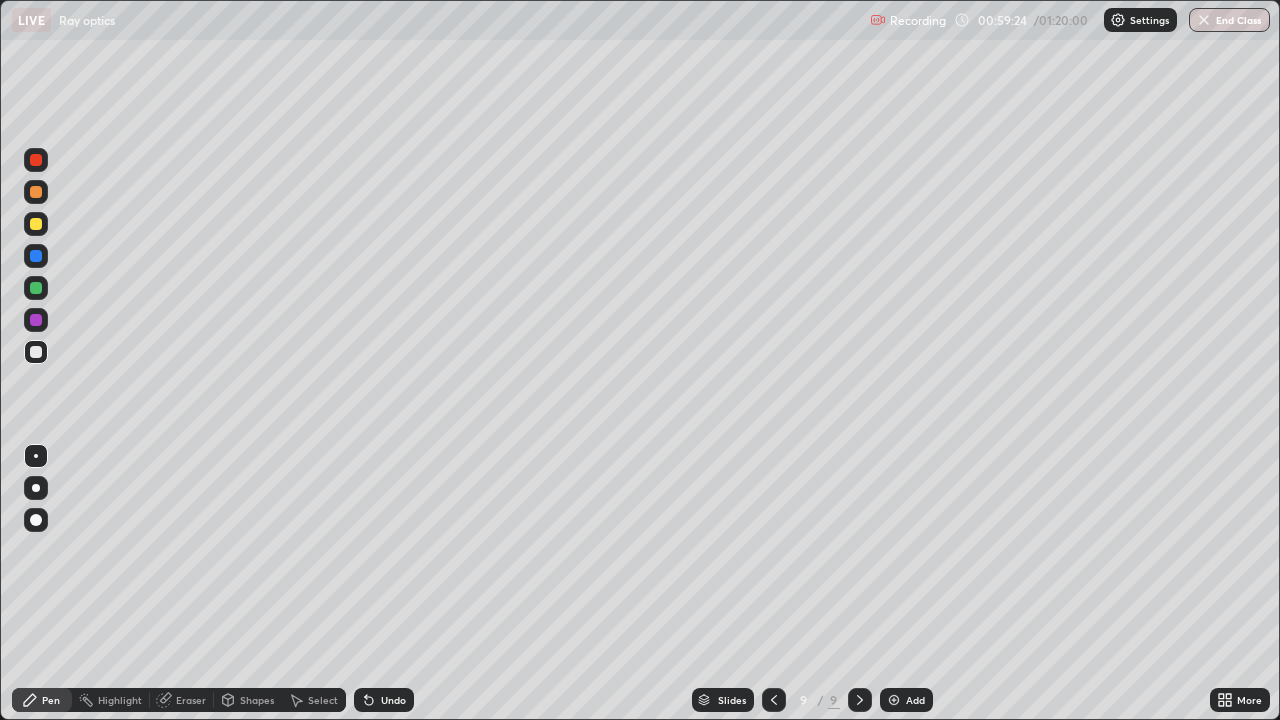 click 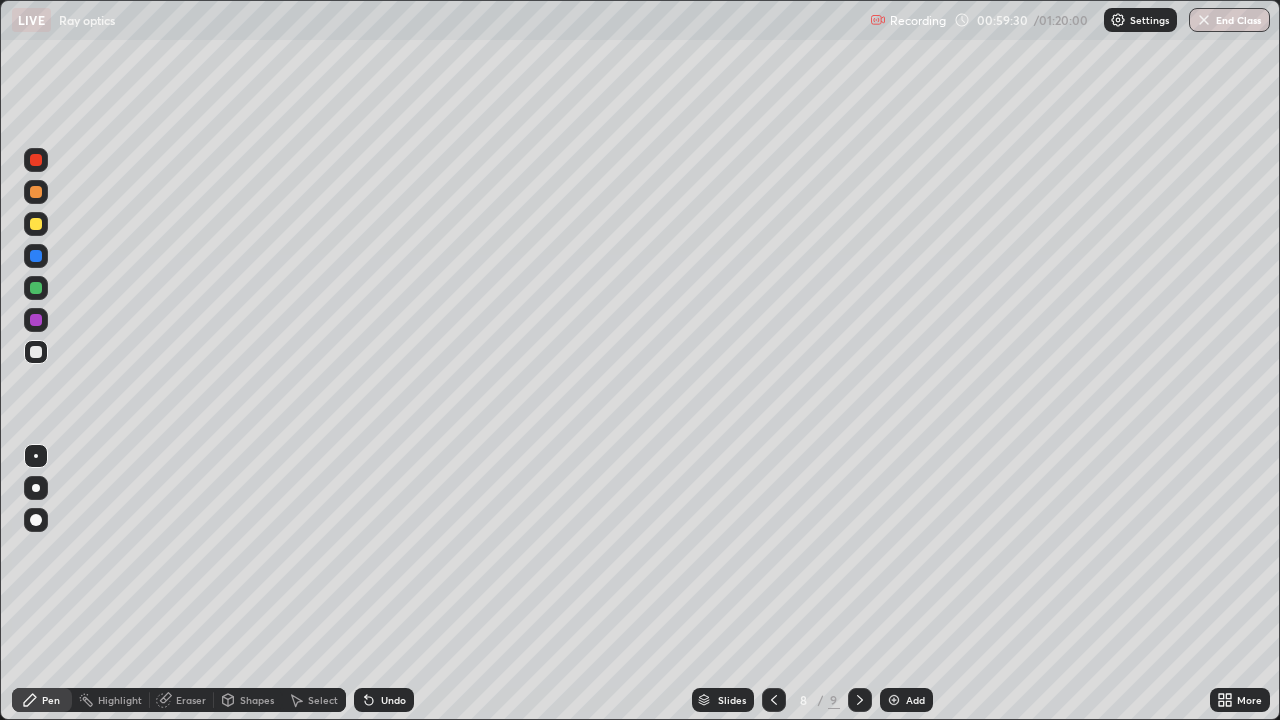 click 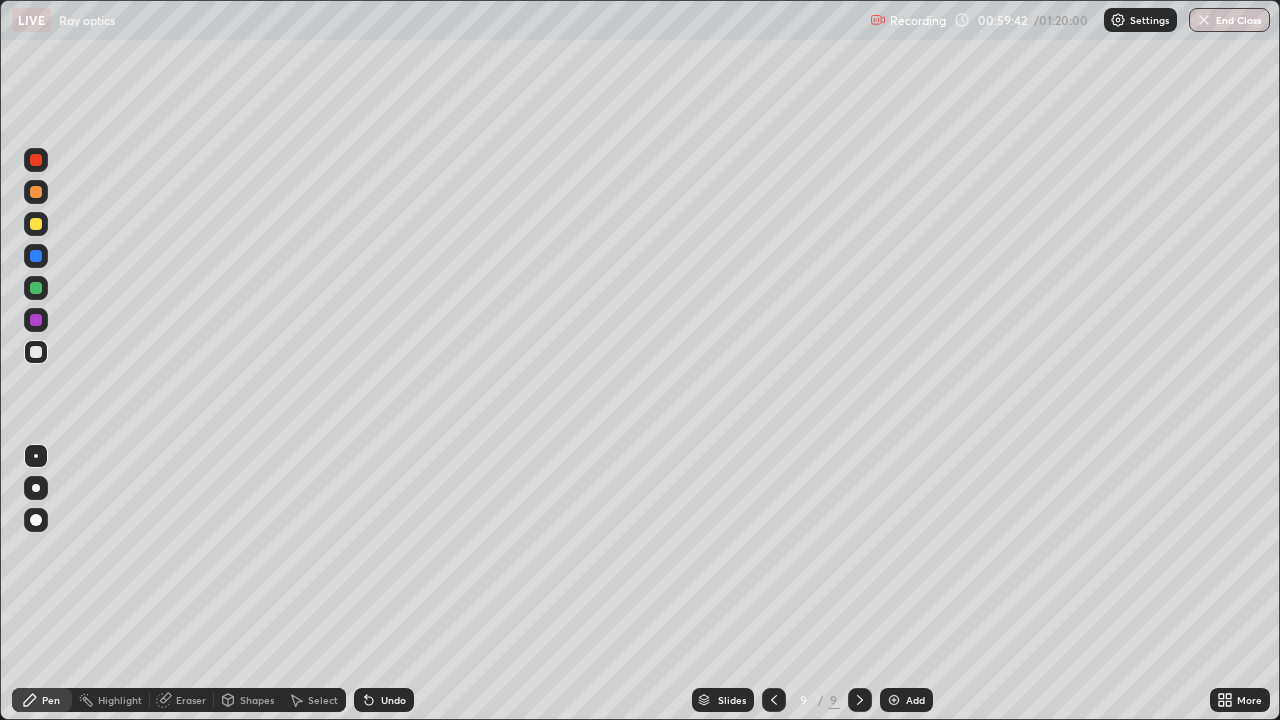 click at bounding box center (36, 160) 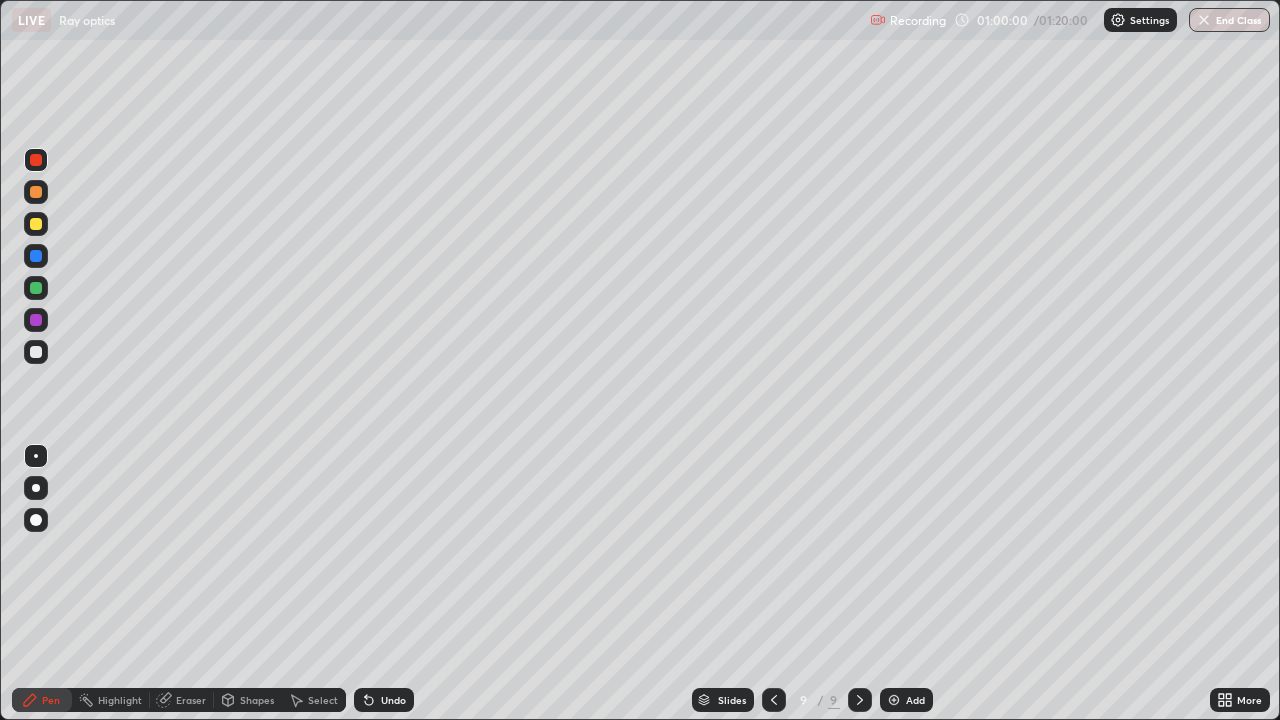 click at bounding box center [36, 352] 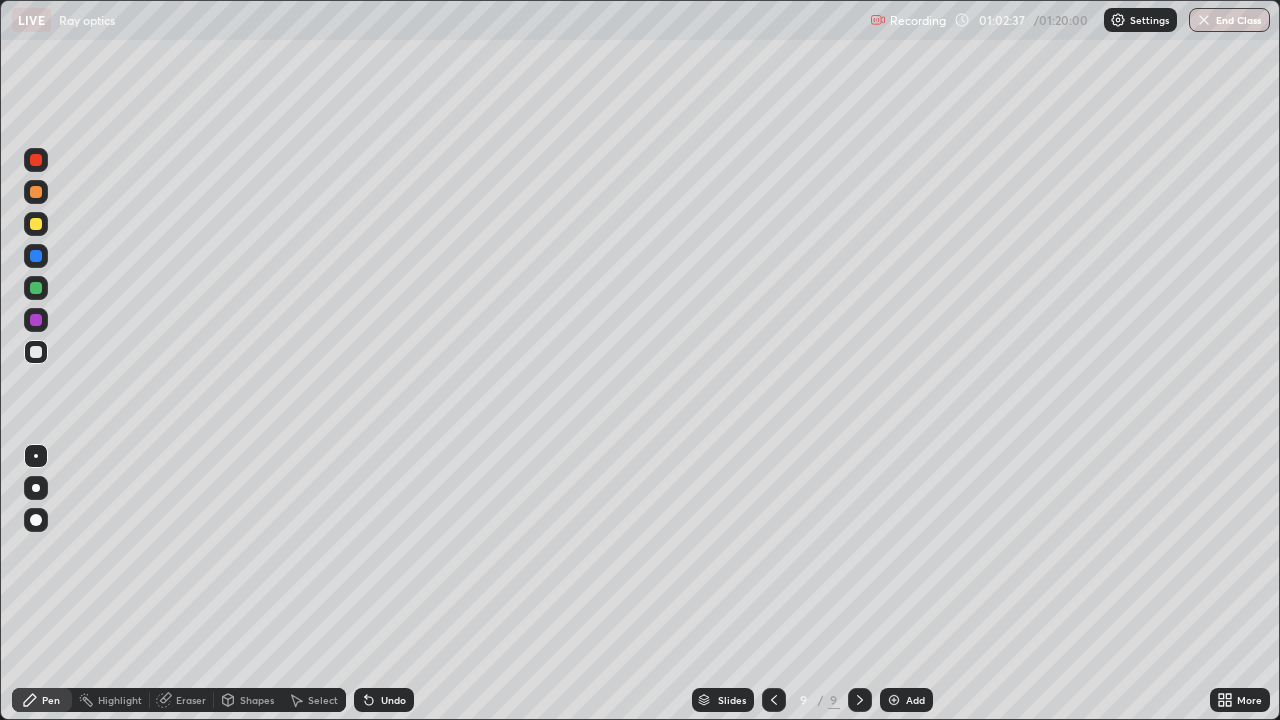 click on "Add" at bounding box center [915, 700] 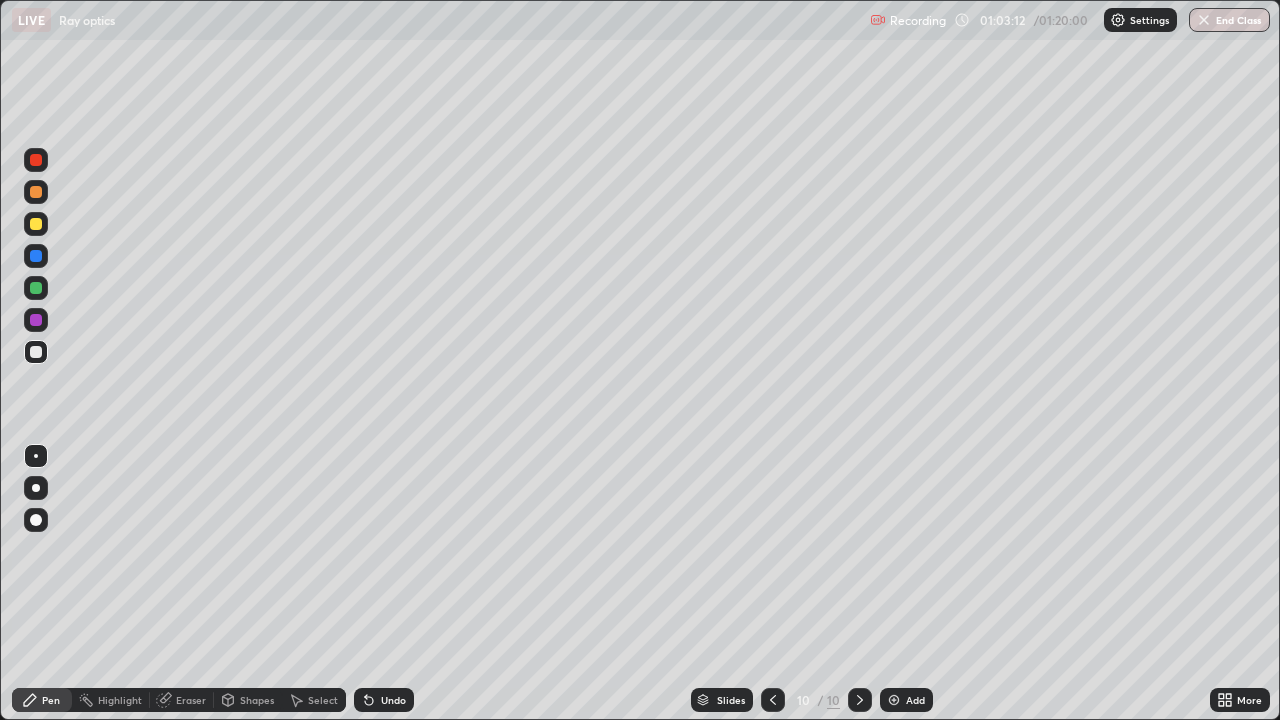 click at bounding box center (36, 288) 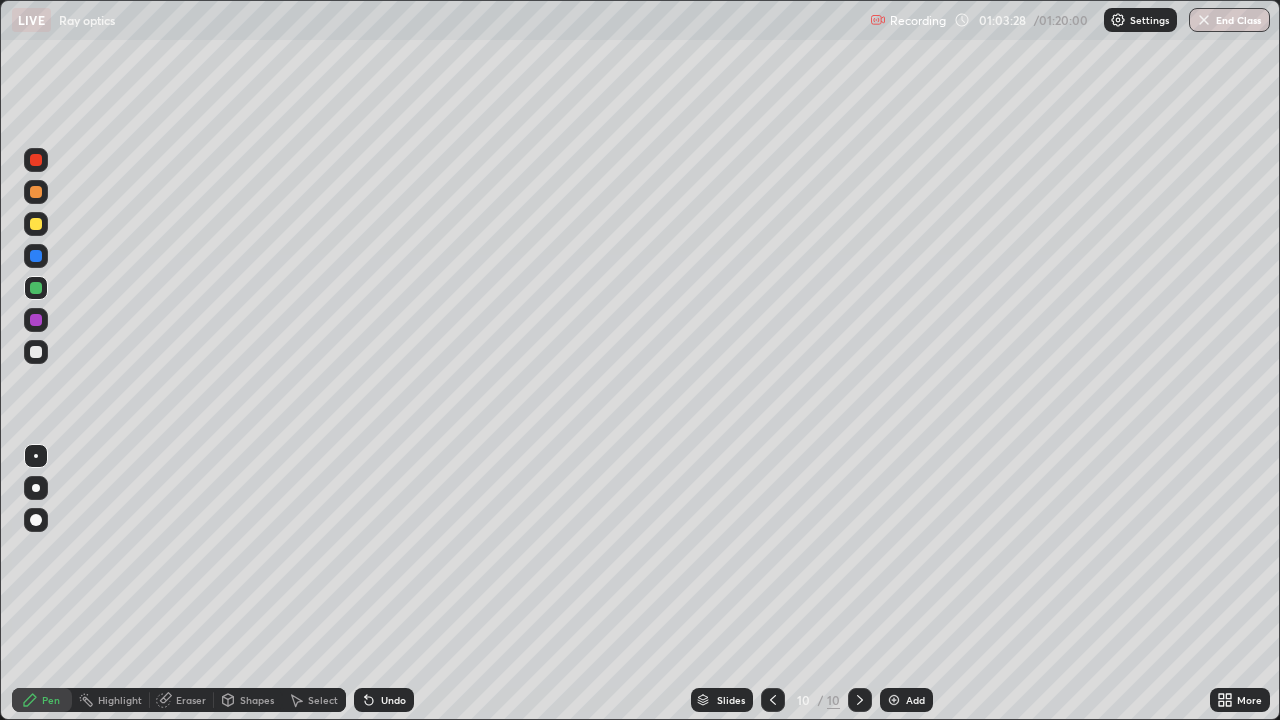 click at bounding box center [36, 224] 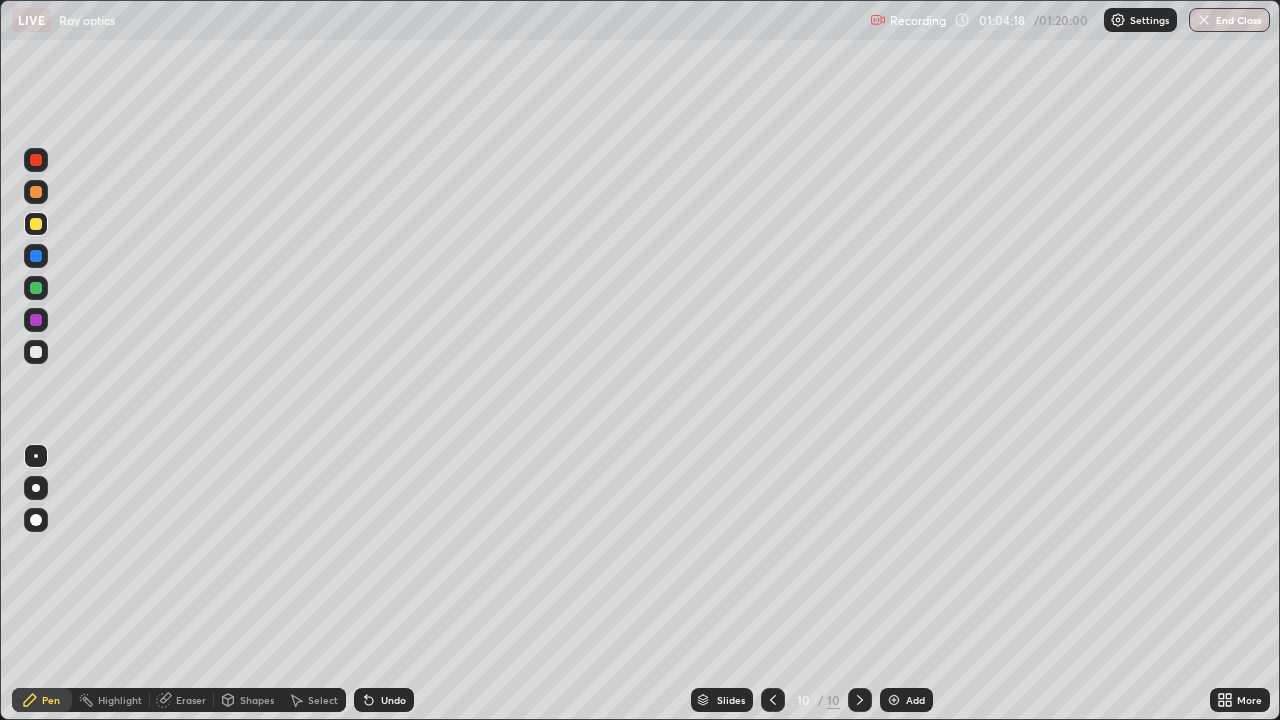 click at bounding box center (36, 352) 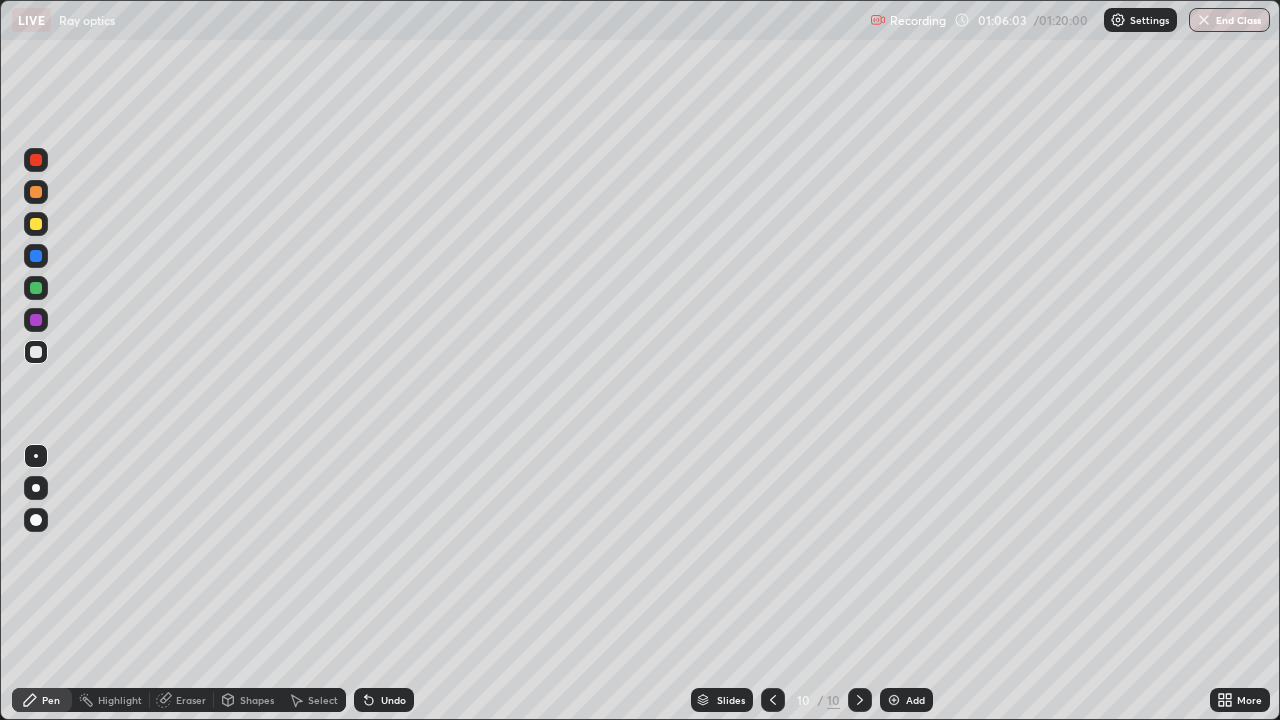 click 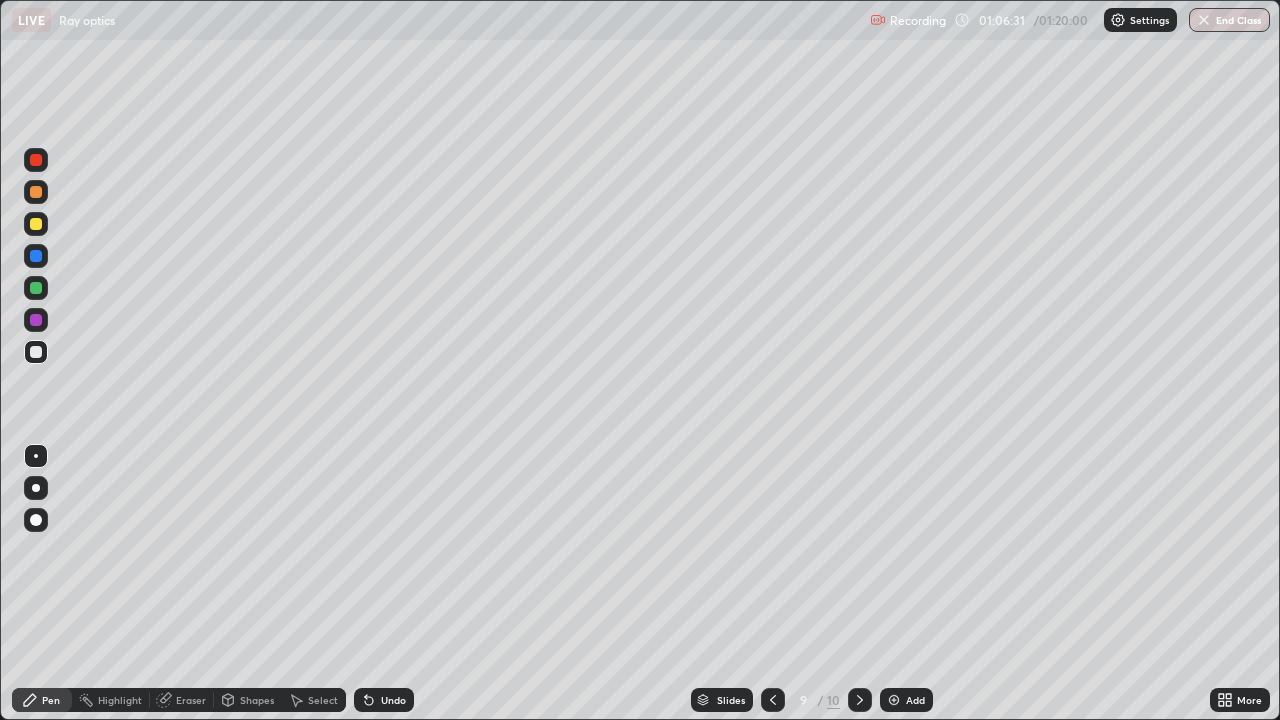 click 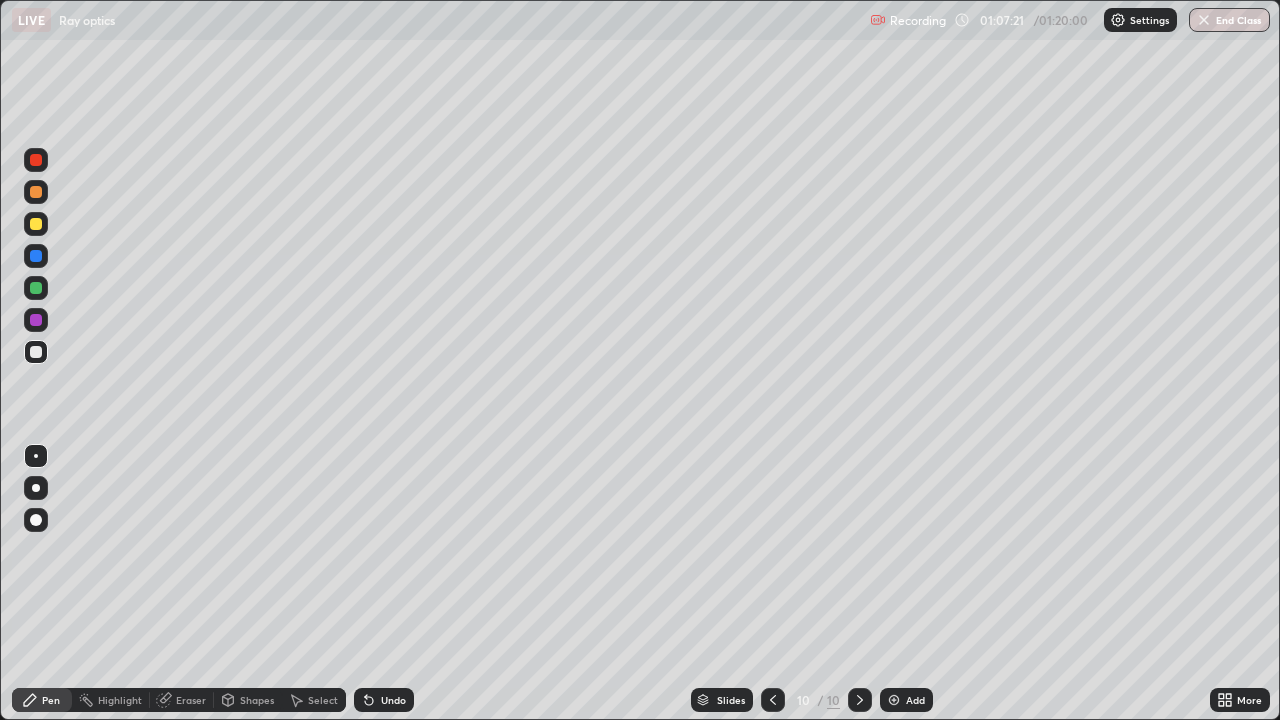 click at bounding box center (36, 224) 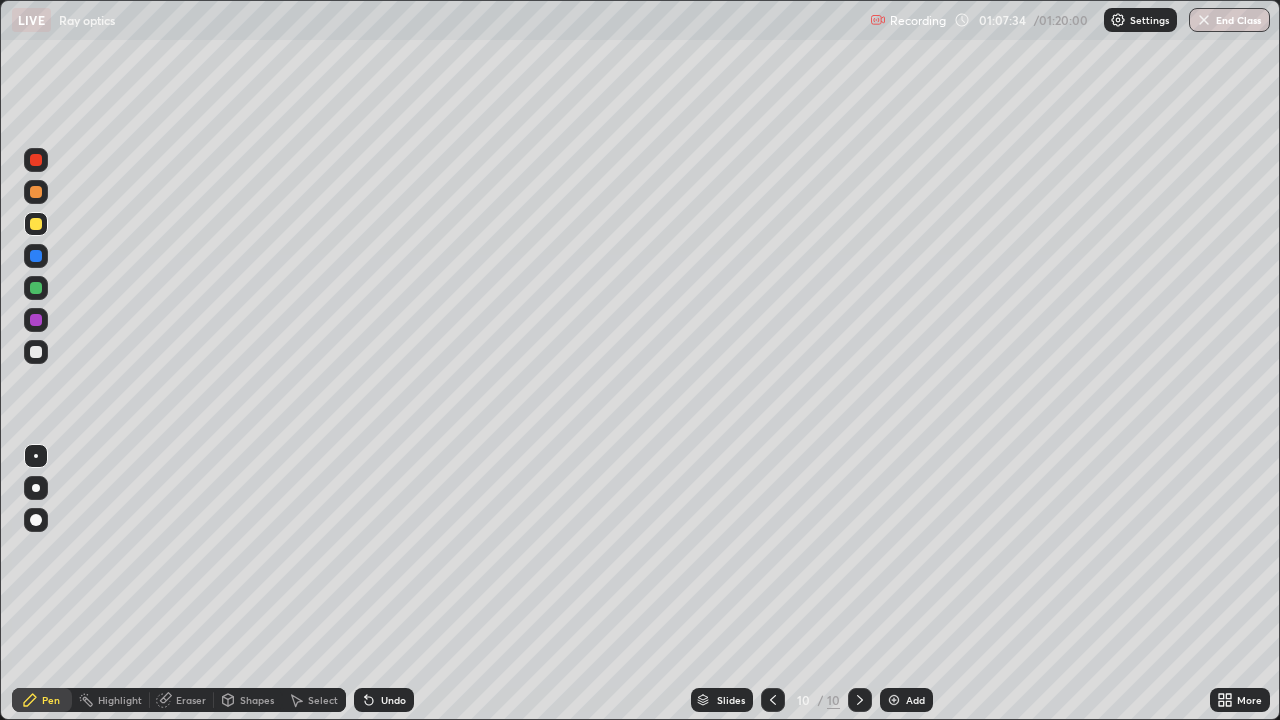 click 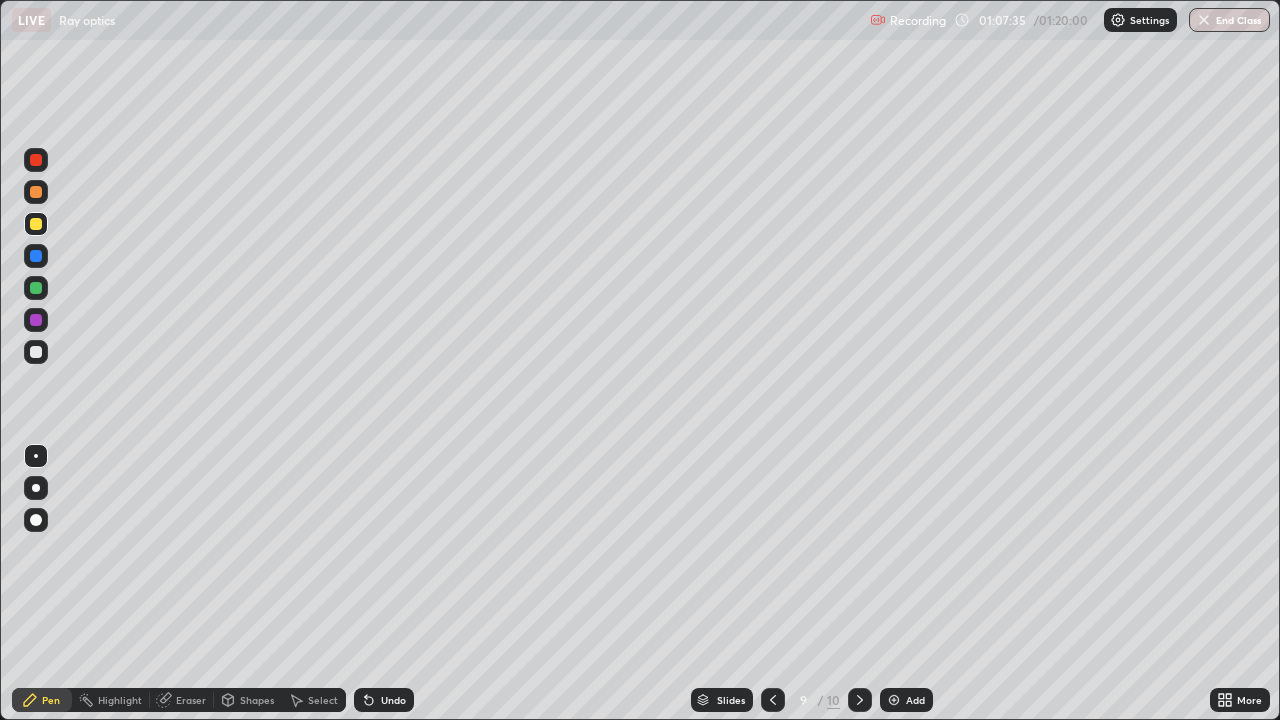 click 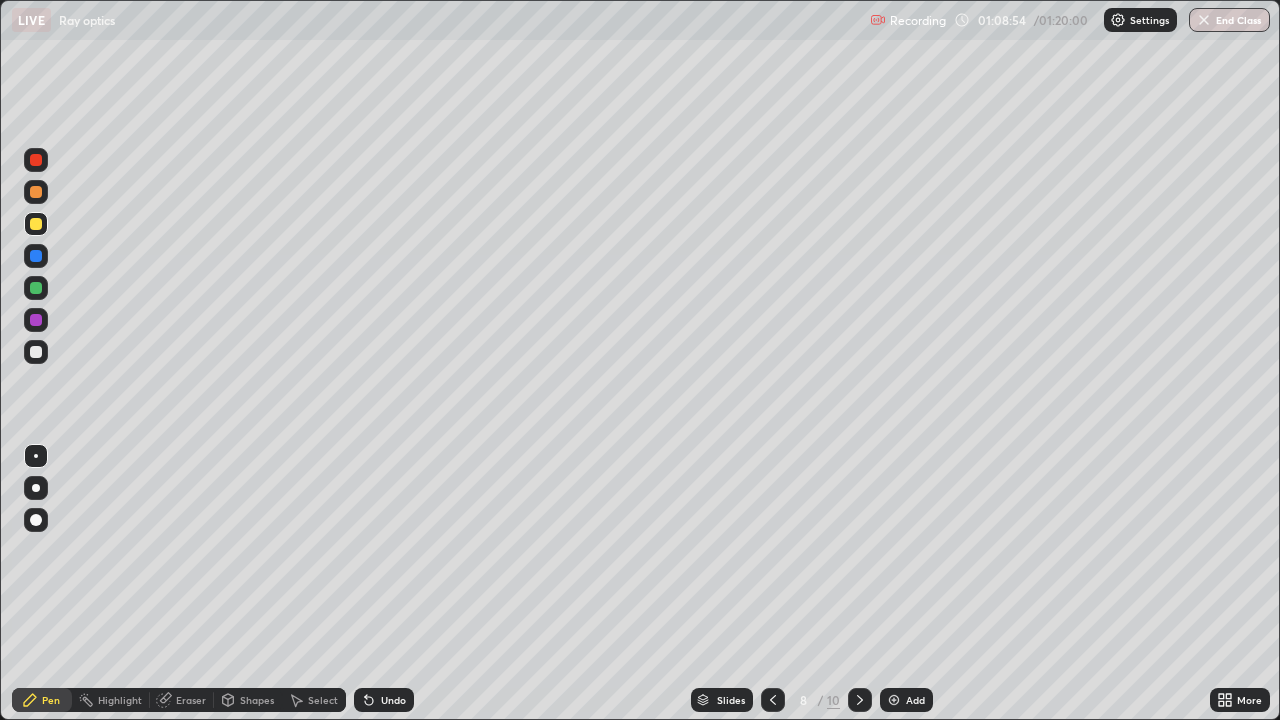 click at bounding box center (860, 700) 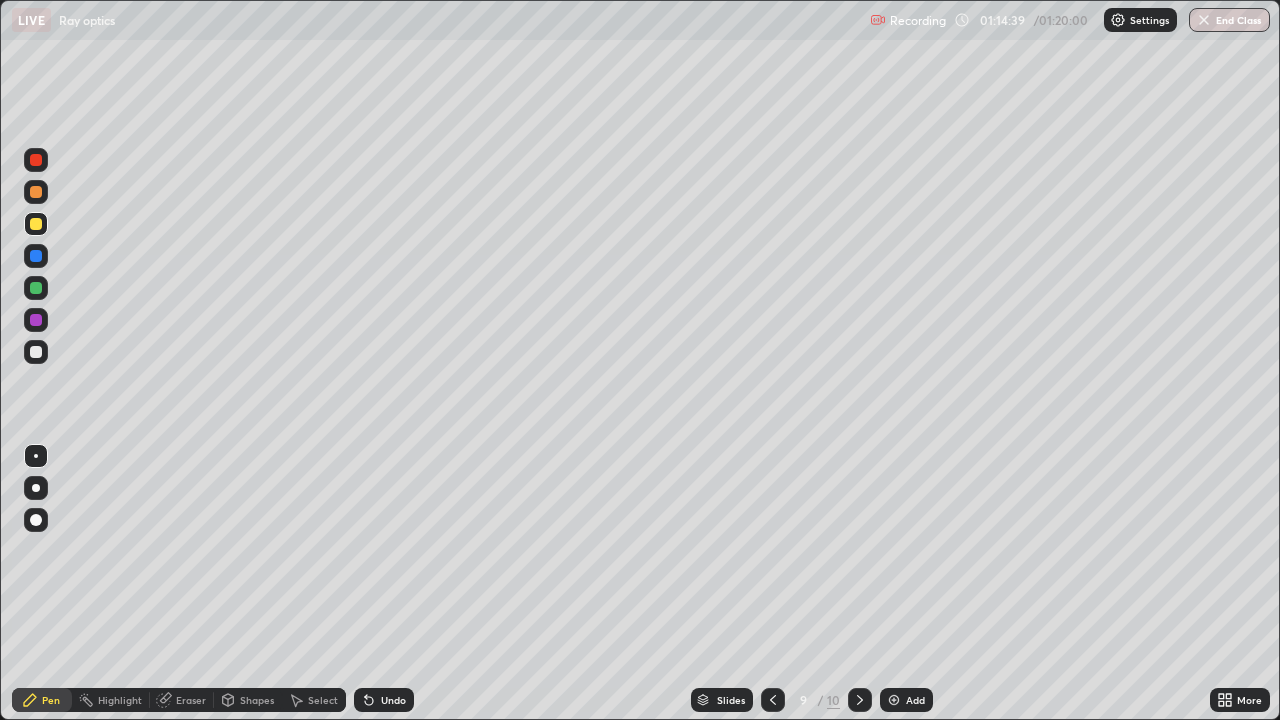 click at bounding box center (860, 700) 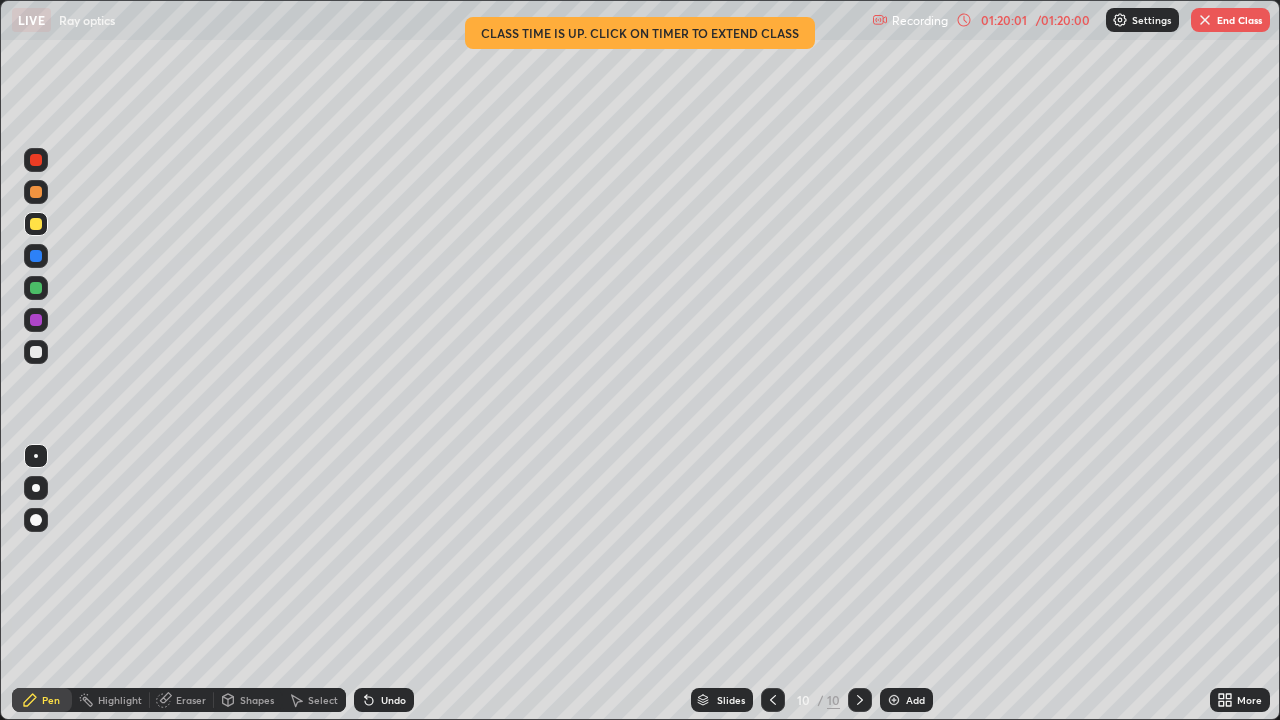 click on "End Class" at bounding box center [1230, 20] 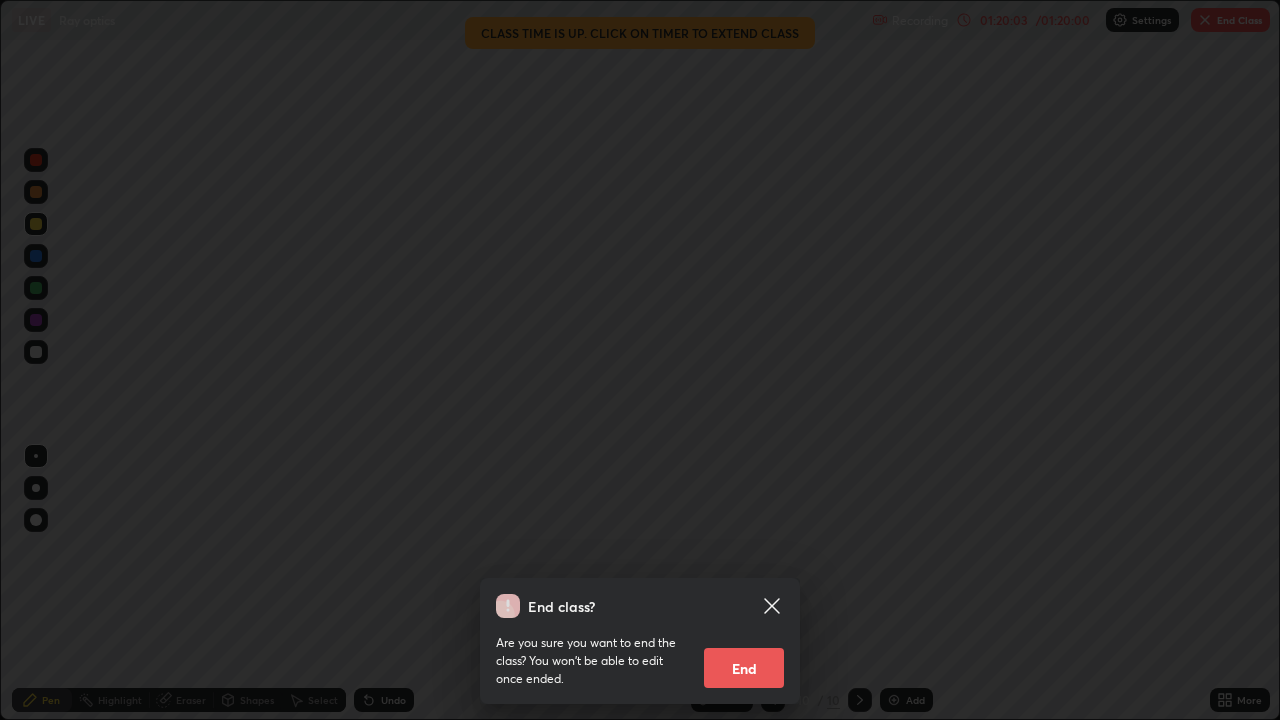 click on "End" at bounding box center [744, 668] 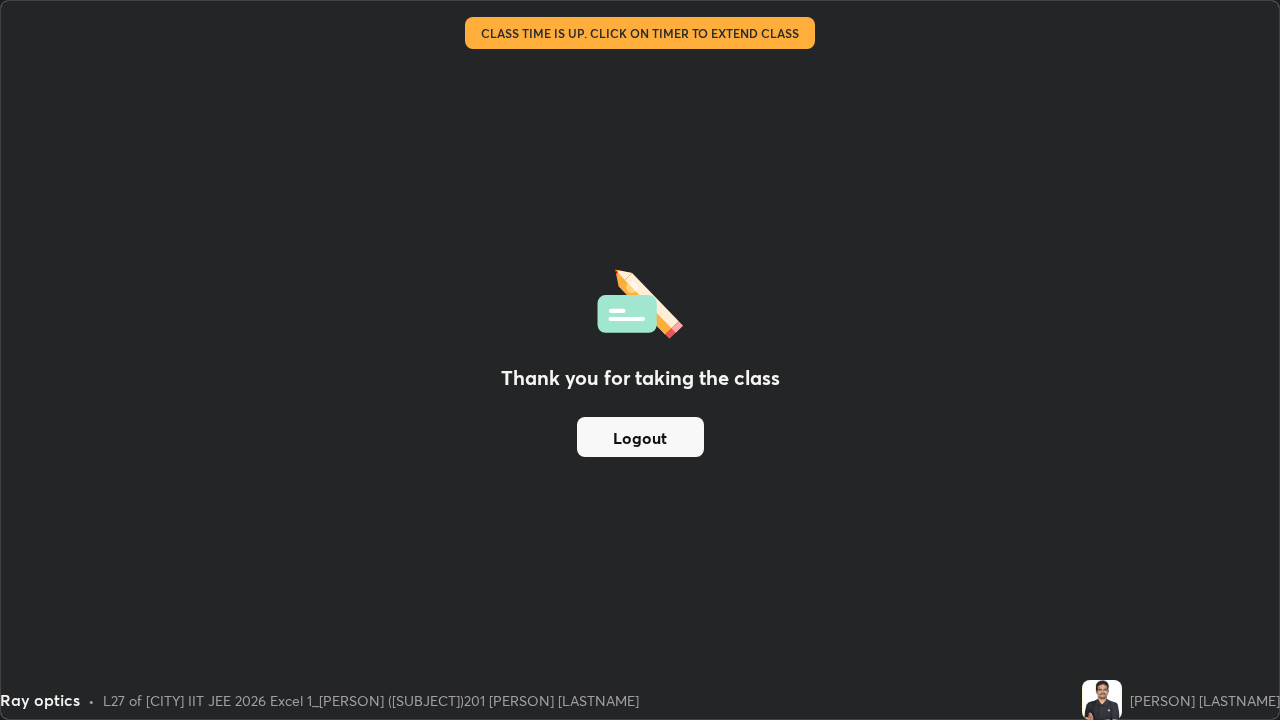 click on "Logout" at bounding box center (640, 437) 